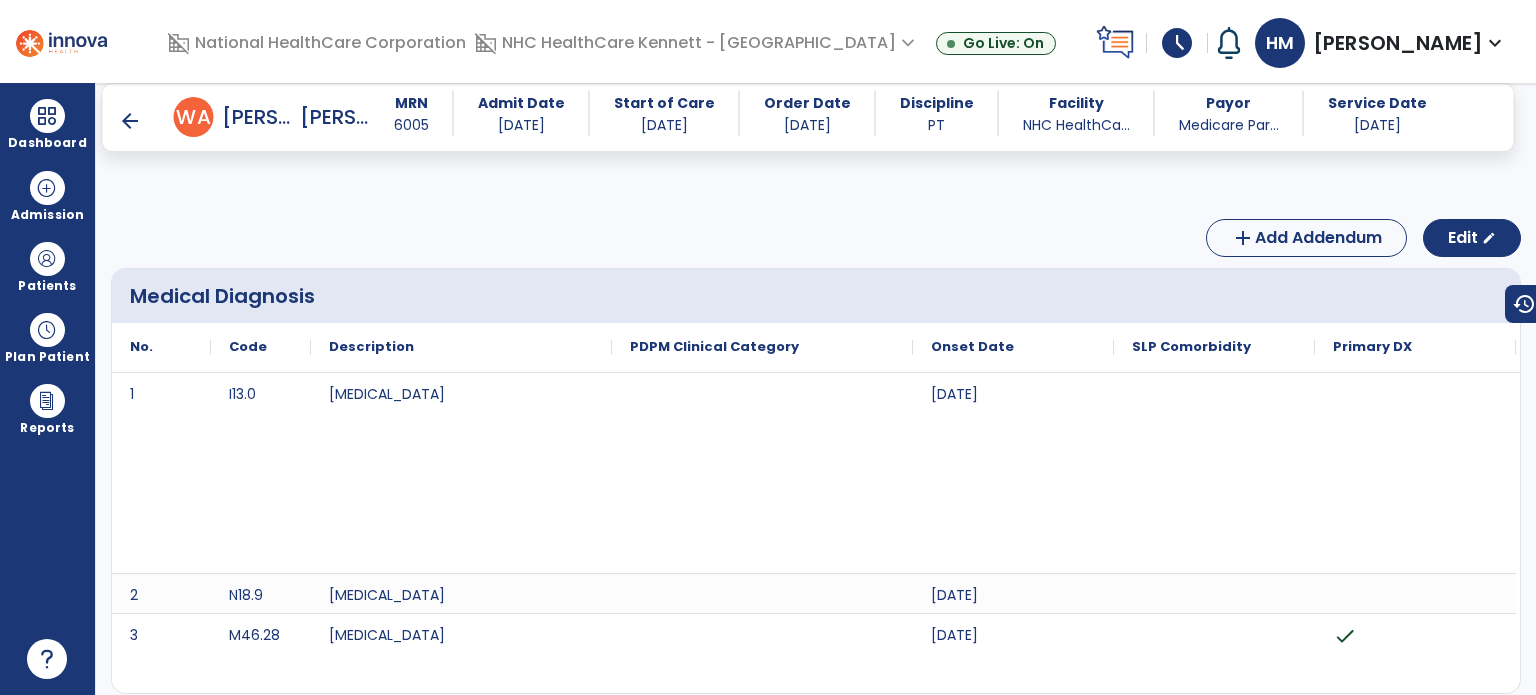 scroll, scrollTop: 0, scrollLeft: 0, axis: both 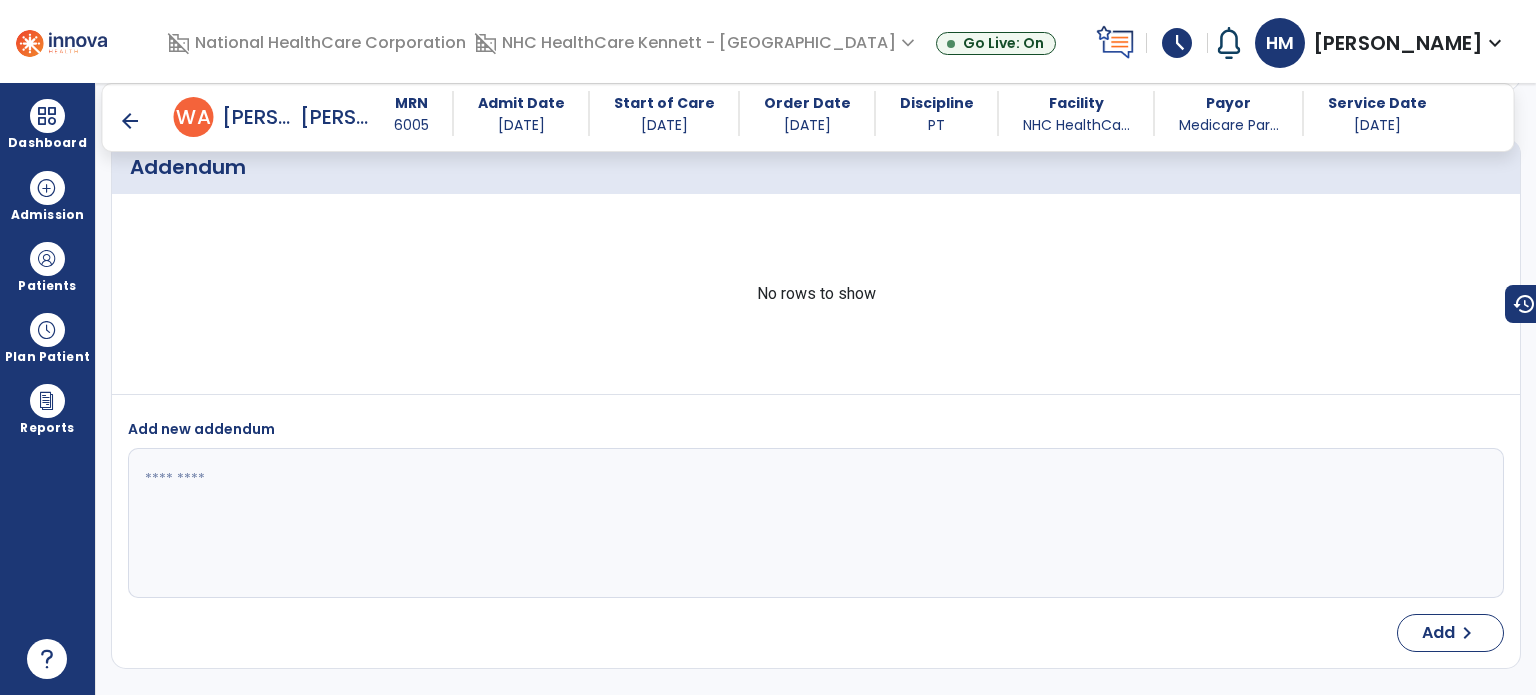 click on "Dashboard" at bounding box center (47, 124) 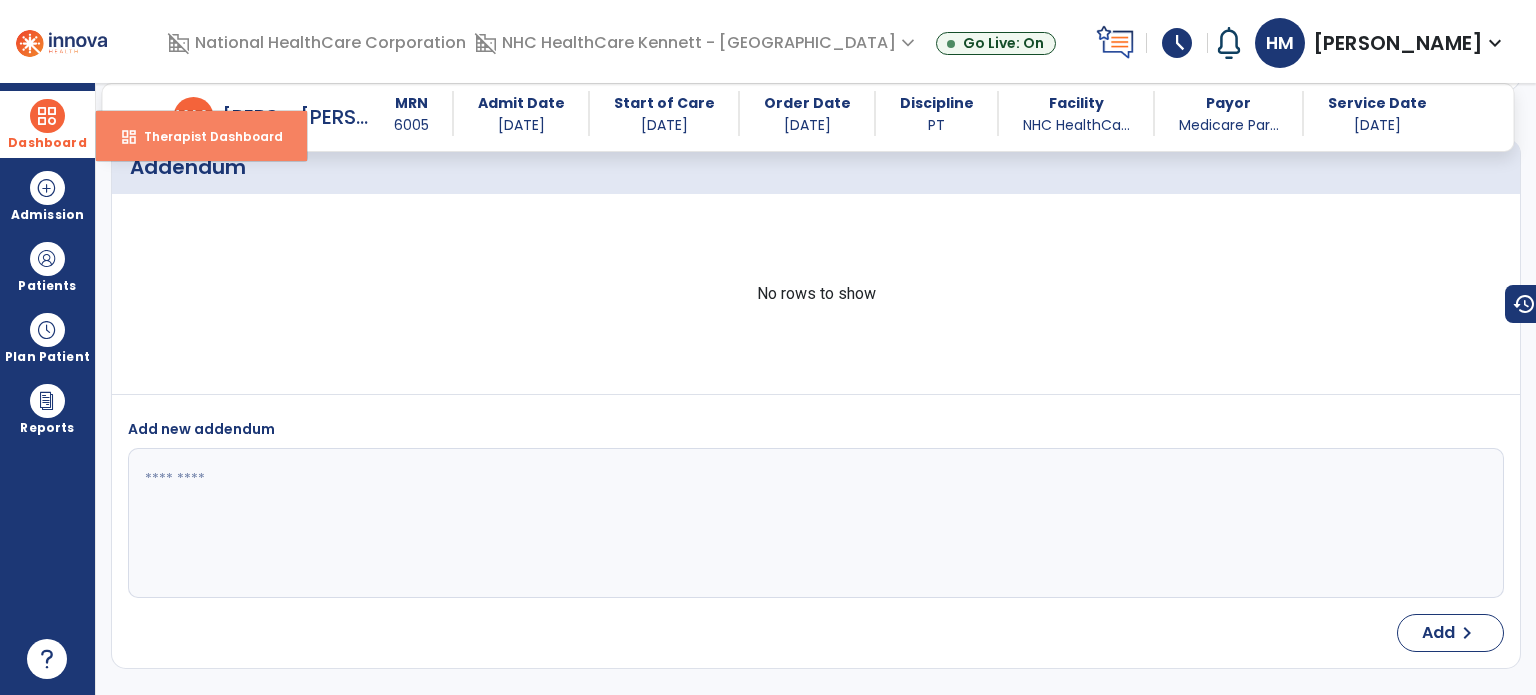 click on "Therapist Dashboard" at bounding box center [205, 136] 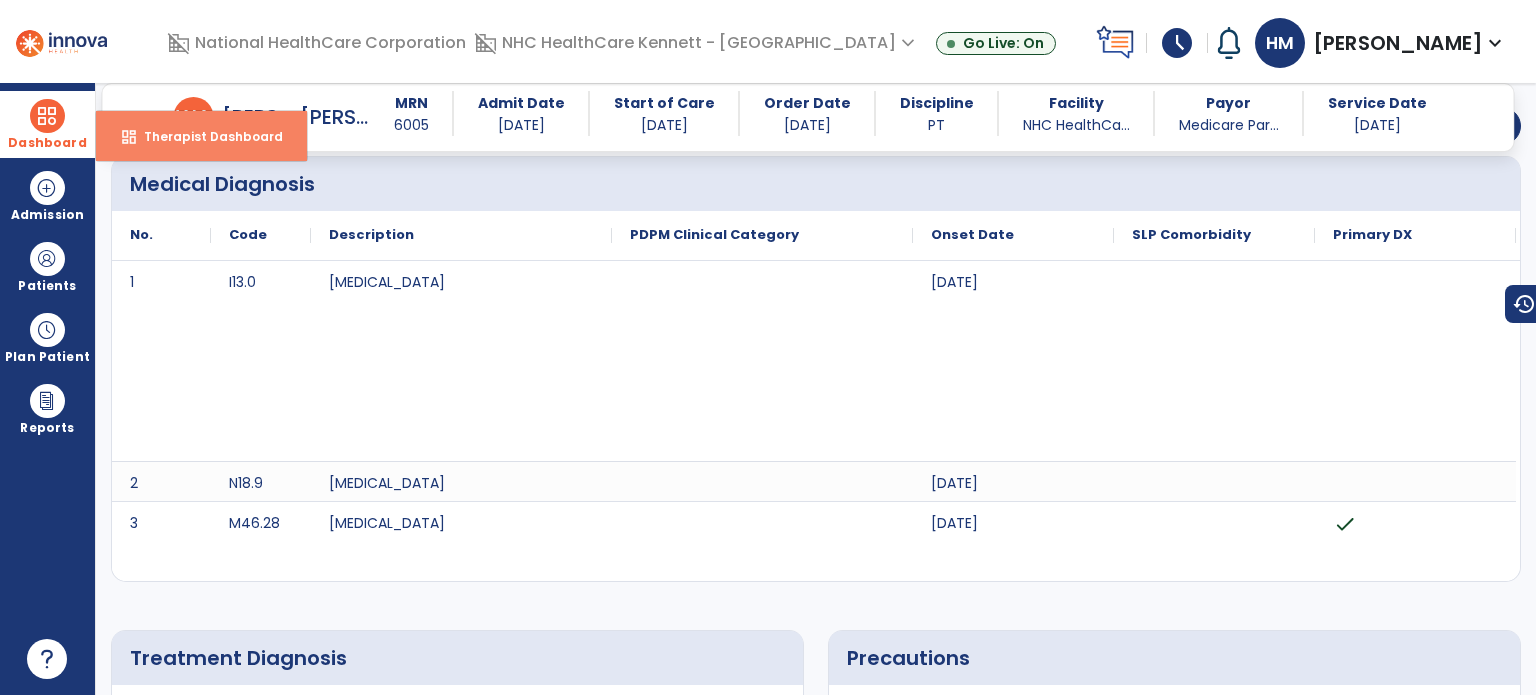 select on "****" 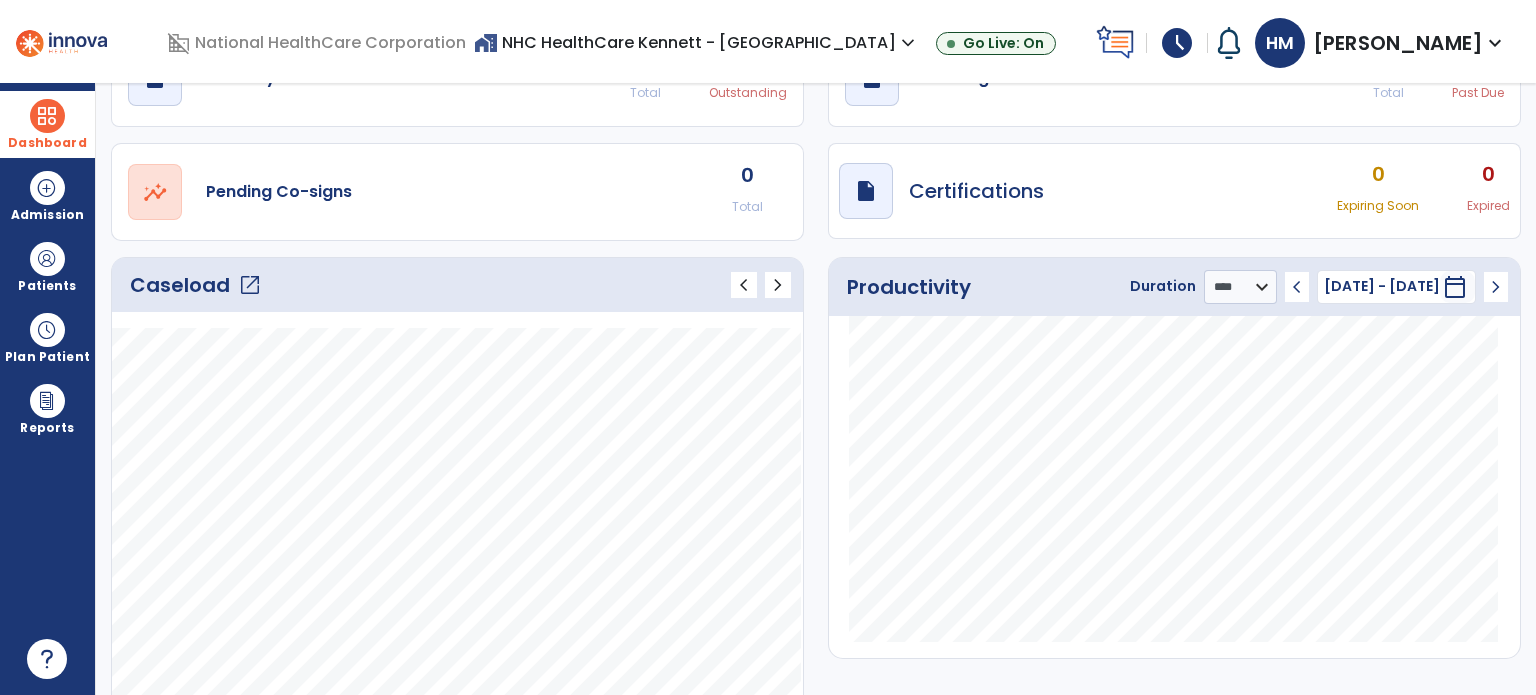 click on "Caseload   open_in_new" 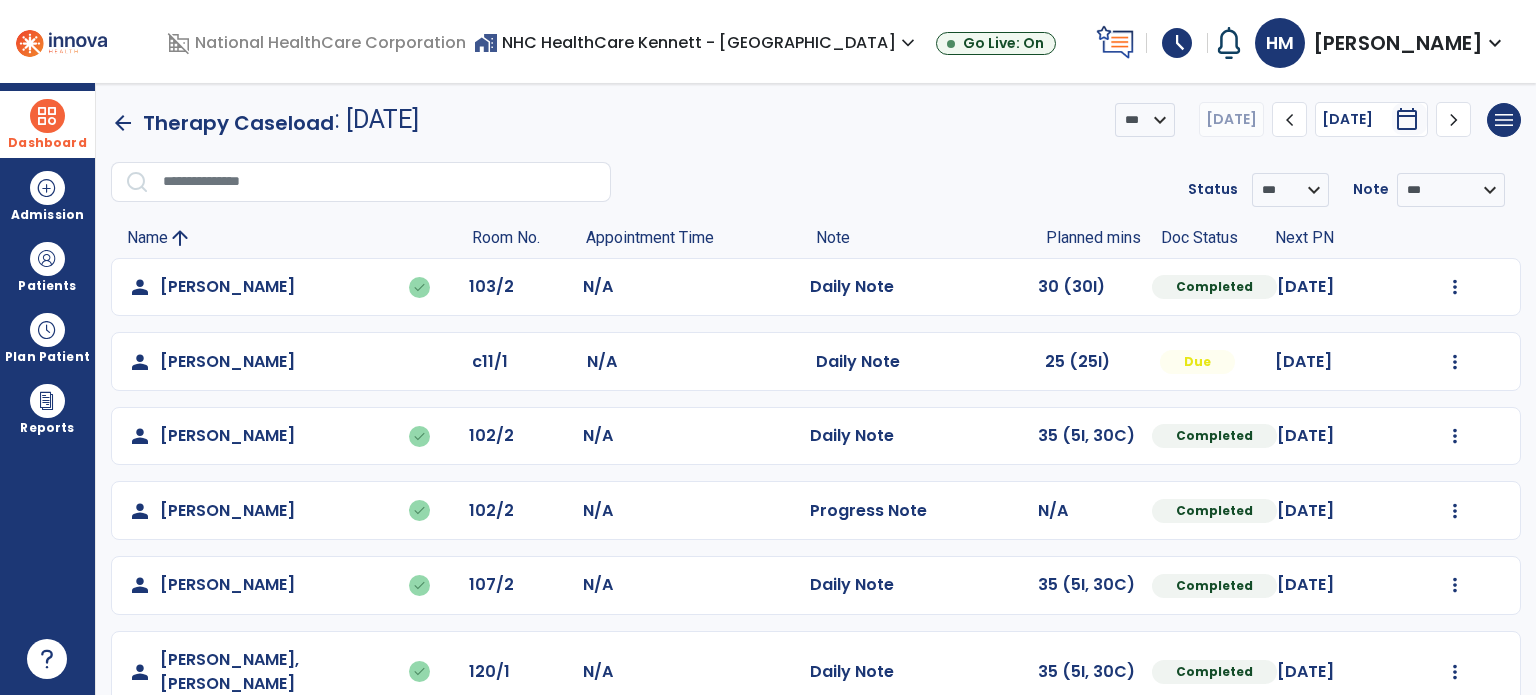 scroll, scrollTop: 0, scrollLeft: 0, axis: both 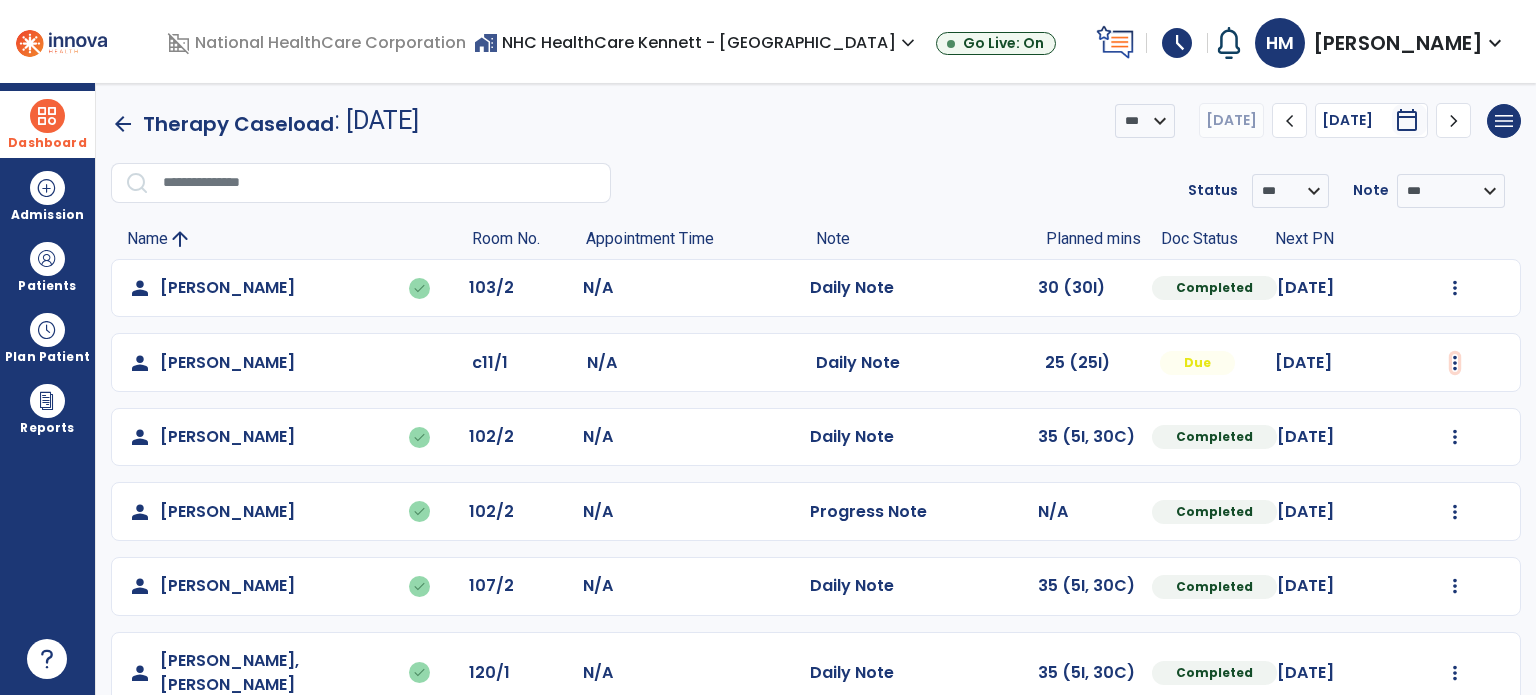 click on "Mark Visit As Complete   Reset Note   Open Document   G + C Mins" 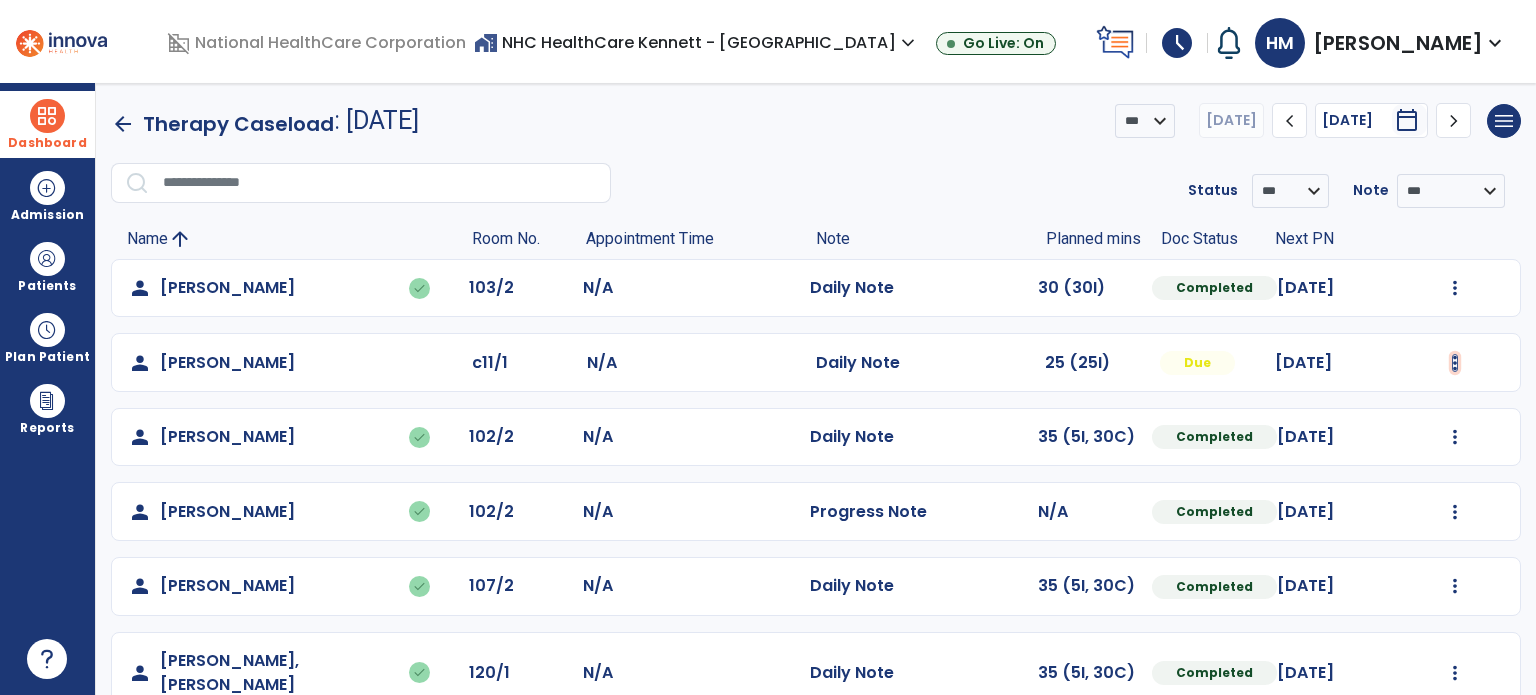click at bounding box center (1455, 288) 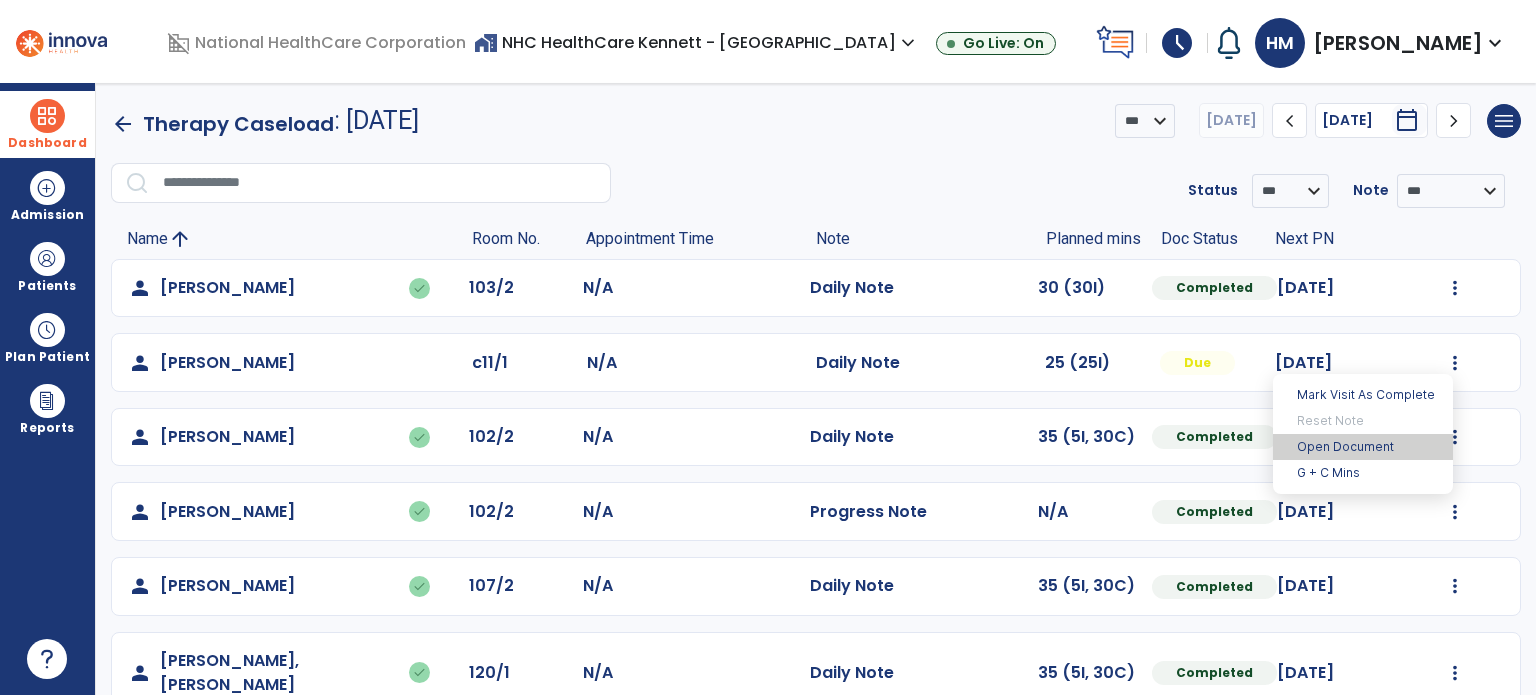 click on "Open Document" at bounding box center (1363, 447) 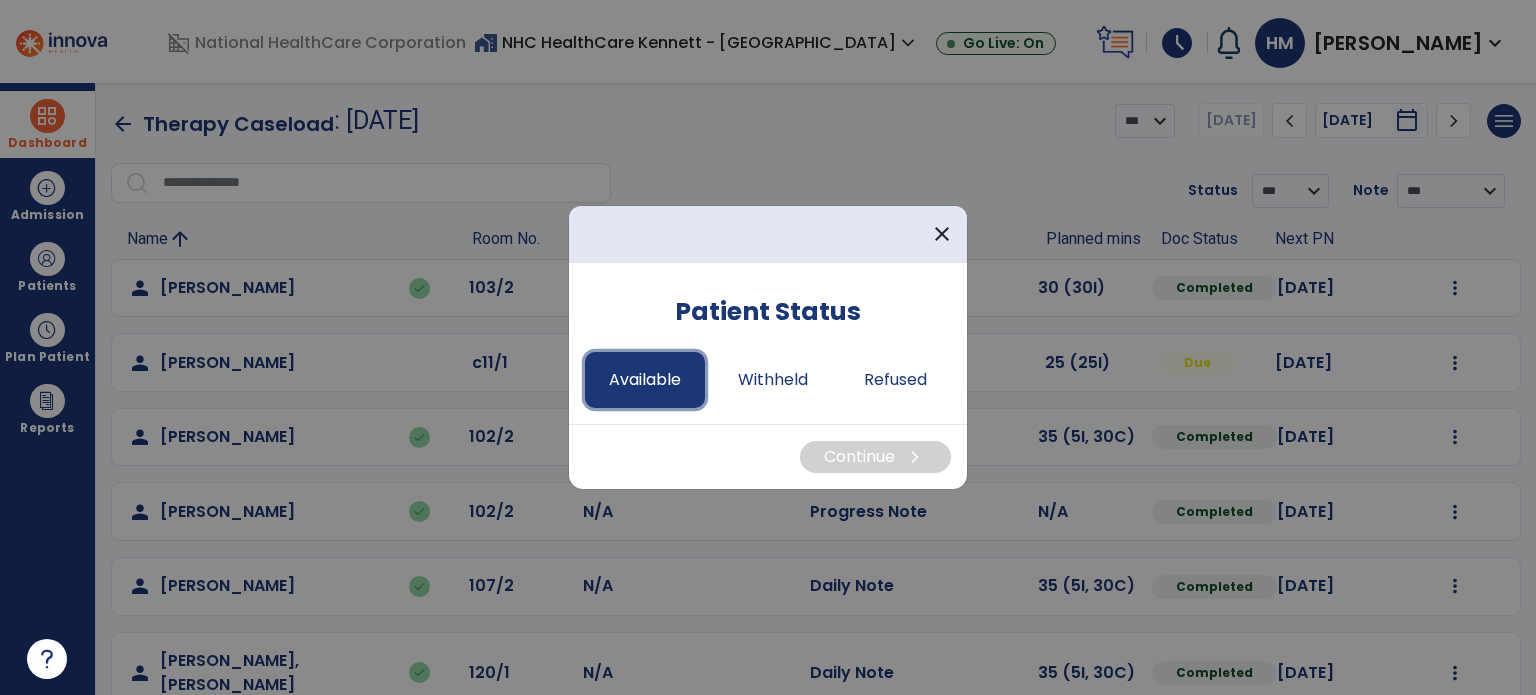click on "Available" at bounding box center [645, 380] 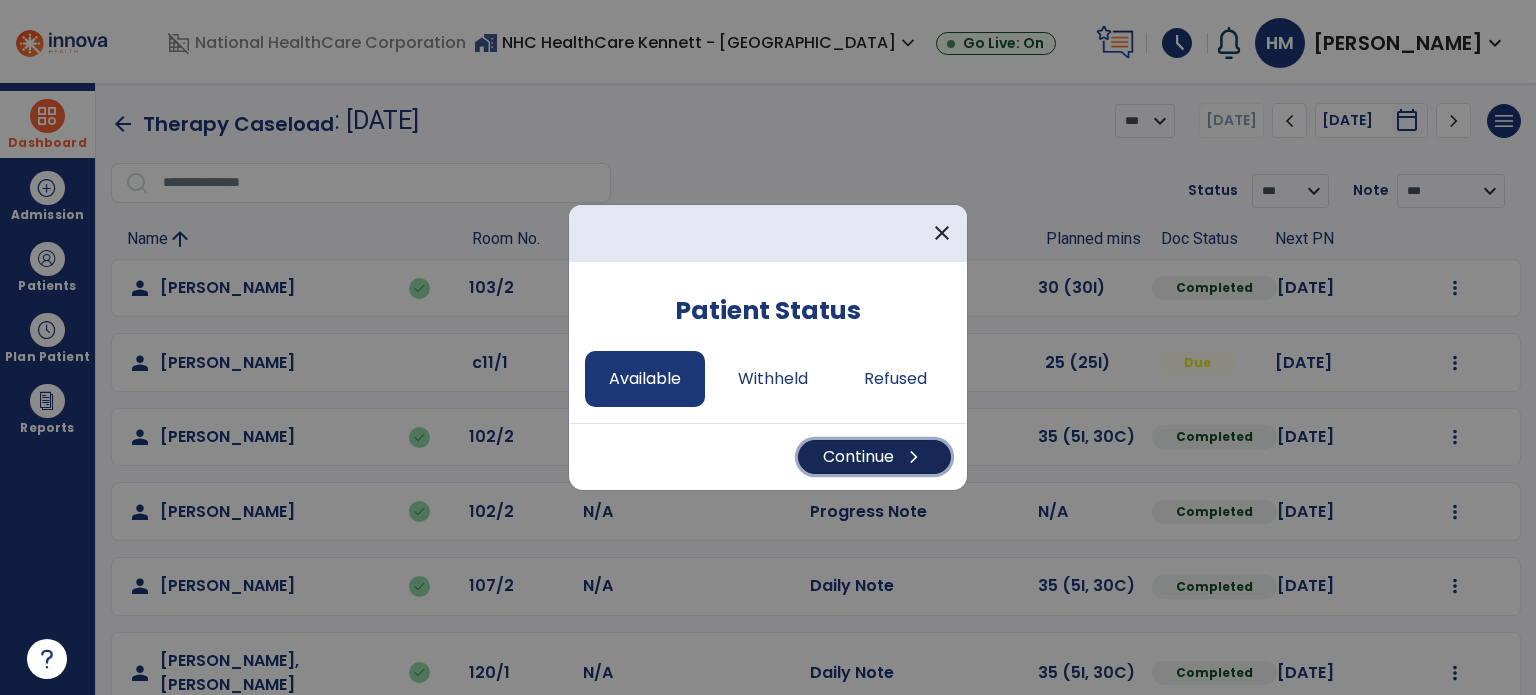 click on "Continue   chevron_right" at bounding box center (874, 457) 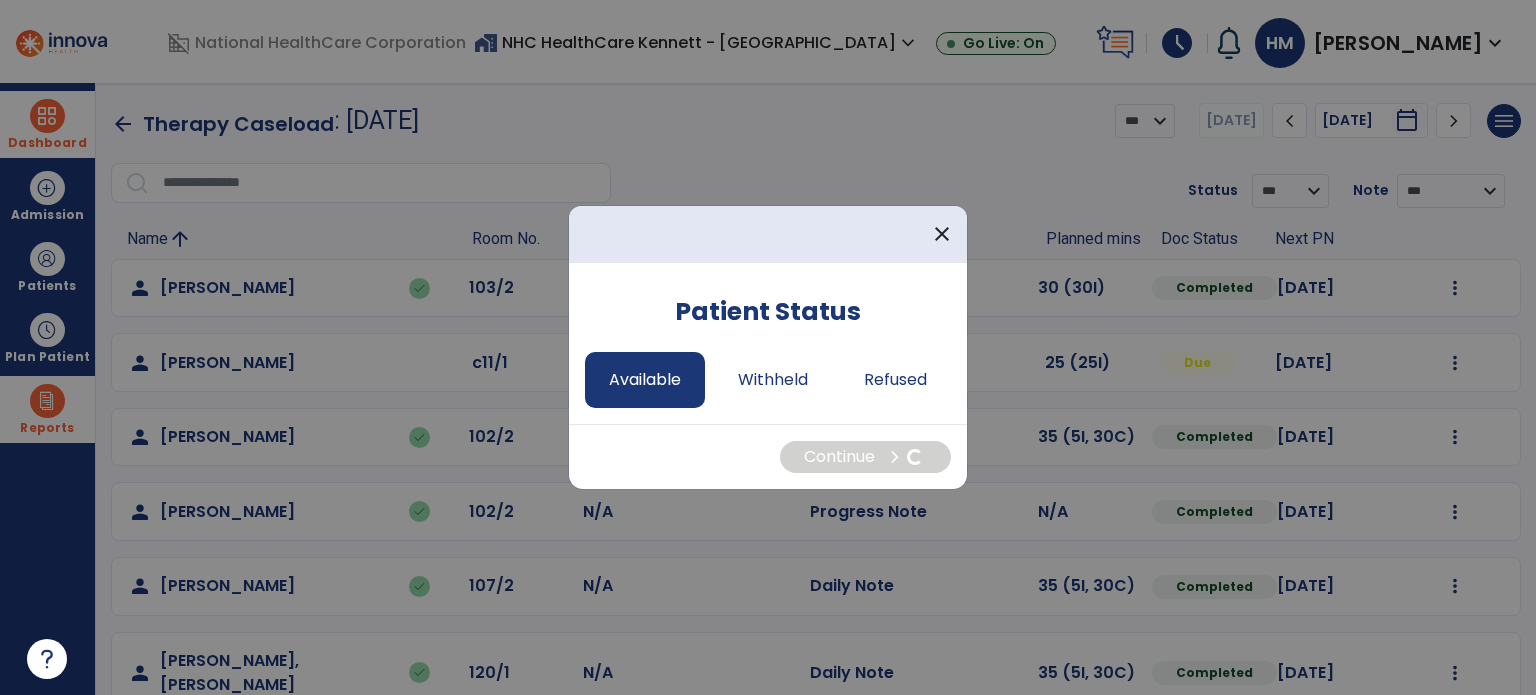 select on "*" 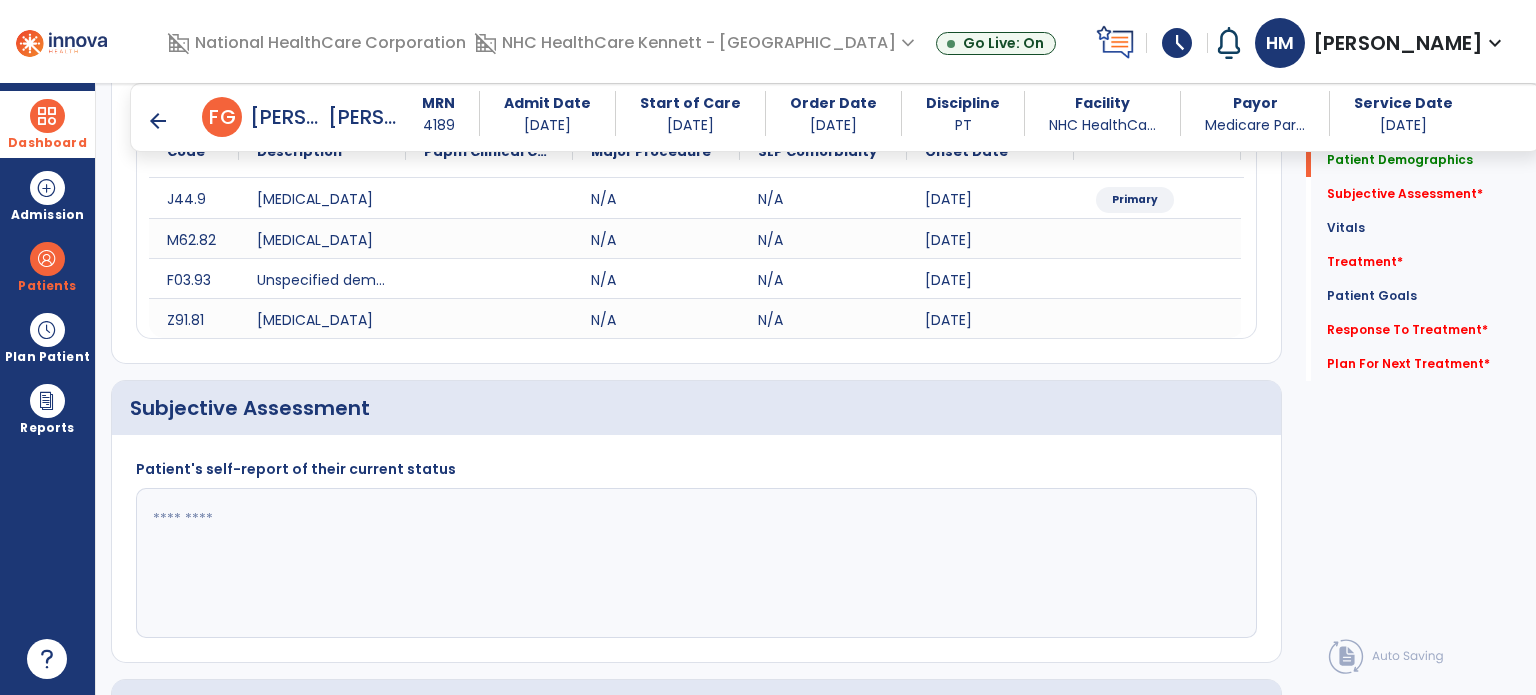 scroll, scrollTop: 300, scrollLeft: 0, axis: vertical 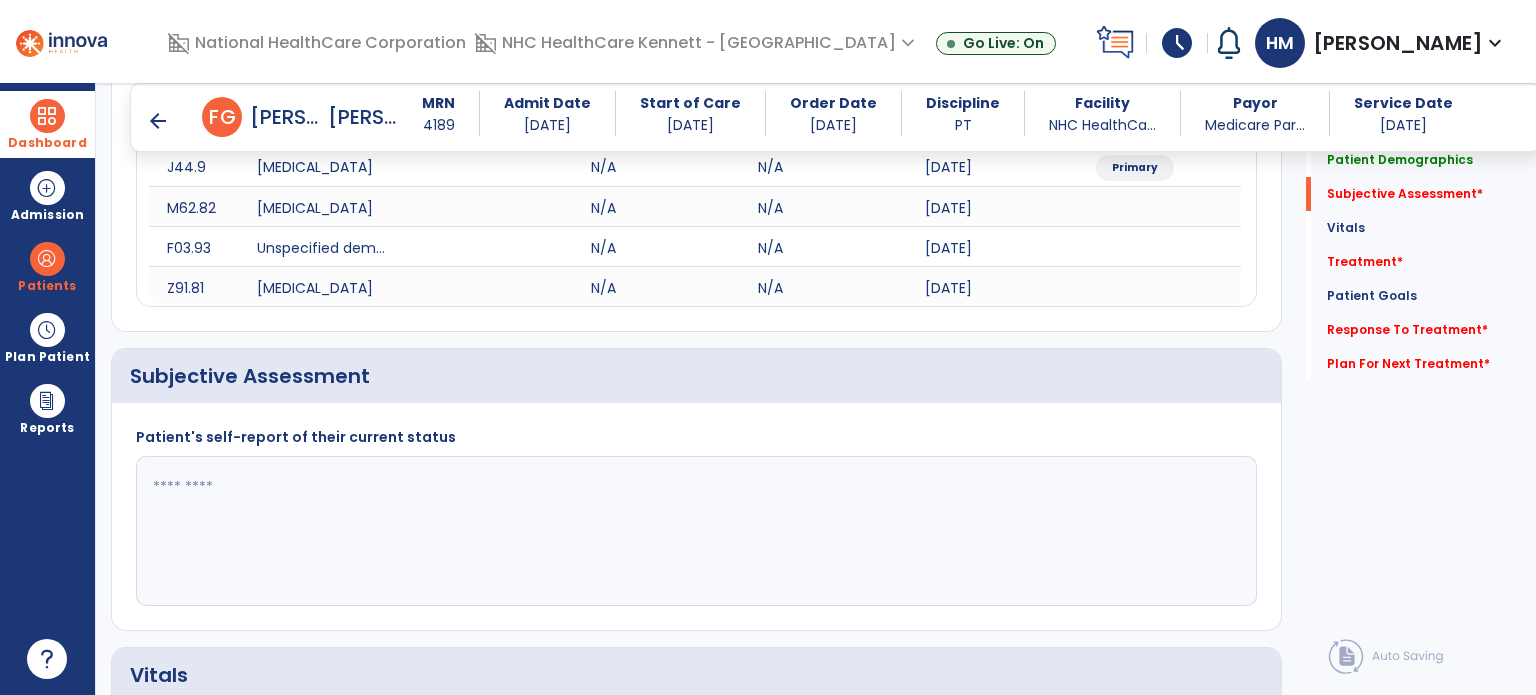 click 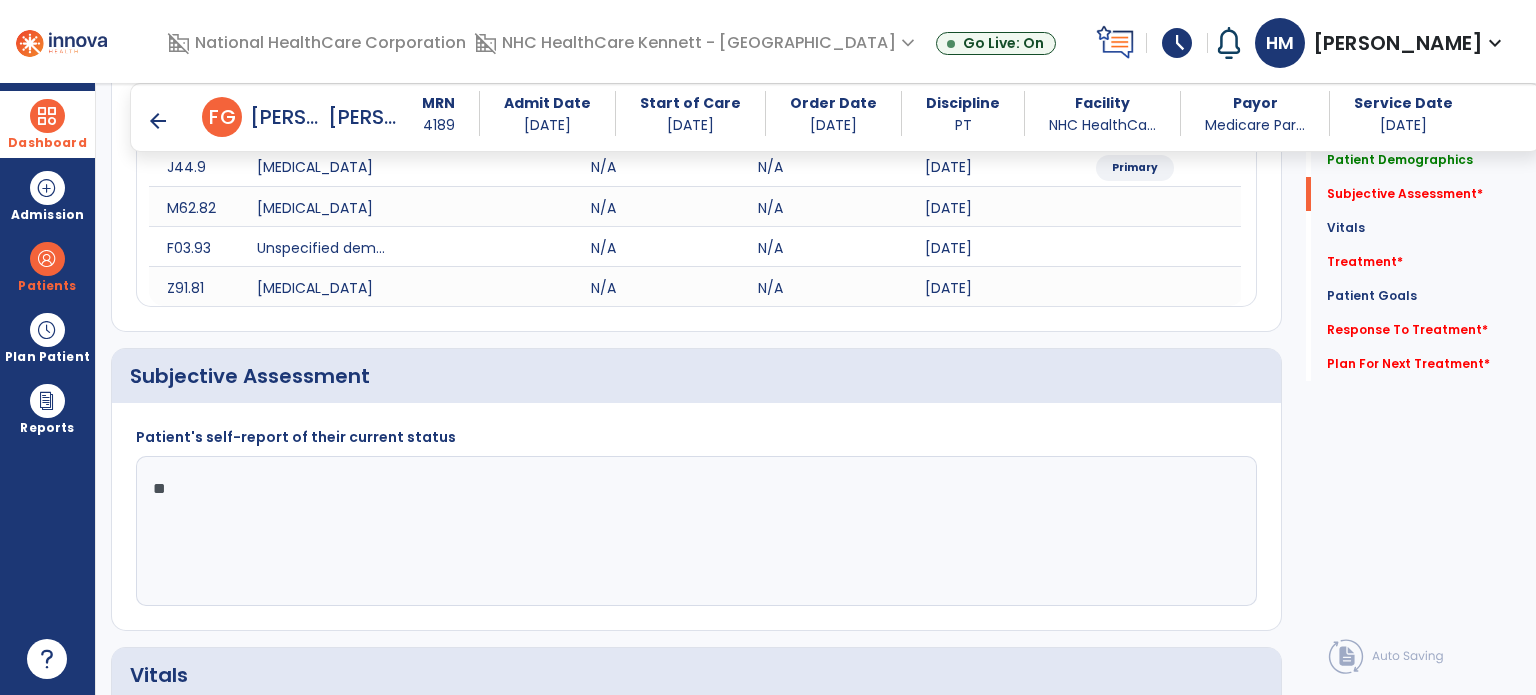 type on "*" 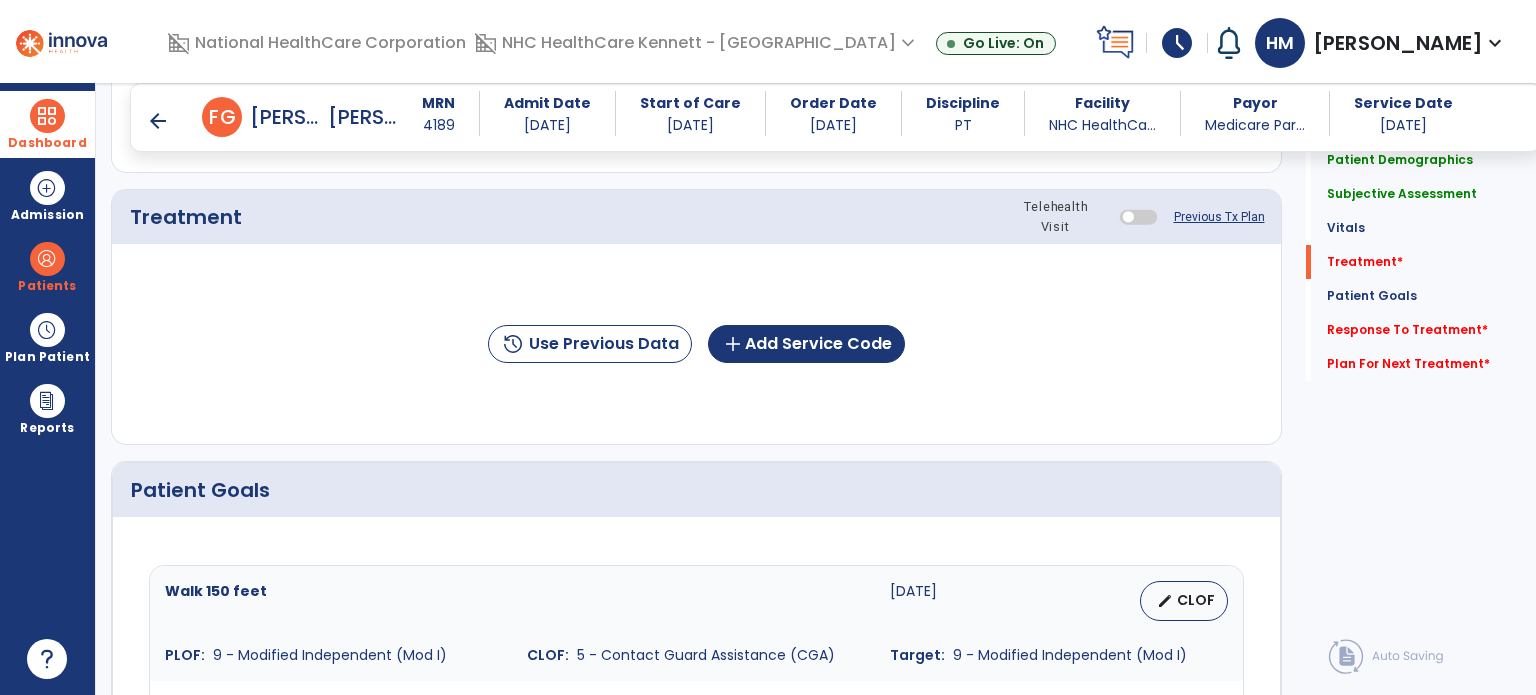 scroll, scrollTop: 1200, scrollLeft: 0, axis: vertical 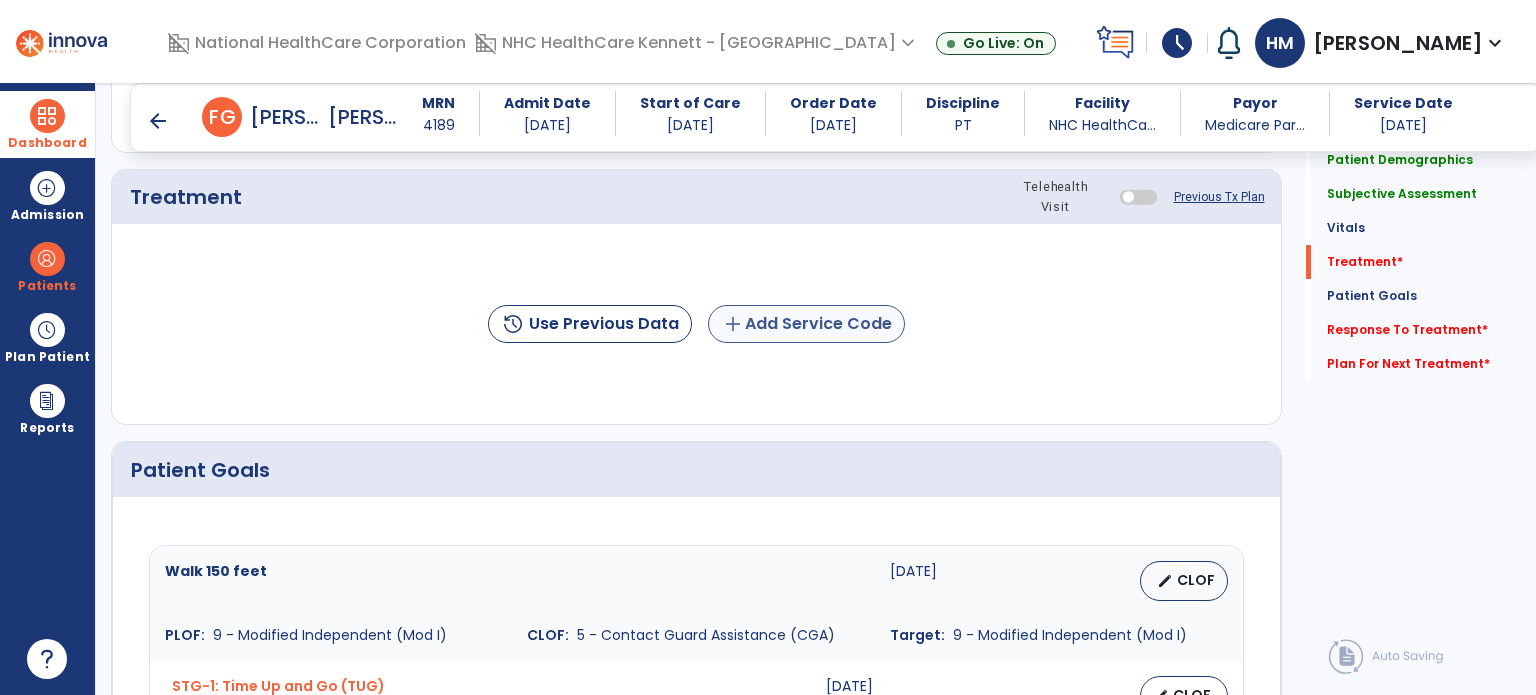 type on "**********" 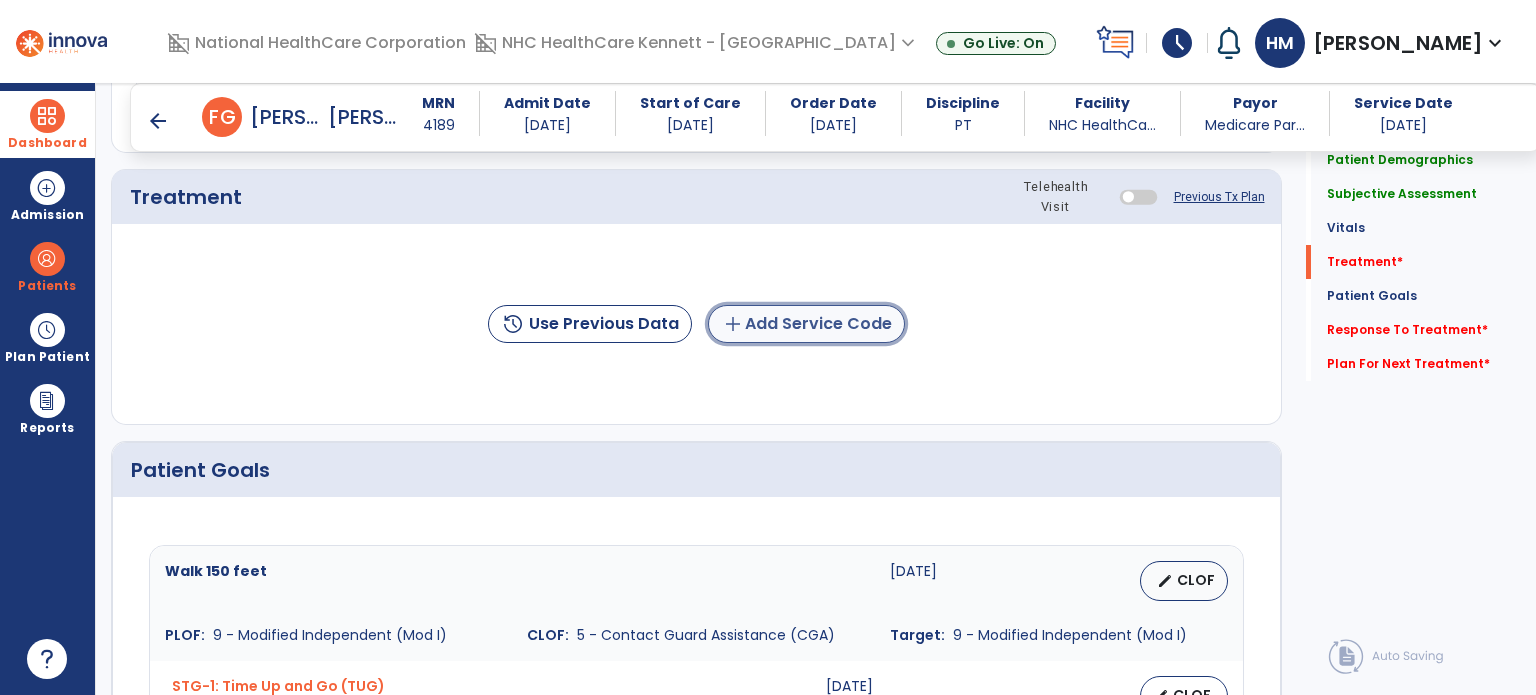 click on "add" 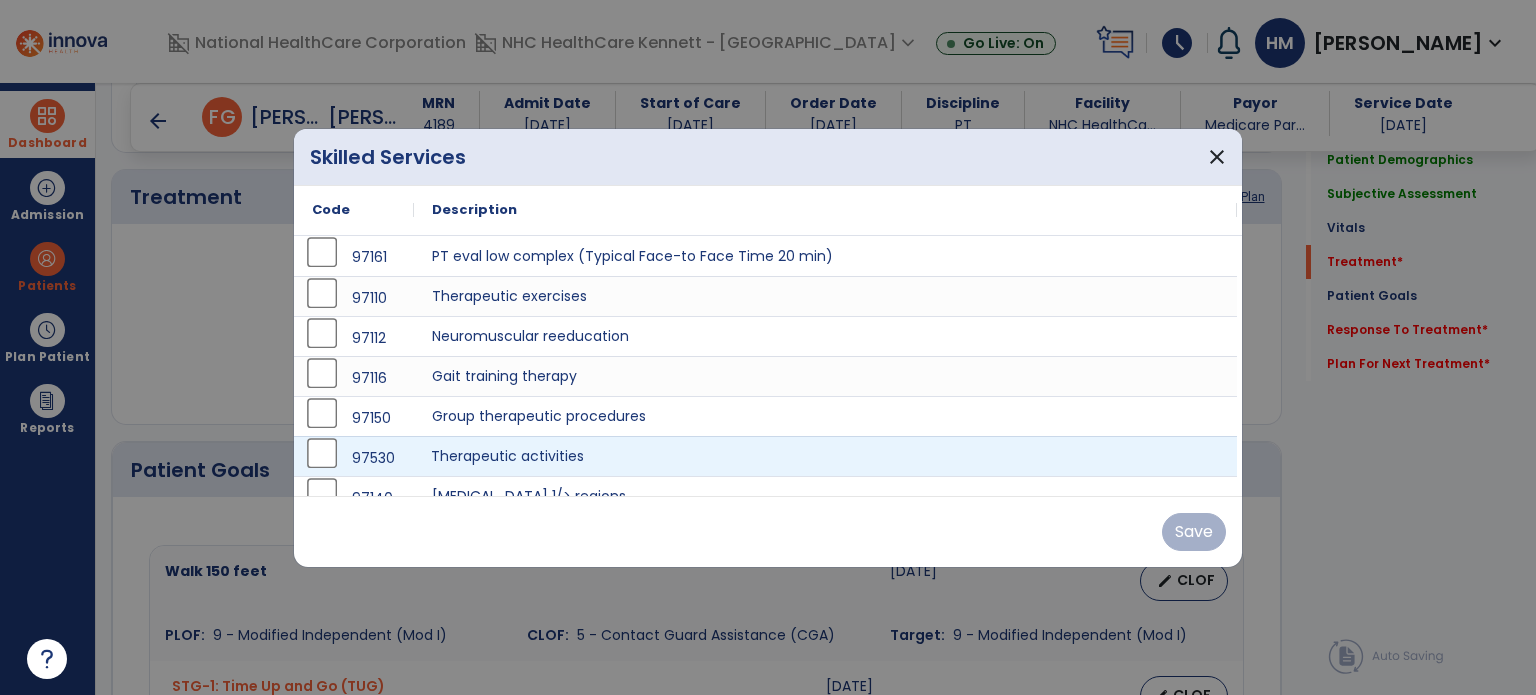 click on "Therapeutic activities" at bounding box center [825, 456] 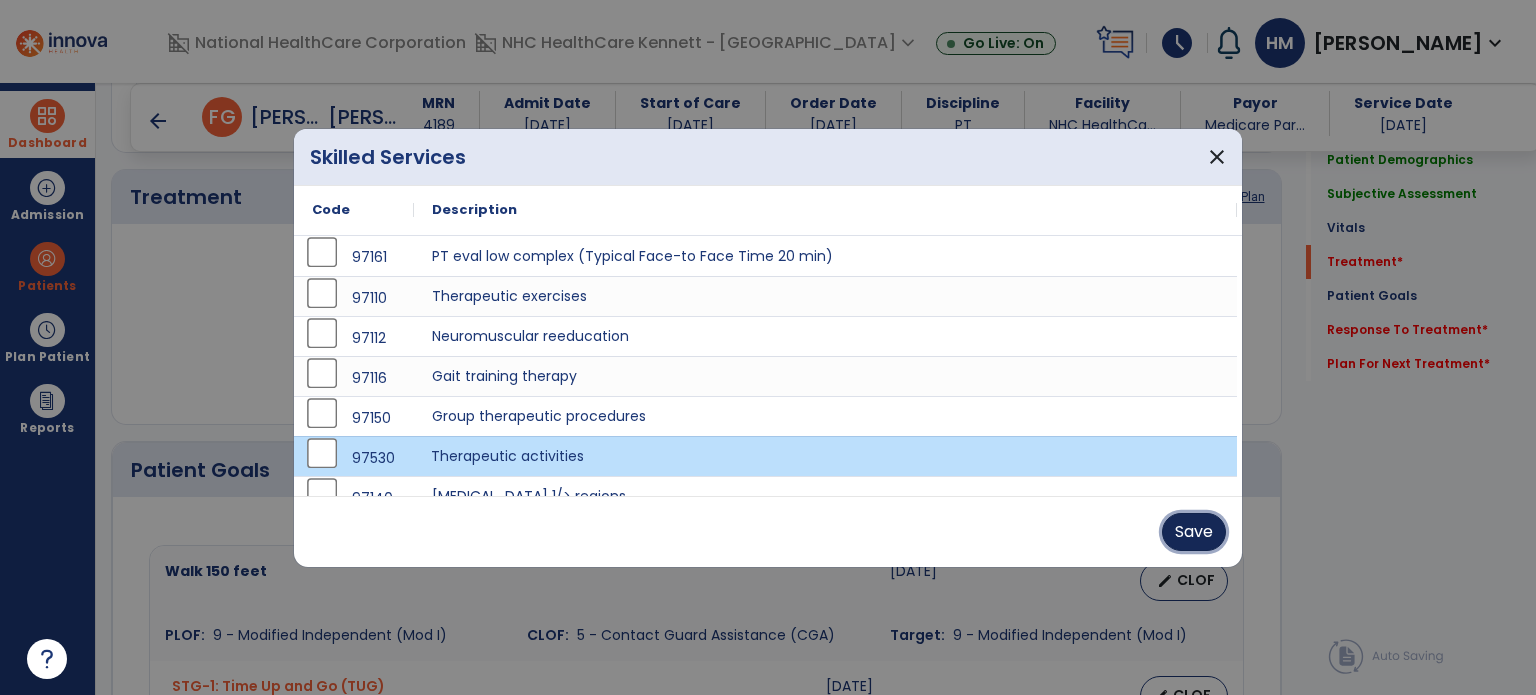 click on "Save" at bounding box center [1194, 532] 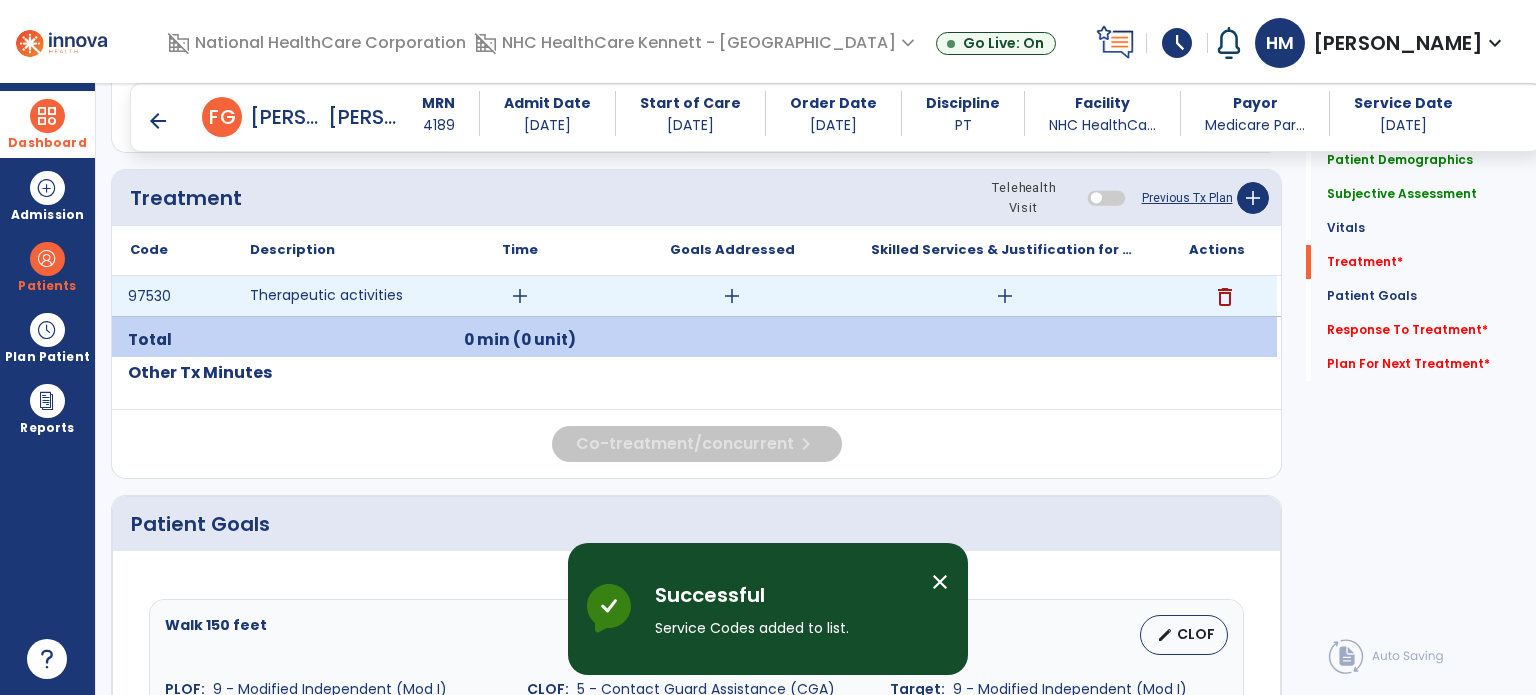 click on "add" at bounding box center [520, 296] 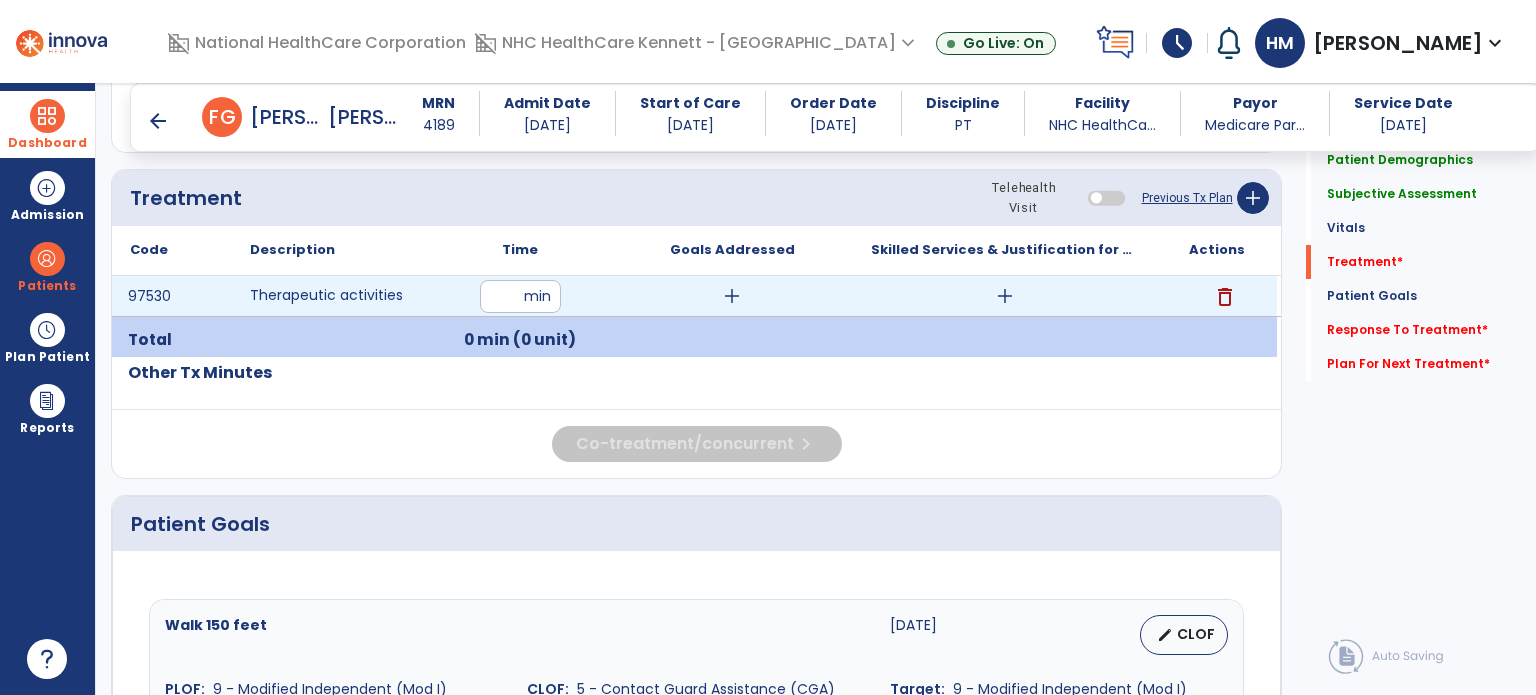 type on "**" 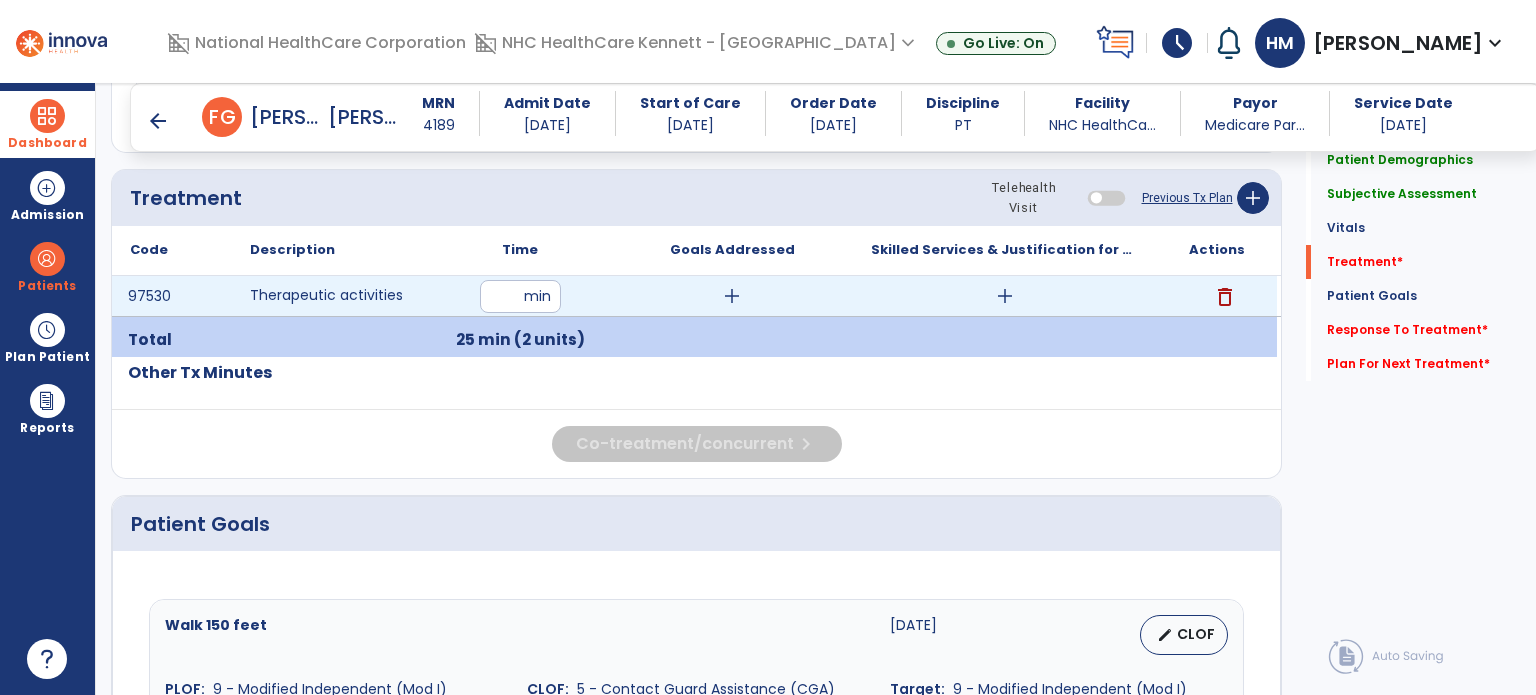 click on "add" at bounding box center [1005, 296] 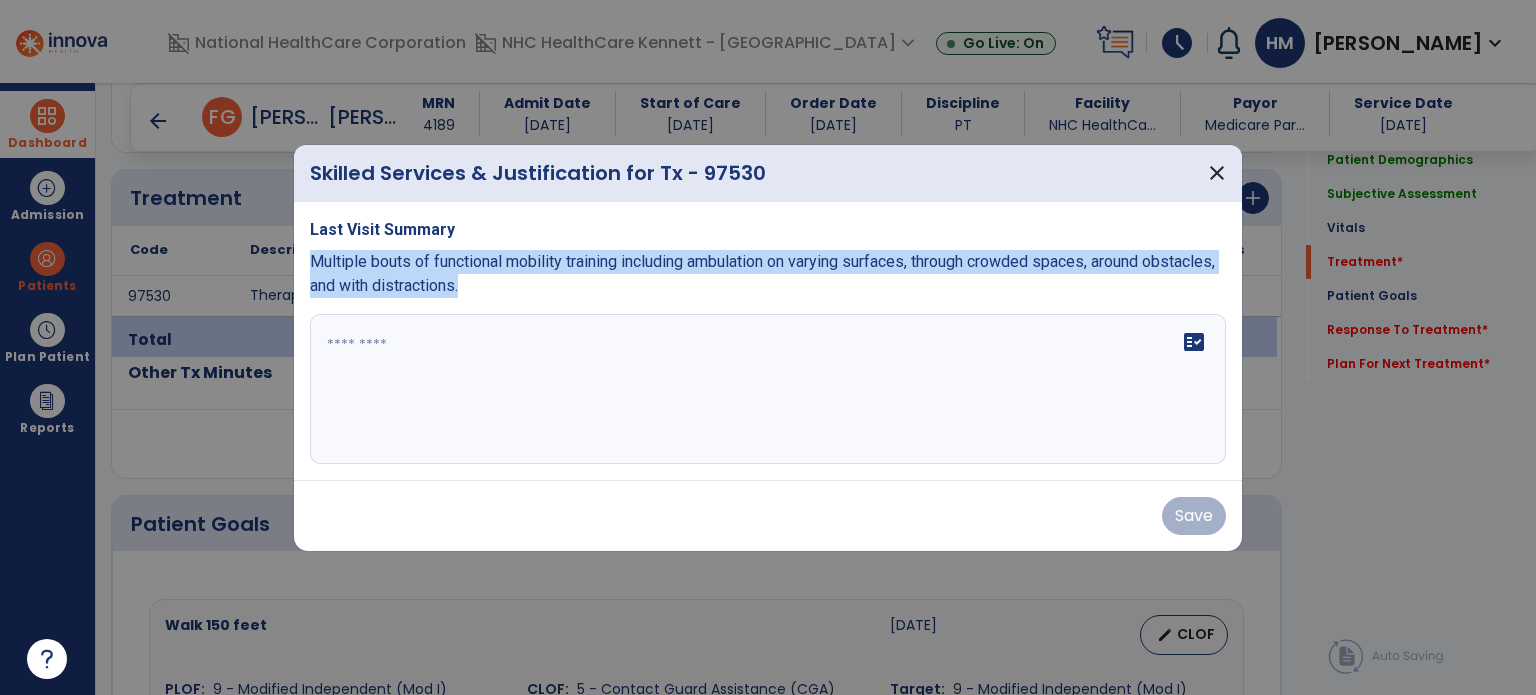 drag, startPoint x: 312, startPoint y: 261, endPoint x: 636, endPoint y: 347, distance: 335.21933 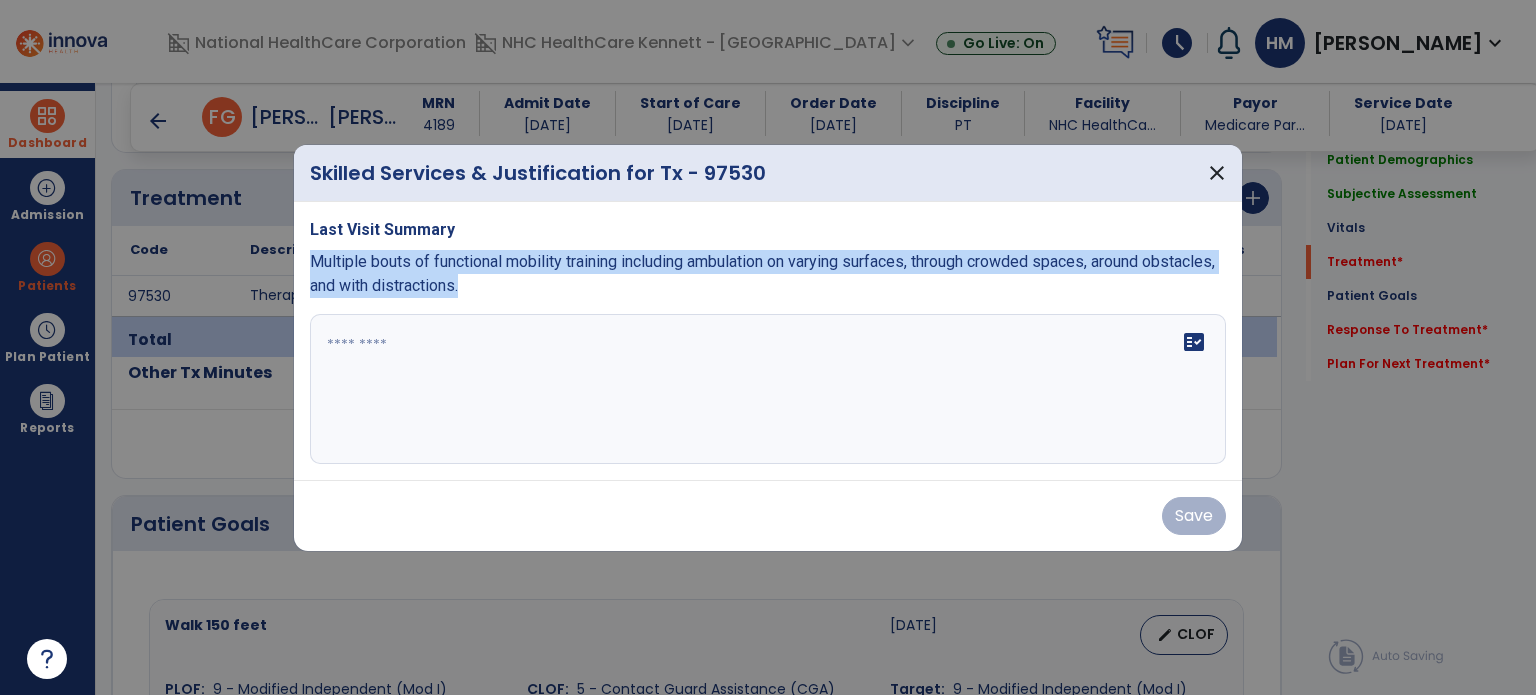 click on "Last Visit Summary Multiple bouts of functional mobility training including ambulation on varying surfaces, through crowded spaces, around obstacles, and with distractions.
fact_check" at bounding box center [768, 341] 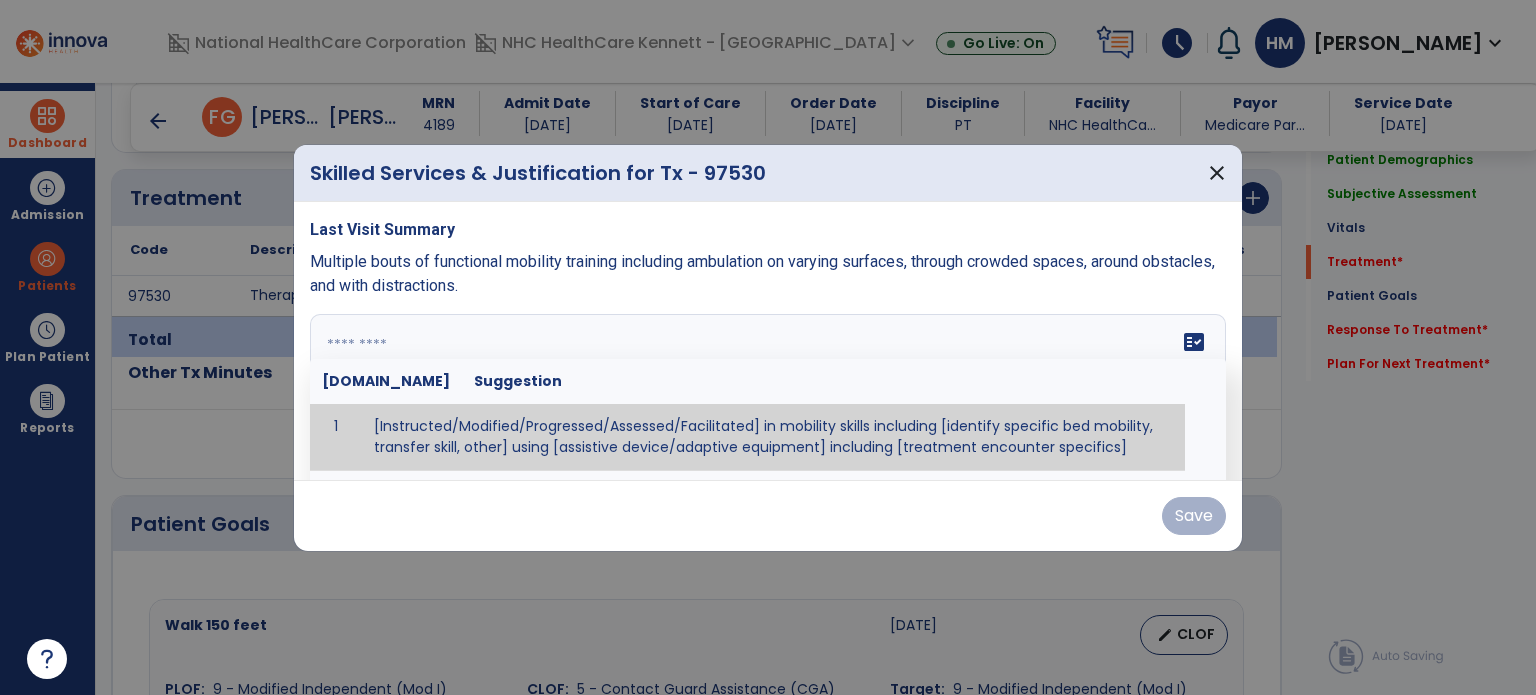 click at bounding box center (766, 389) 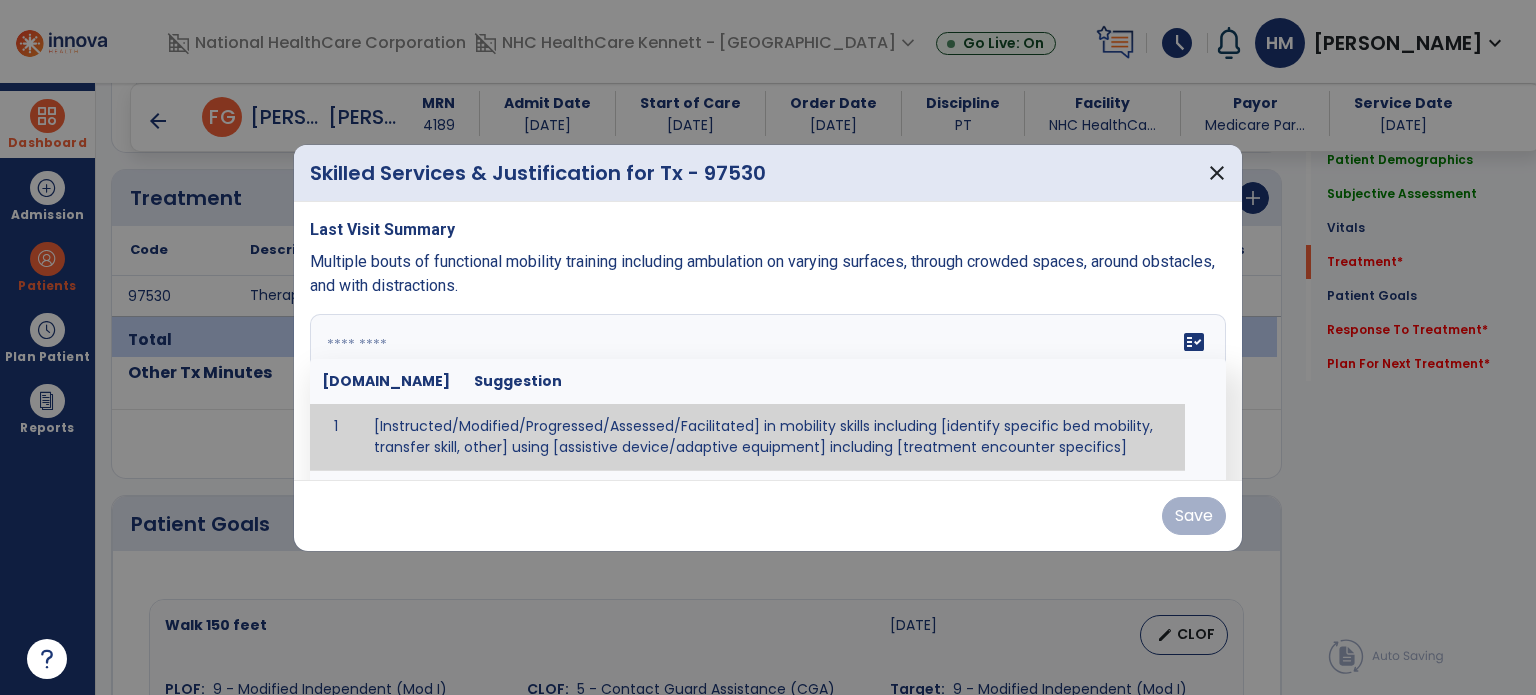 paste on "**********" 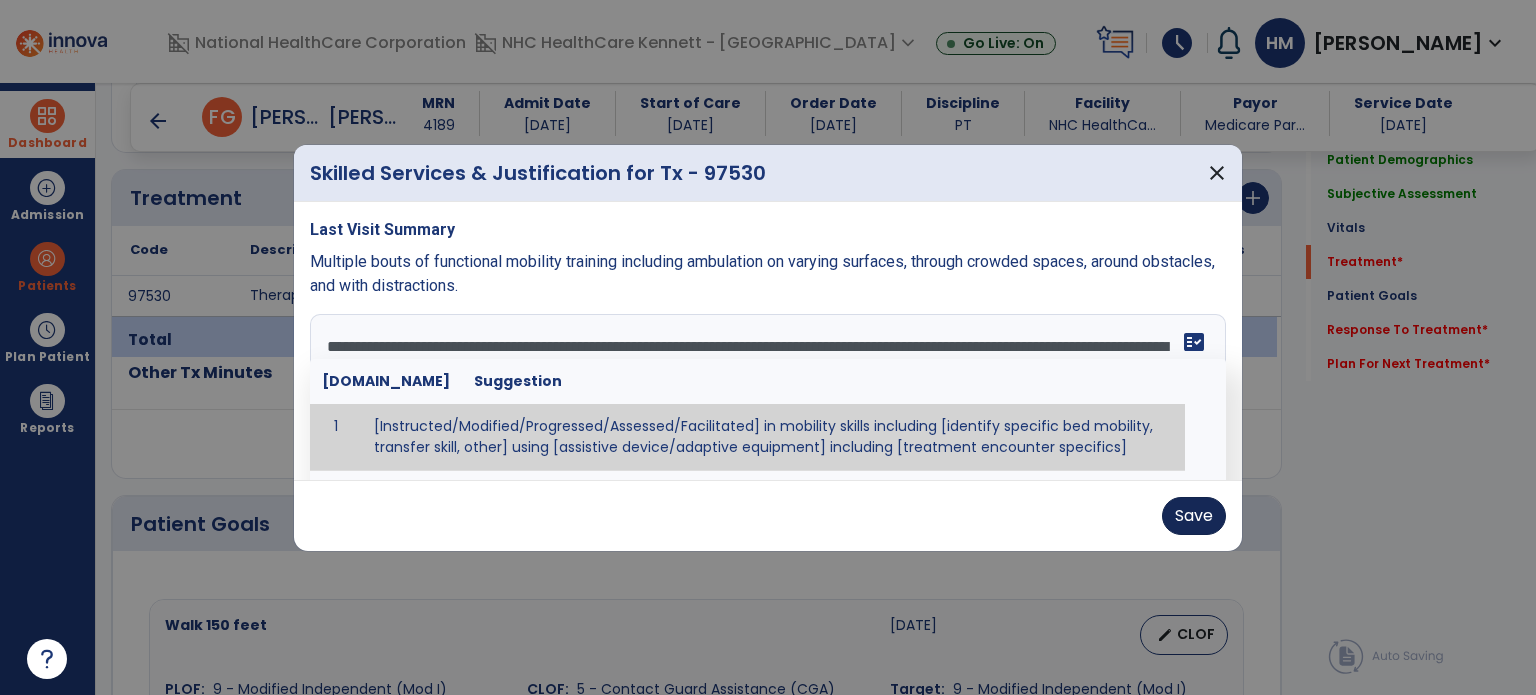 type on "**********" 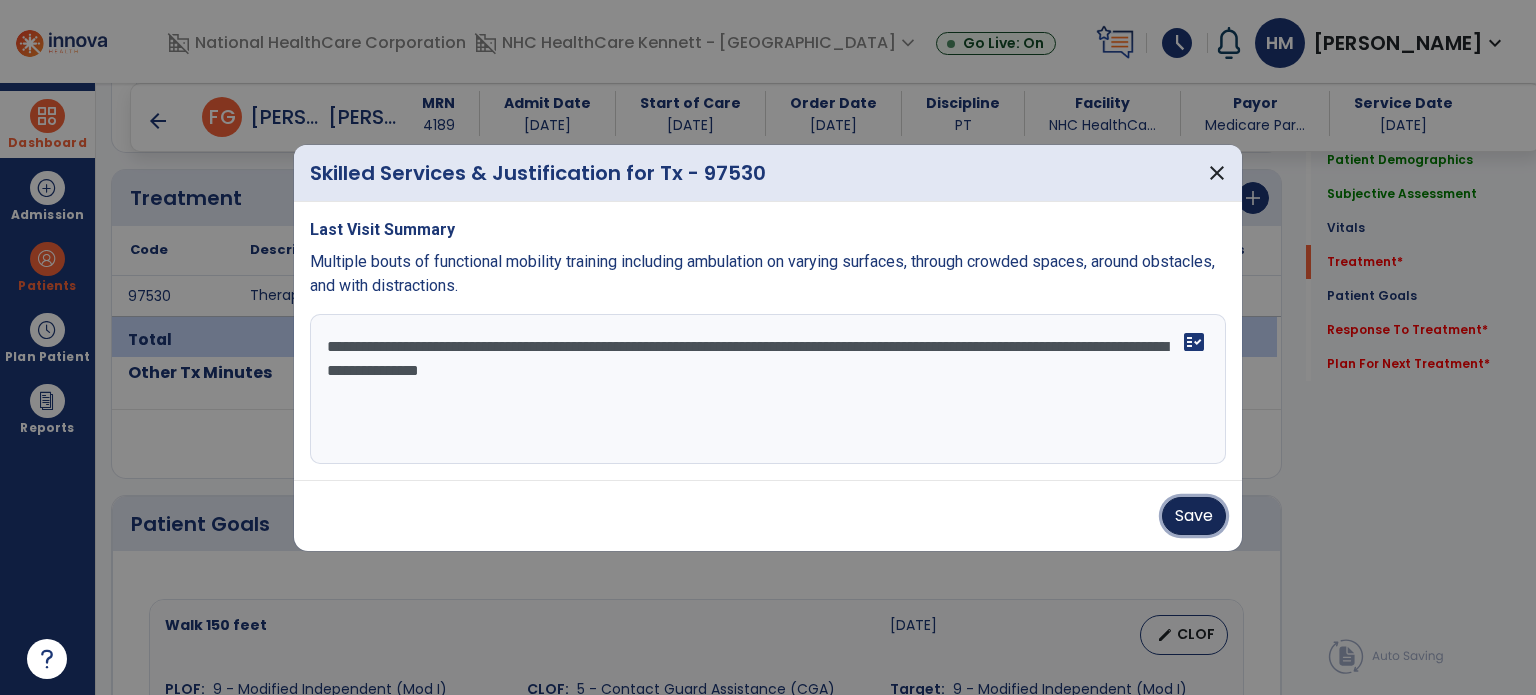 click on "Save" at bounding box center (1194, 516) 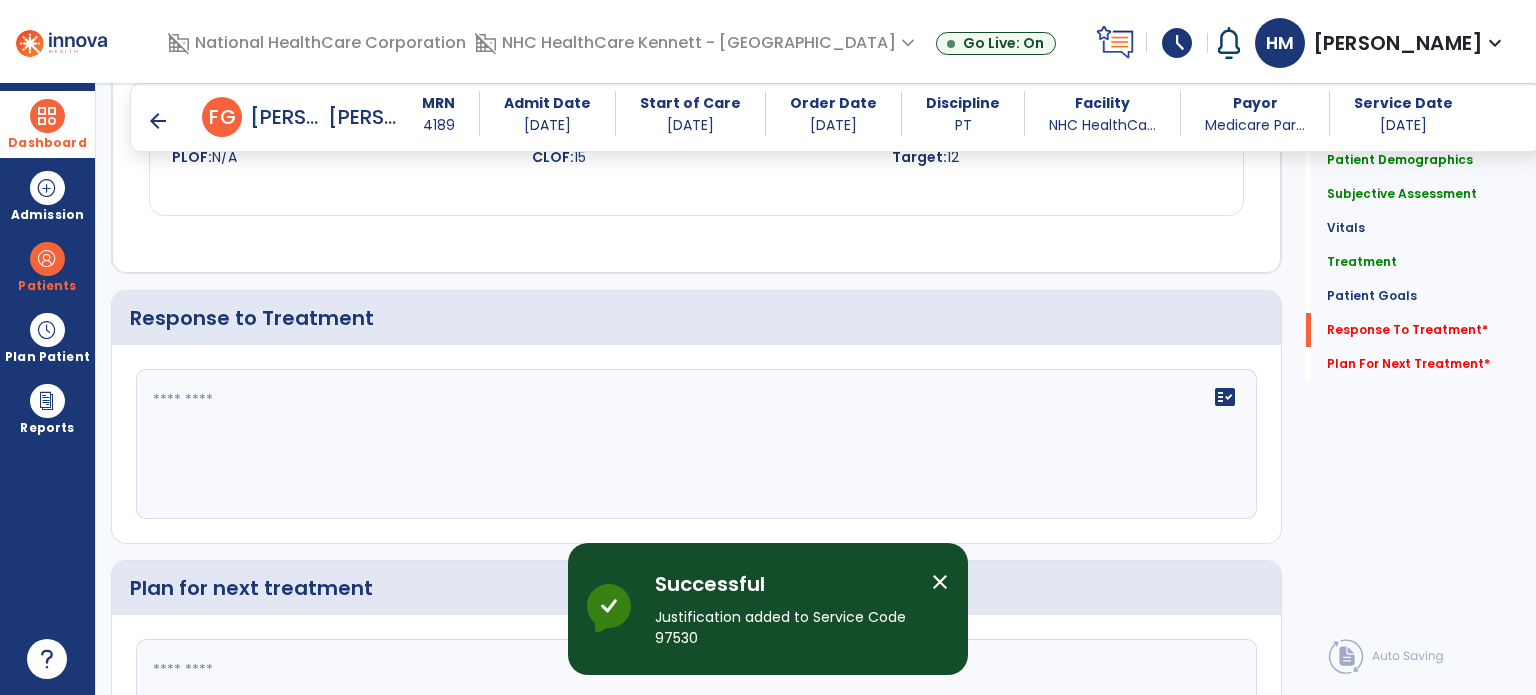scroll, scrollTop: 1900, scrollLeft: 0, axis: vertical 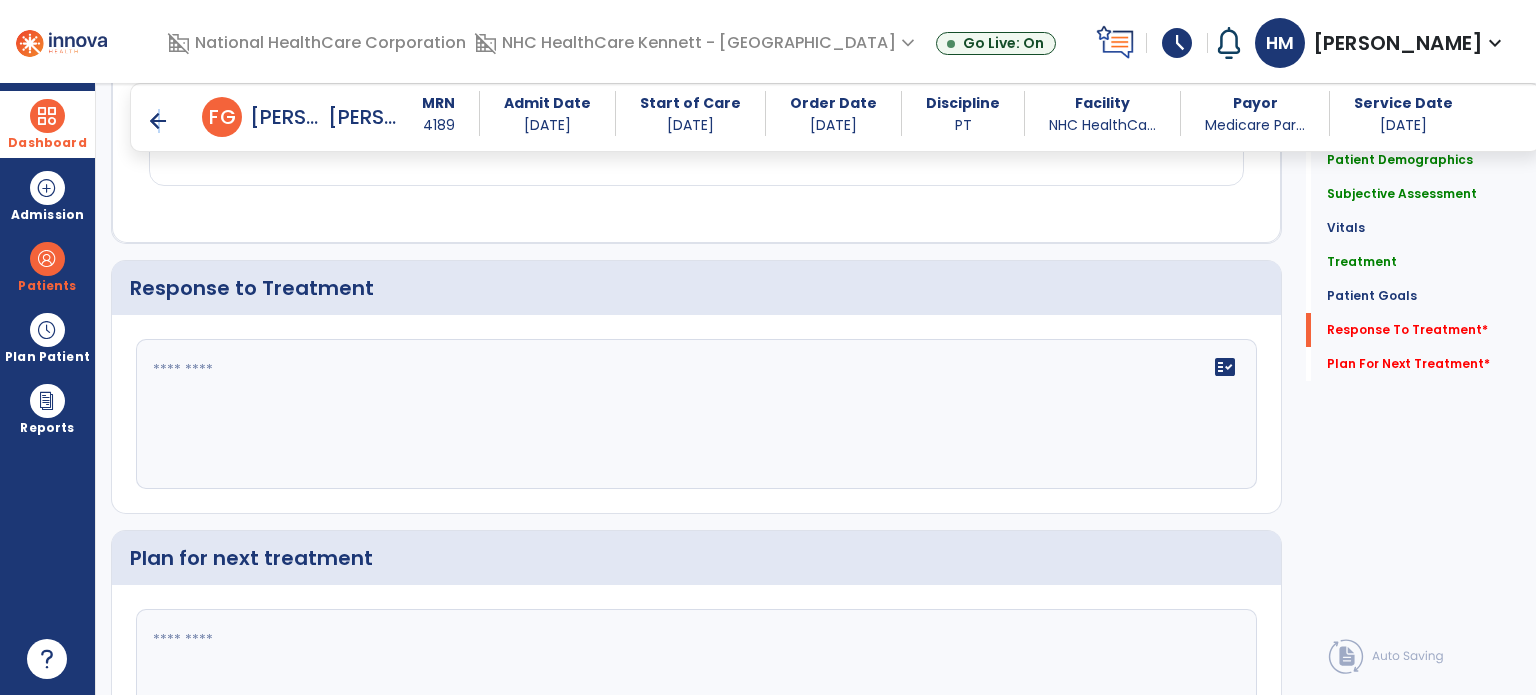 click on "arrow_back" at bounding box center (158, 121) 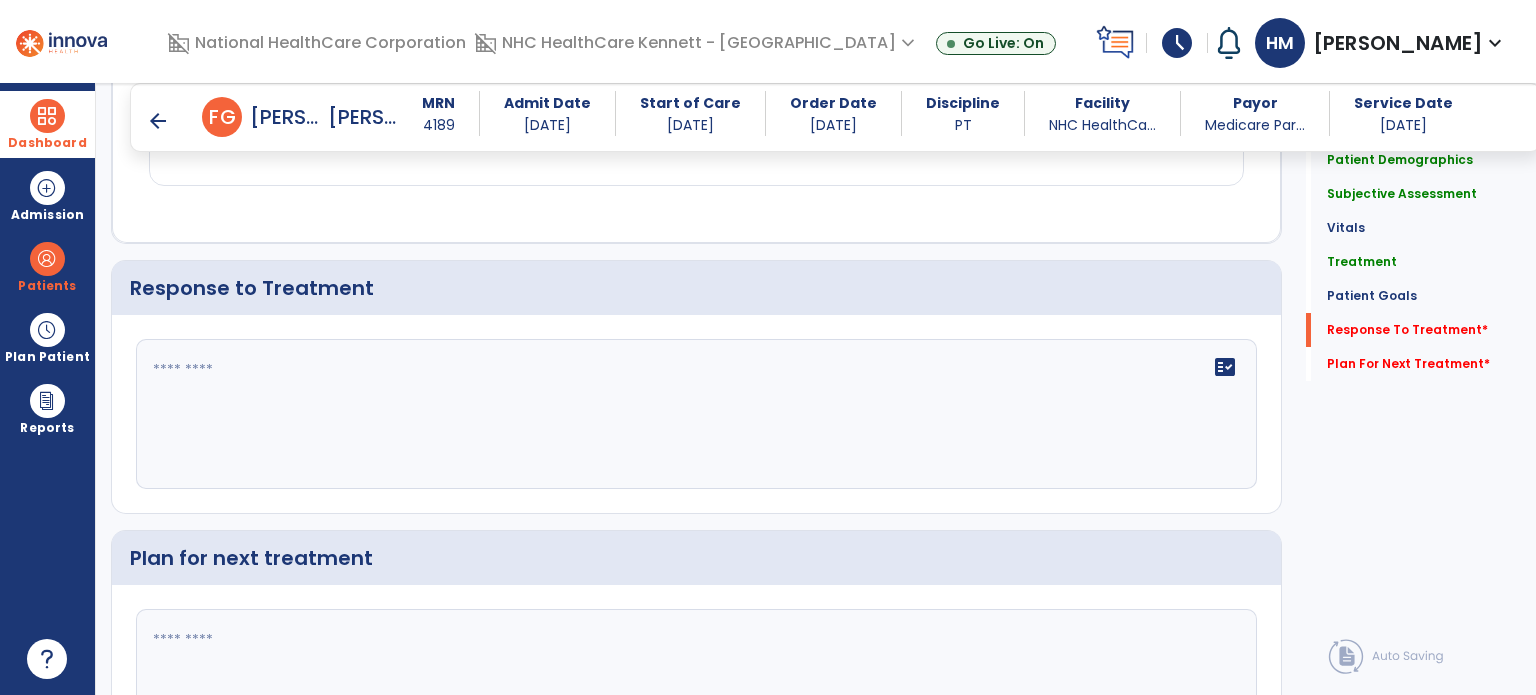 scroll, scrollTop: 0, scrollLeft: 0, axis: both 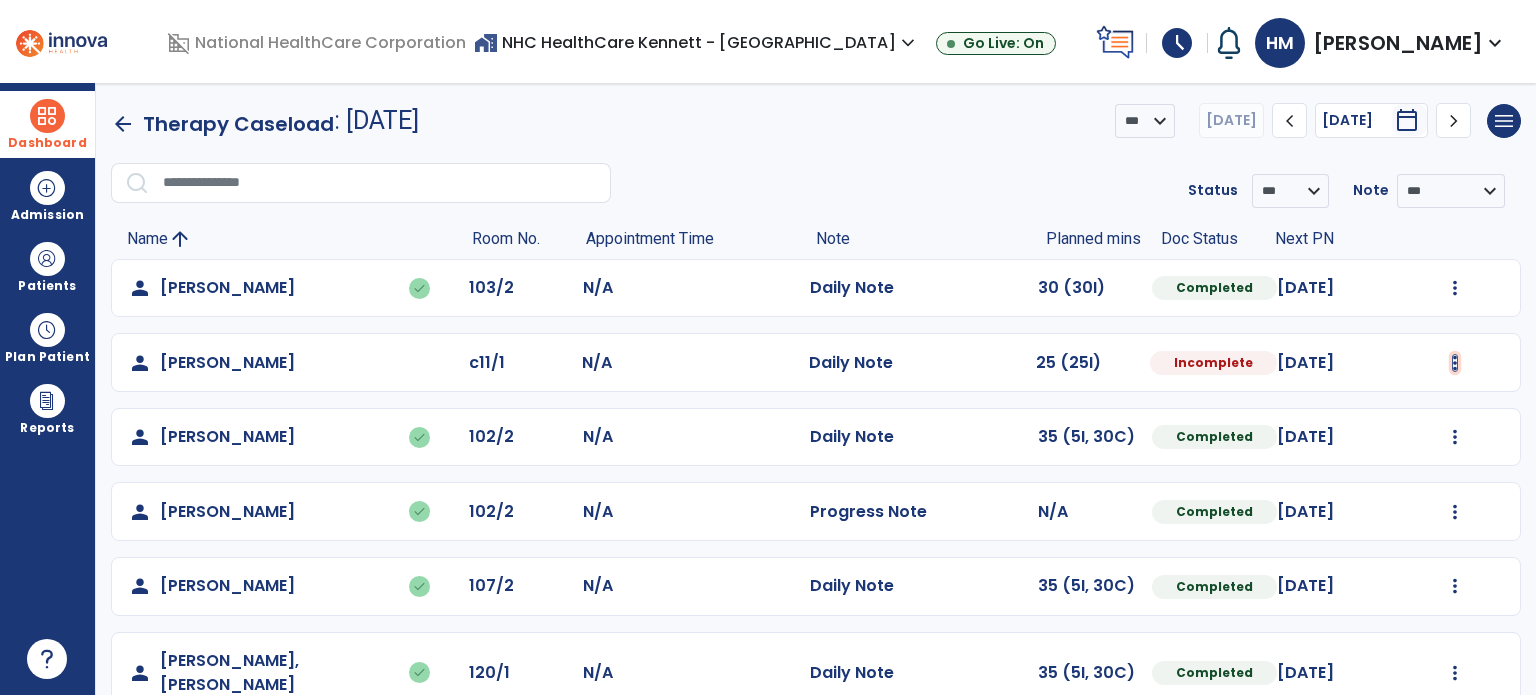 click at bounding box center (1455, 288) 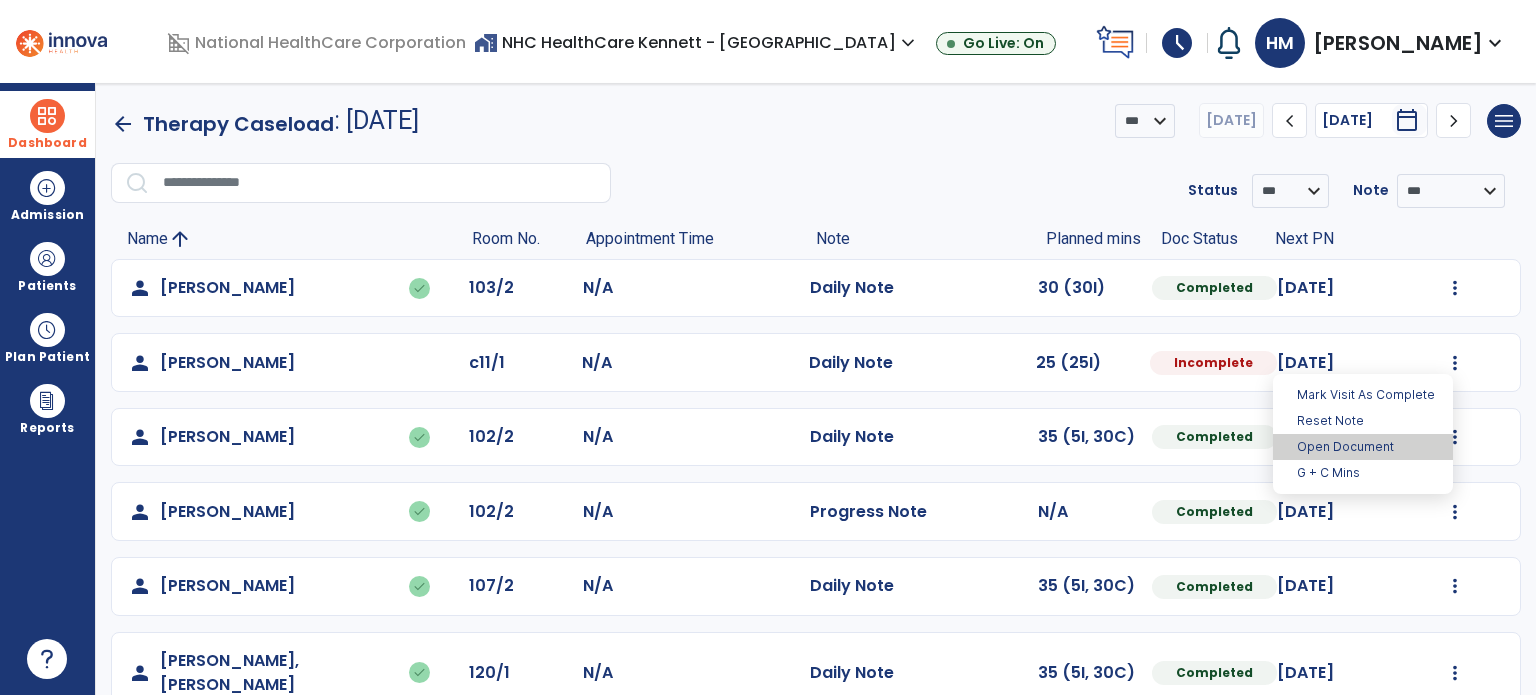 click on "Open Document" at bounding box center [1363, 447] 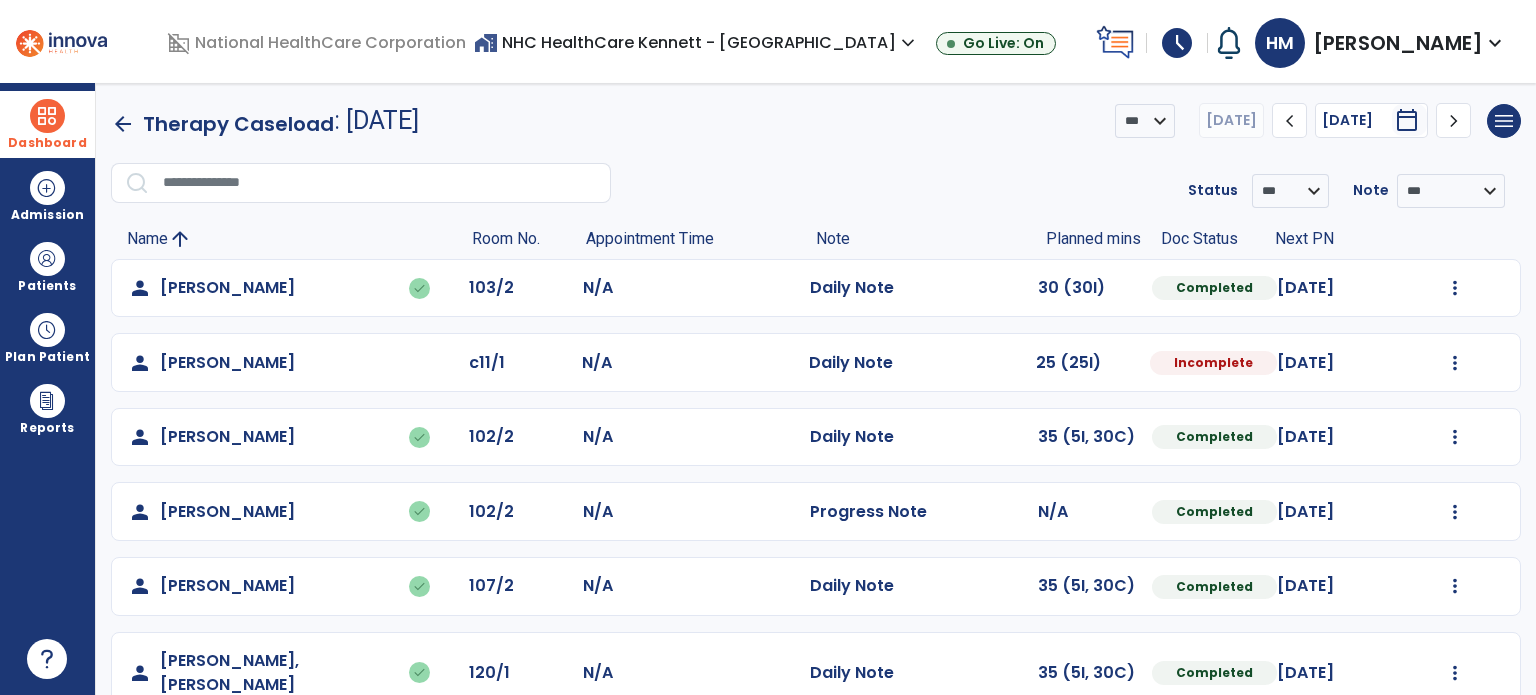 select on "*" 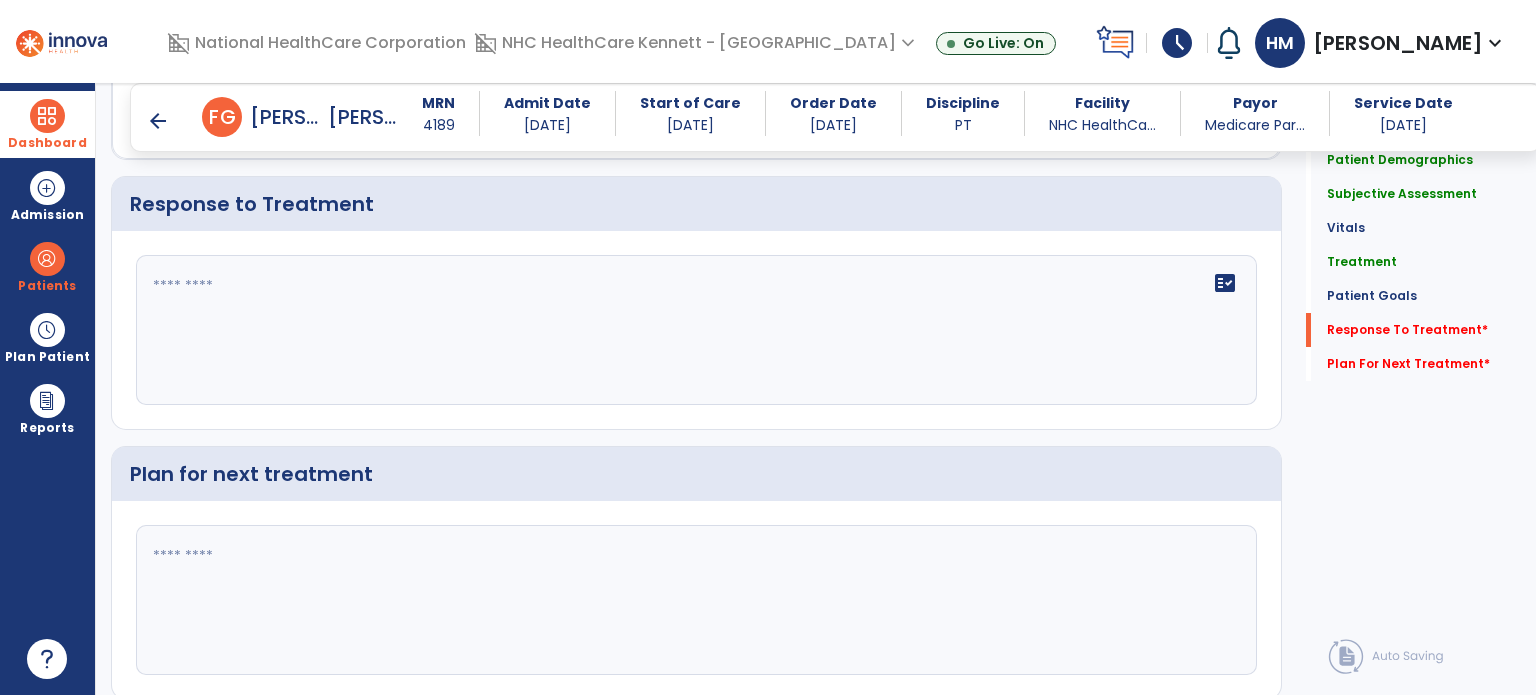 scroll, scrollTop: 1850, scrollLeft: 0, axis: vertical 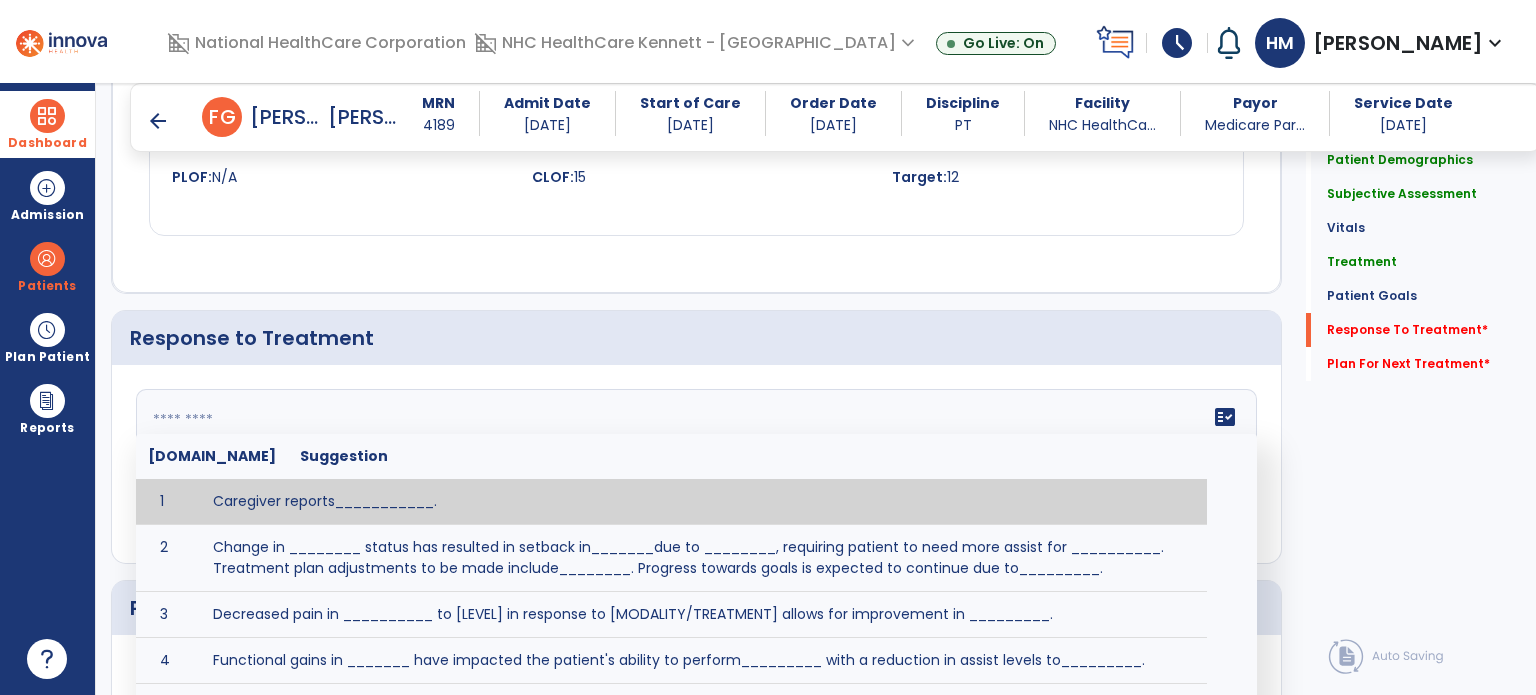 click on "fact_check  [DOMAIN_NAME] Suggestion 1 Caregiver reports___________. 2 Change in ________ status has resulted in setback in_______due to ________, requiring patient to need more assist for __________.   Treatment plan adjustments to be made include________.  Progress towards goals is expected to continue due to_________. 3 Decreased pain in __________ to [LEVEL] in response to [MODALITY/TREATMENT] allows for improvement in _________. 4 Functional gains in _______ have impacted the patient's ability to perform_________ with a reduction in assist levels to_________. 5 Functional progress this week has been significant due to__________. 6 Gains in ________ have improved the patient's ability to perform ______with decreased levels of assist to___________. 7 Improvement in ________allows patient to tolerate higher levels of challenges in_________. 8 Pain in [AREA] has decreased to [LEVEL] in response to [TREATMENT/MODALITY], allowing fore ease in completing__________. 9 10 11 12 13 14 15 16 17 18 19 20 21" 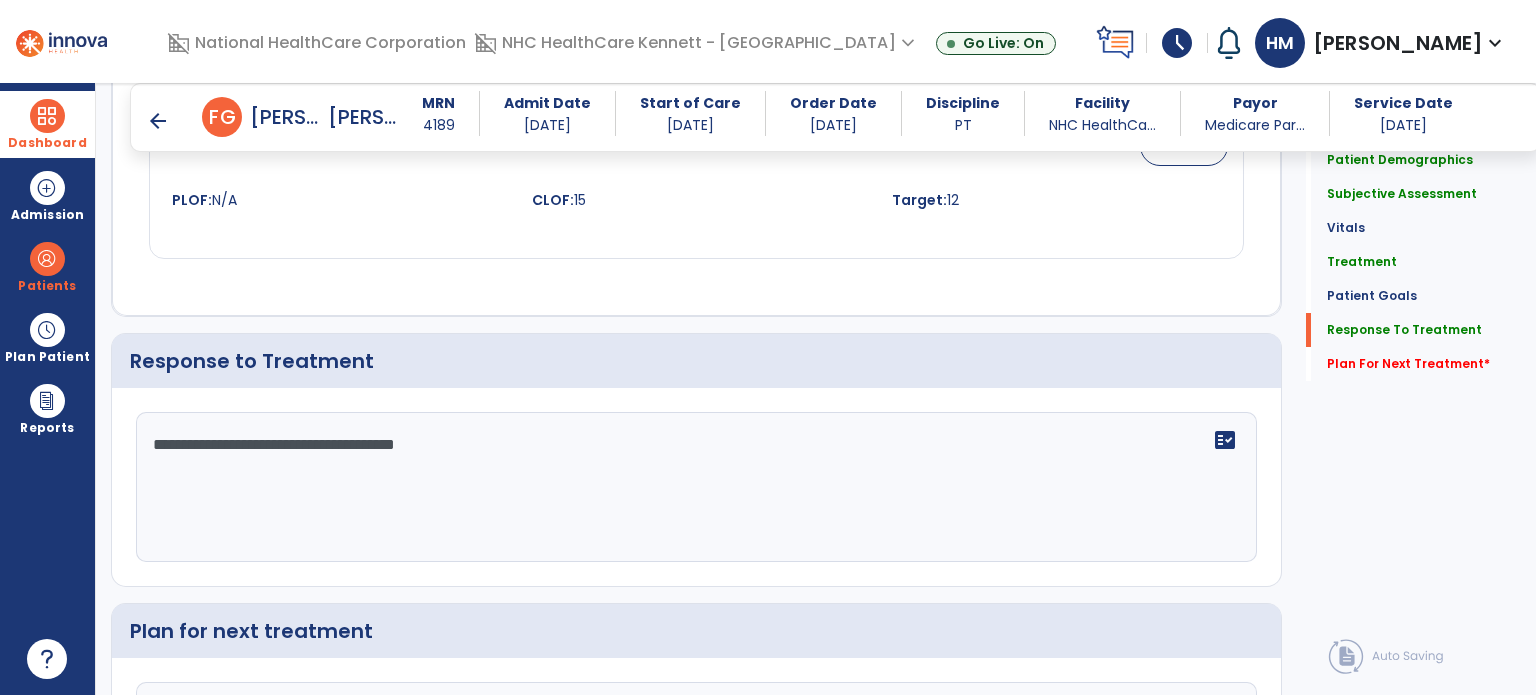 scroll, scrollTop: 1850, scrollLeft: 0, axis: vertical 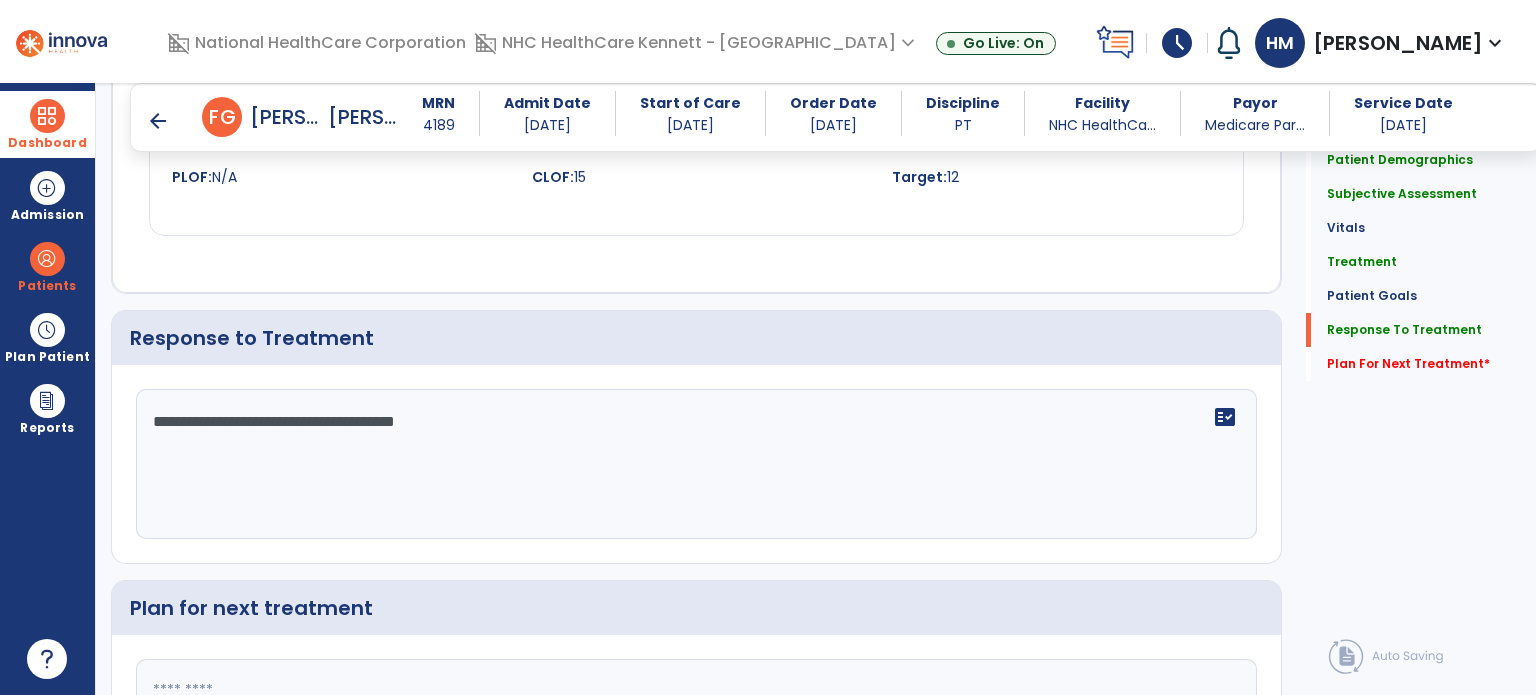 type on "**********" 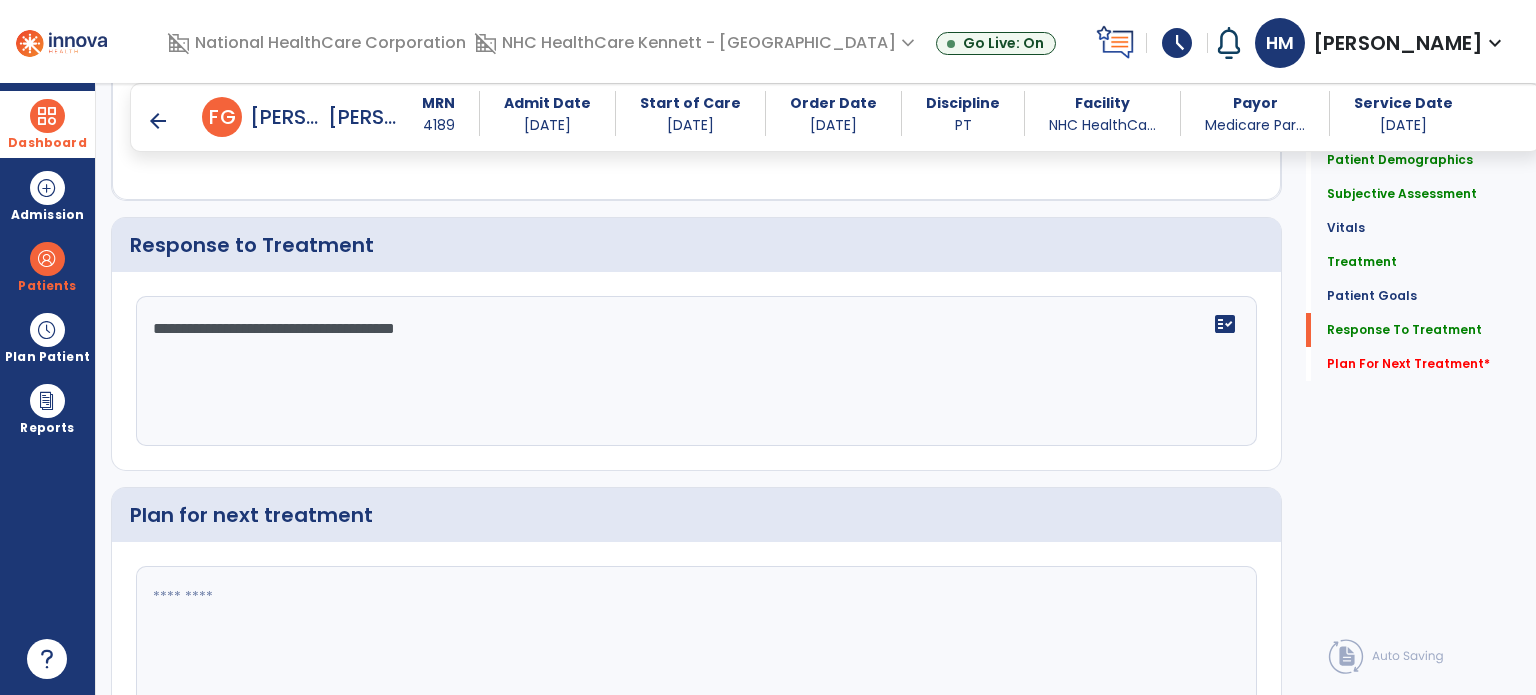 scroll, scrollTop: 2049, scrollLeft: 0, axis: vertical 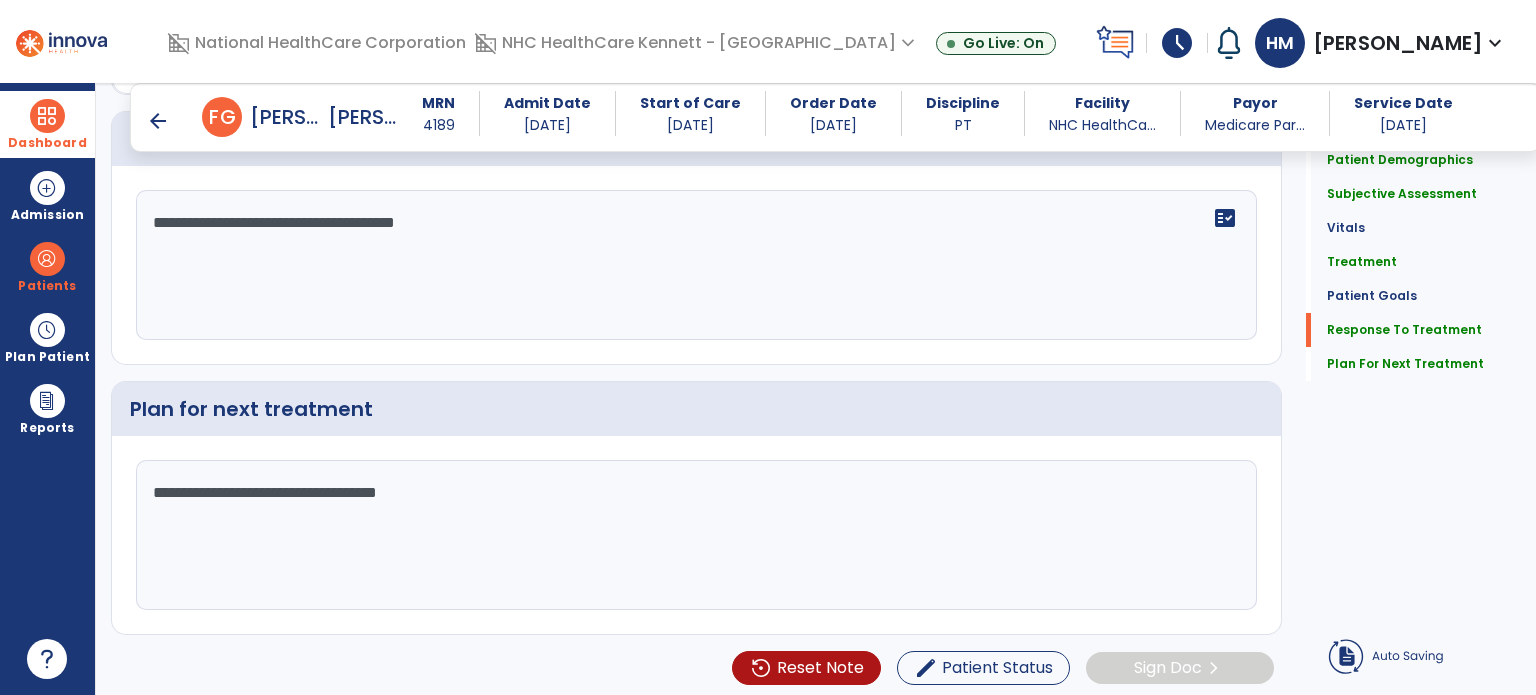 type on "**********" 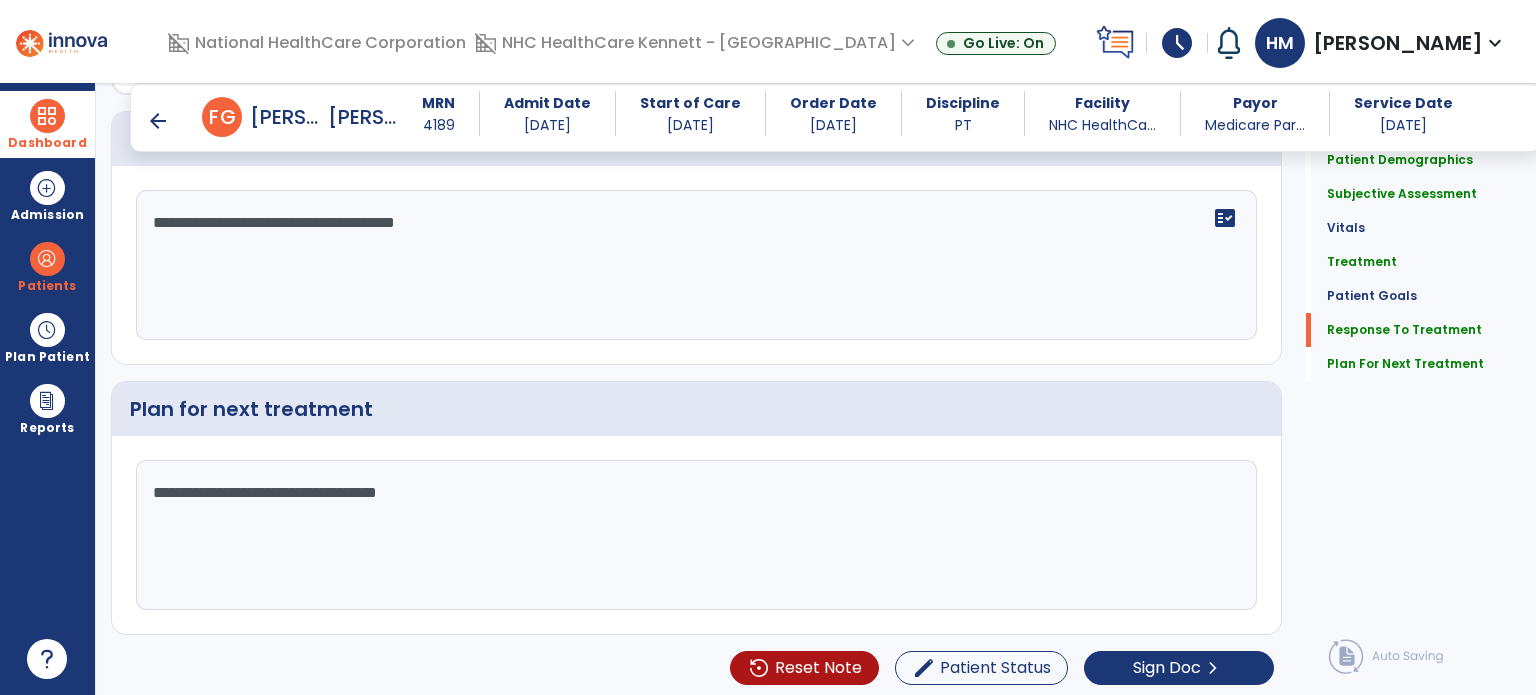 scroll, scrollTop: 2049, scrollLeft: 0, axis: vertical 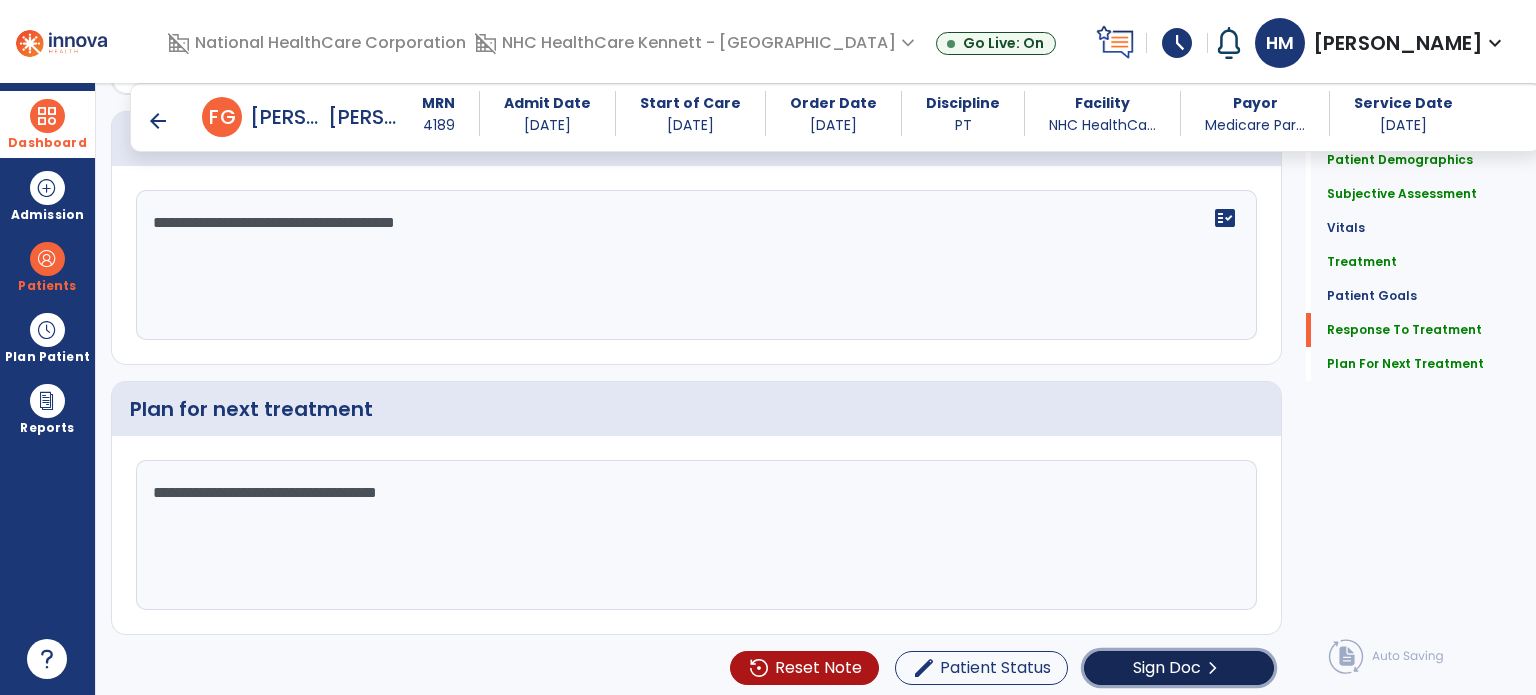 click on "Sign Doc  chevron_right" 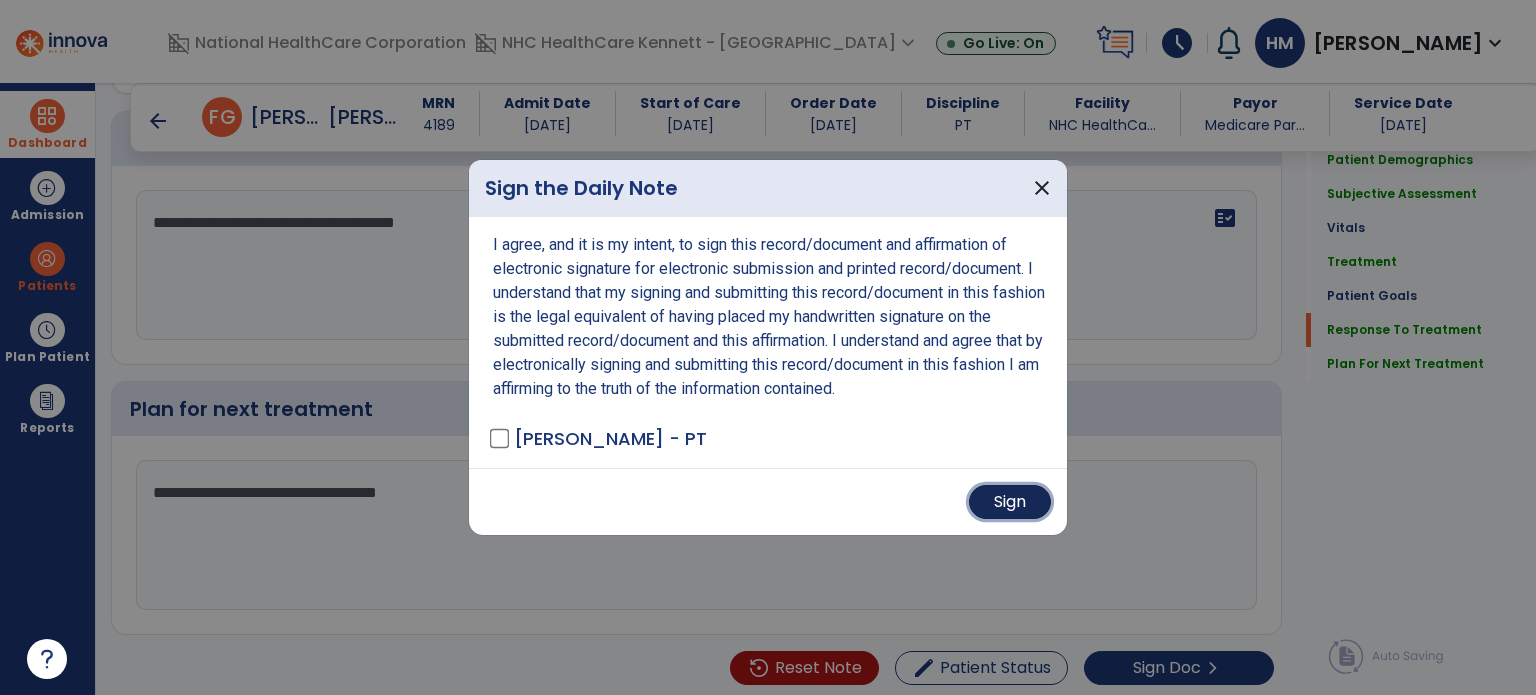 click on "Sign" at bounding box center (1010, 502) 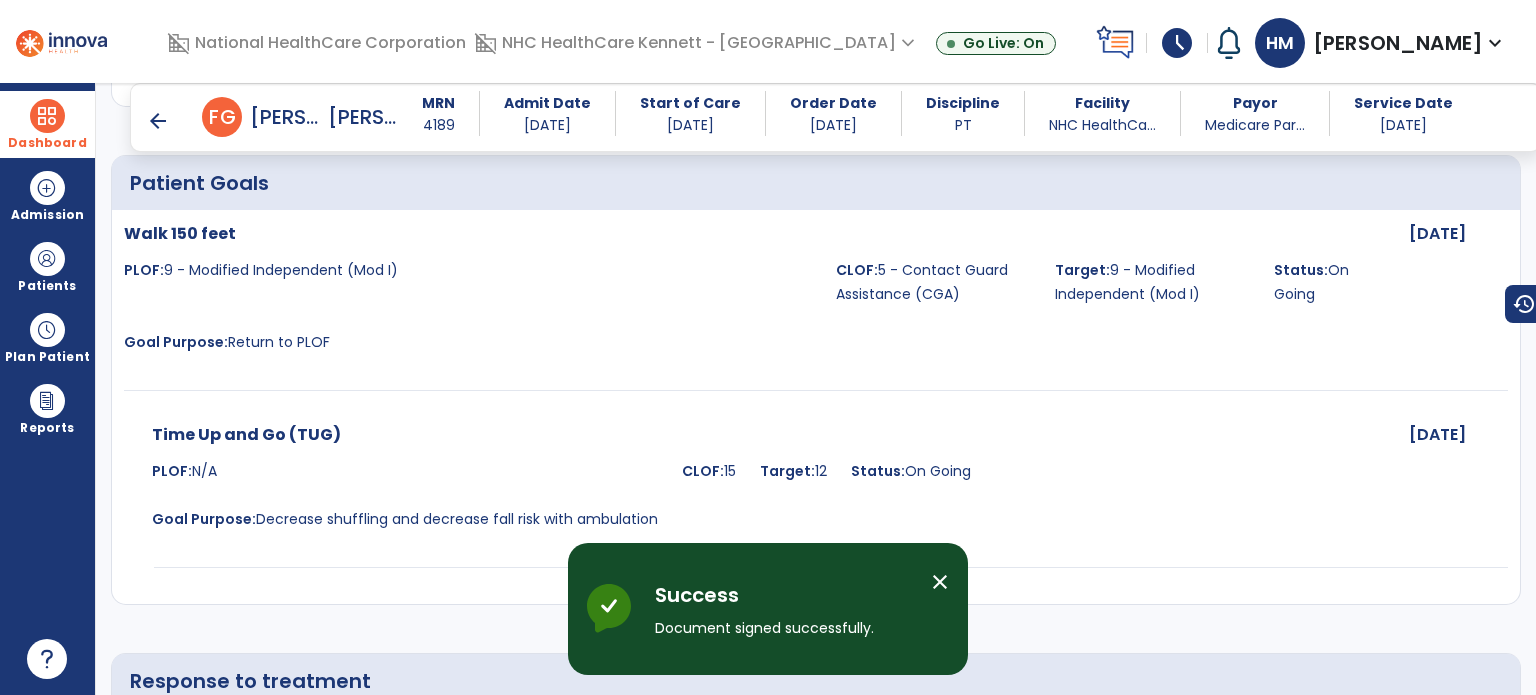 scroll, scrollTop: 2025, scrollLeft: 0, axis: vertical 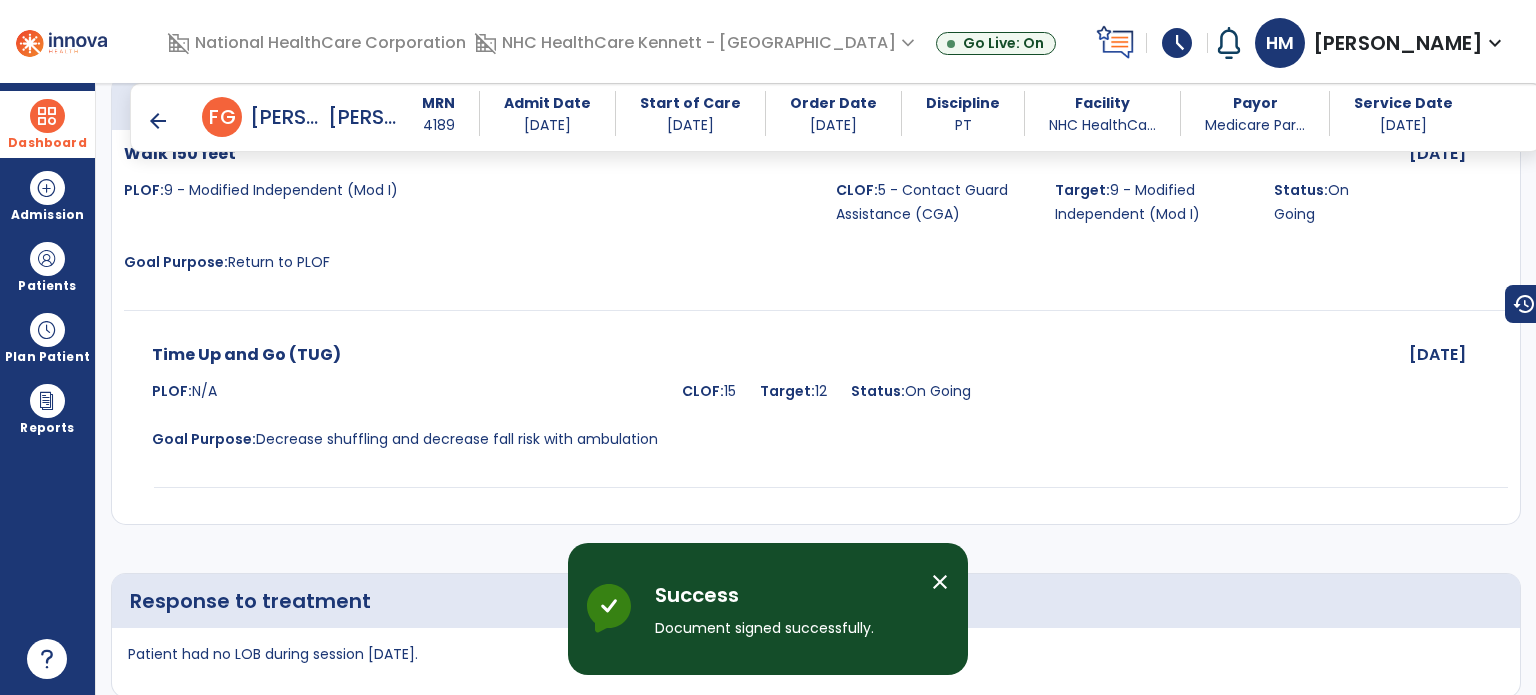 click on "arrow_back" at bounding box center [158, 121] 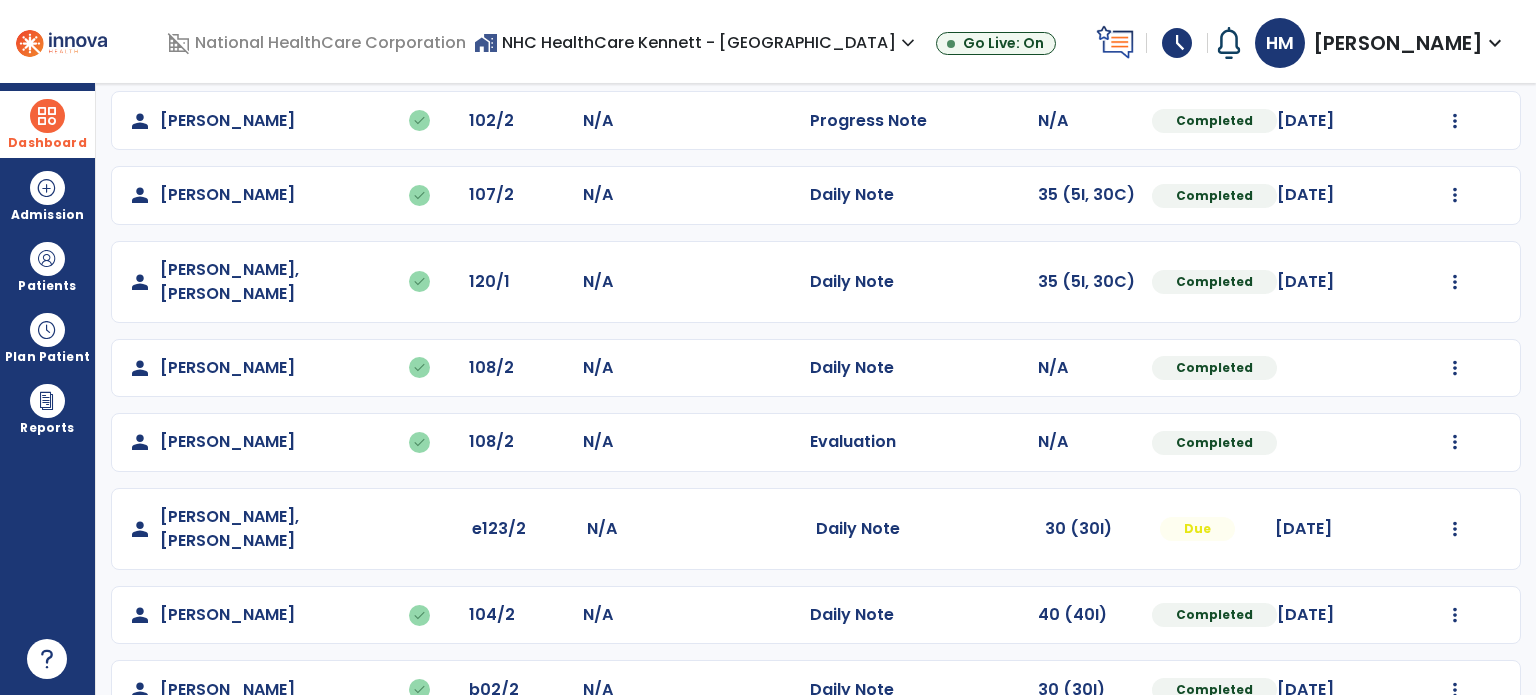scroll, scrollTop: 393, scrollLeft: 0, axis: vertical 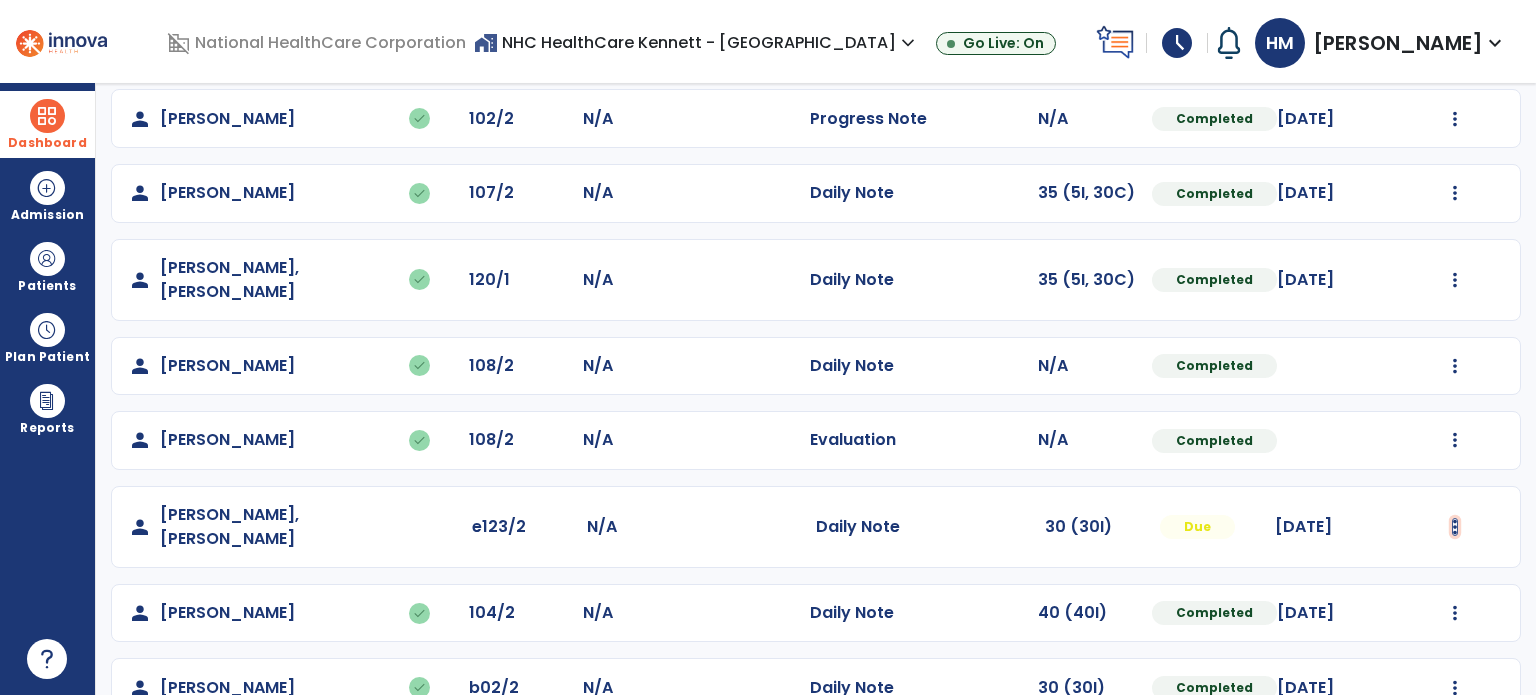 click at bounding box center [1455, -105] 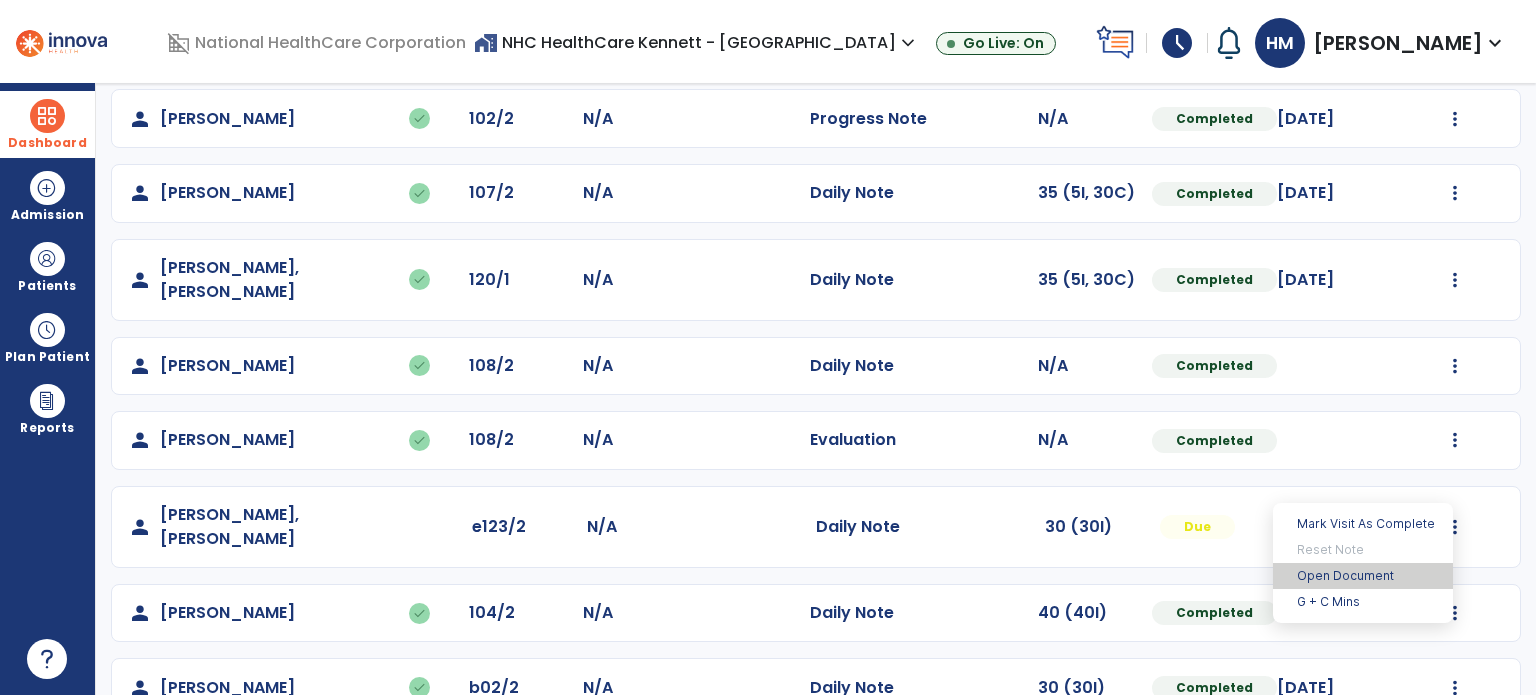 click on "Open Document" at bounding box center (1363, 576) 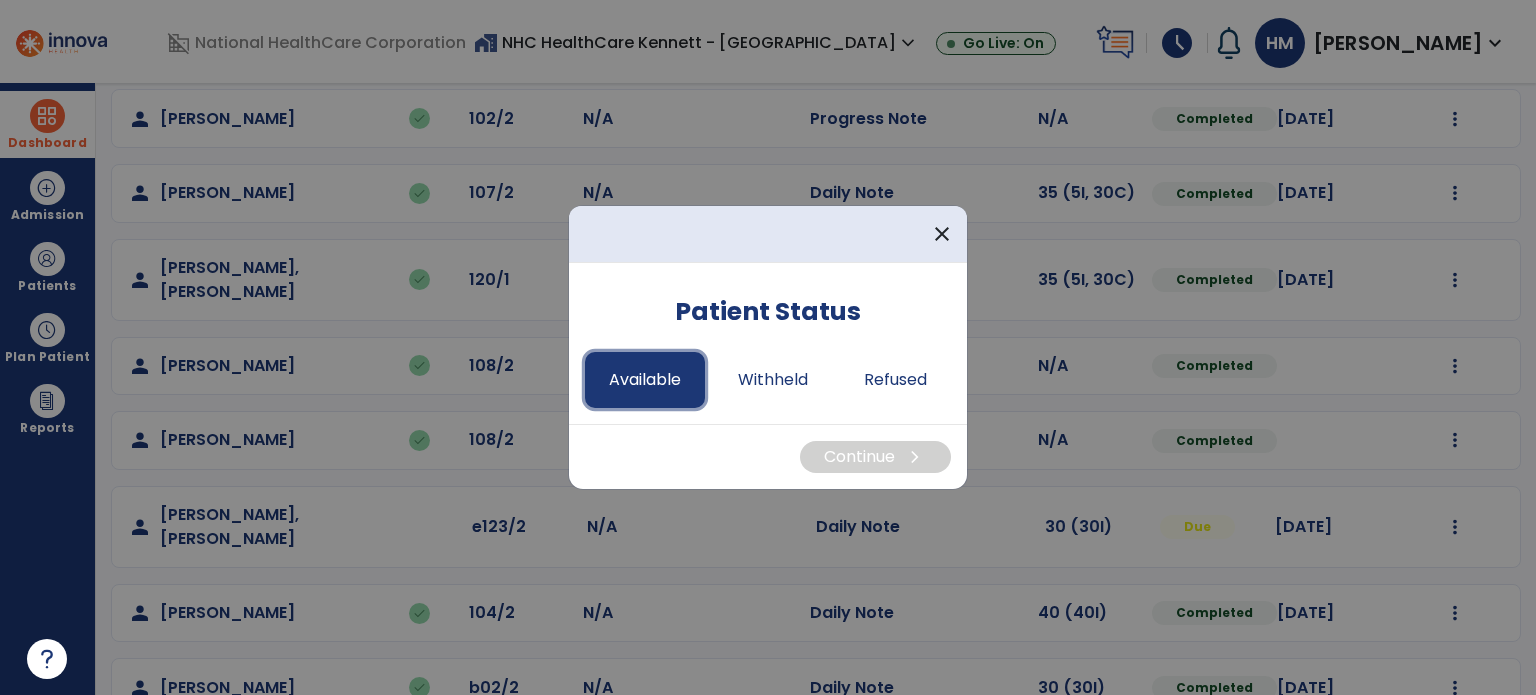 click on "Available" at bounding box center [645, 380] 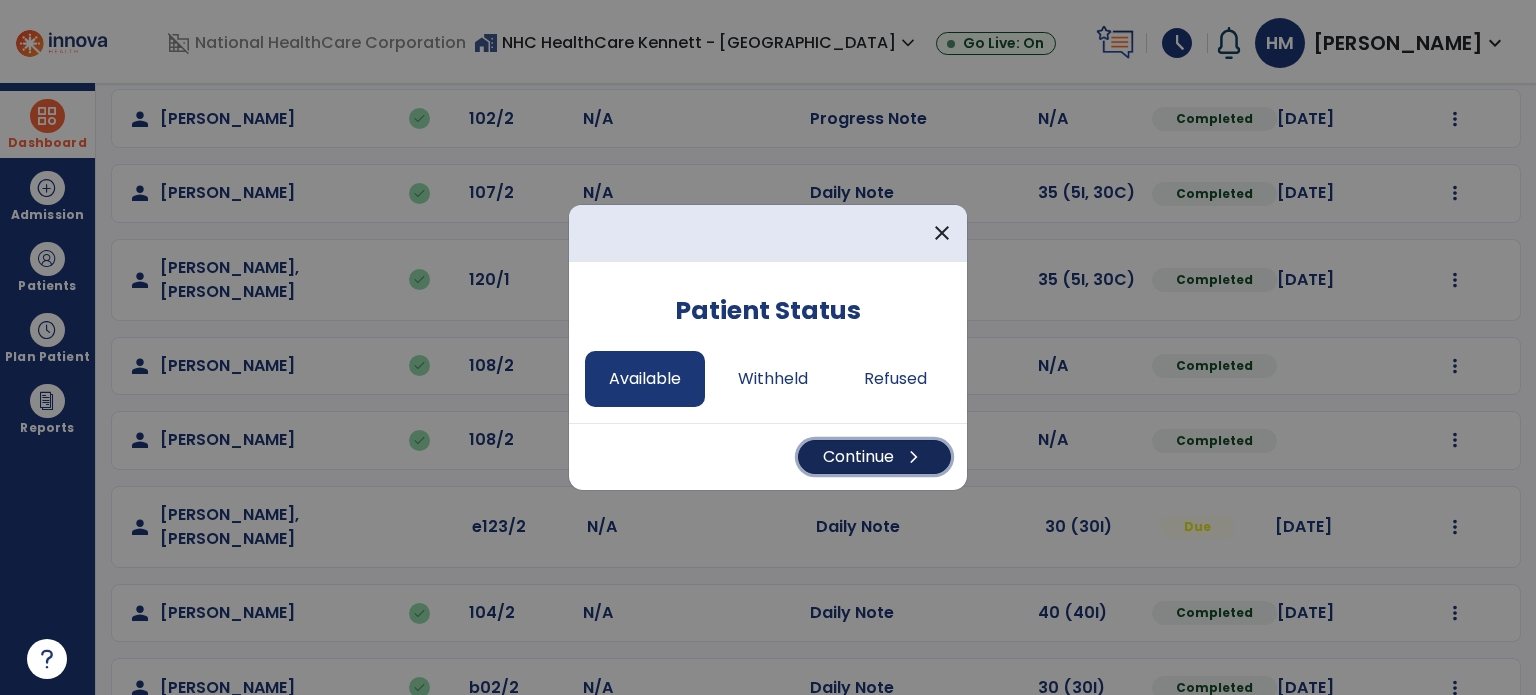 click on "Continue   chevron_right" at bounding box center (874, 457) 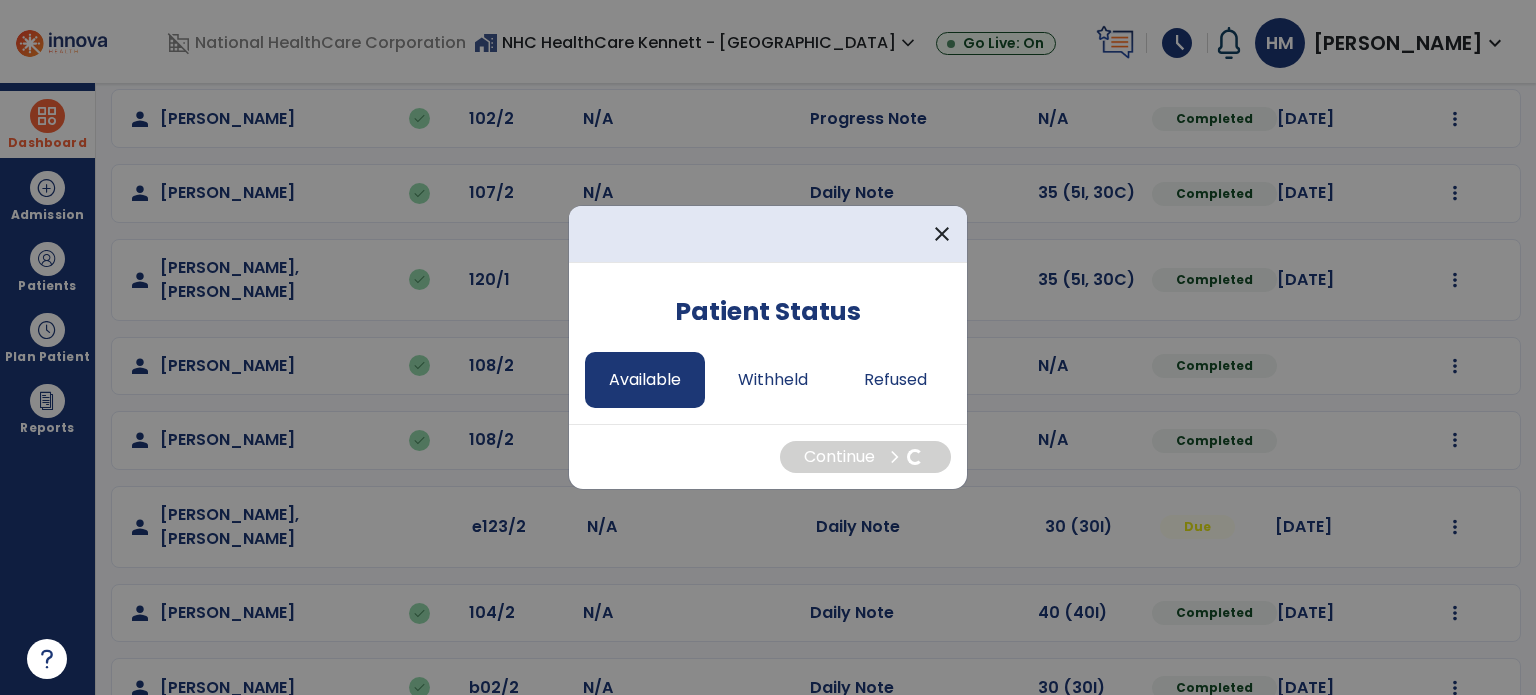 select on "*" 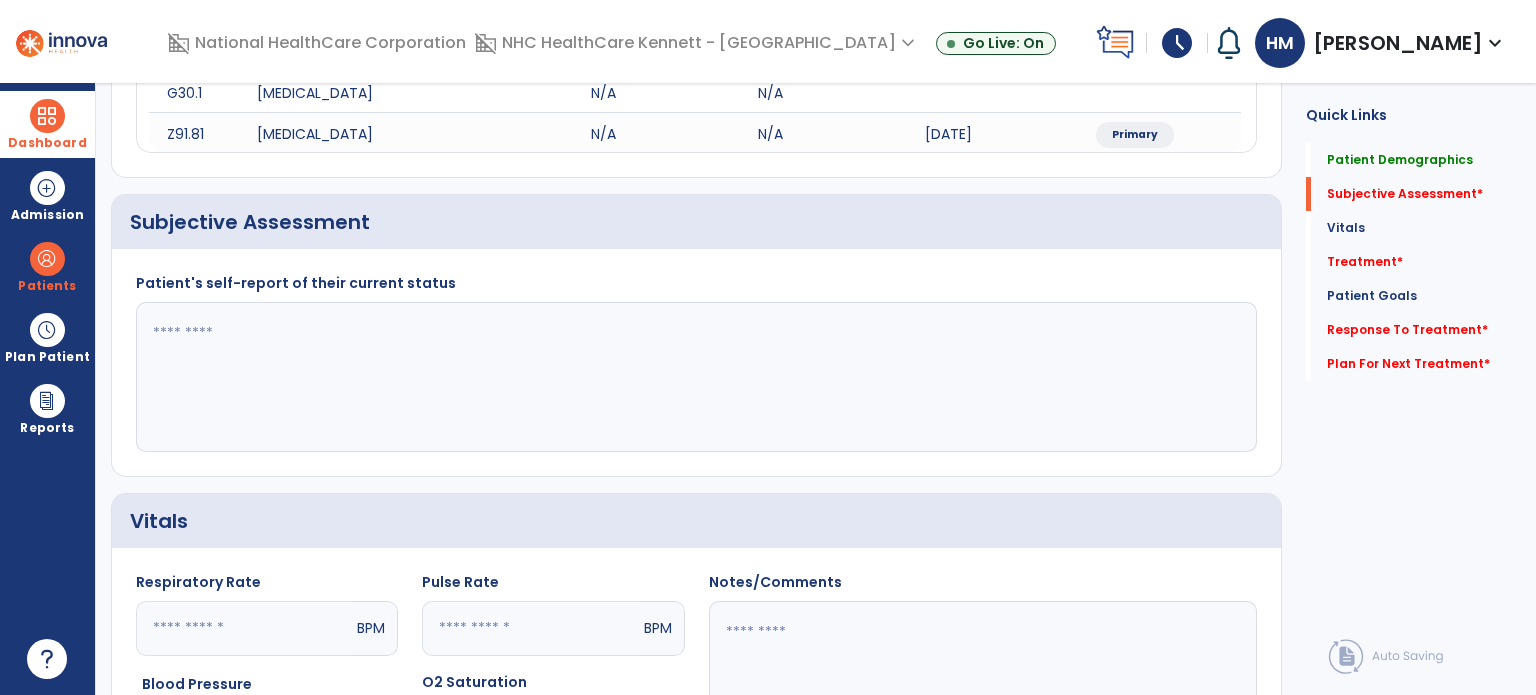 click 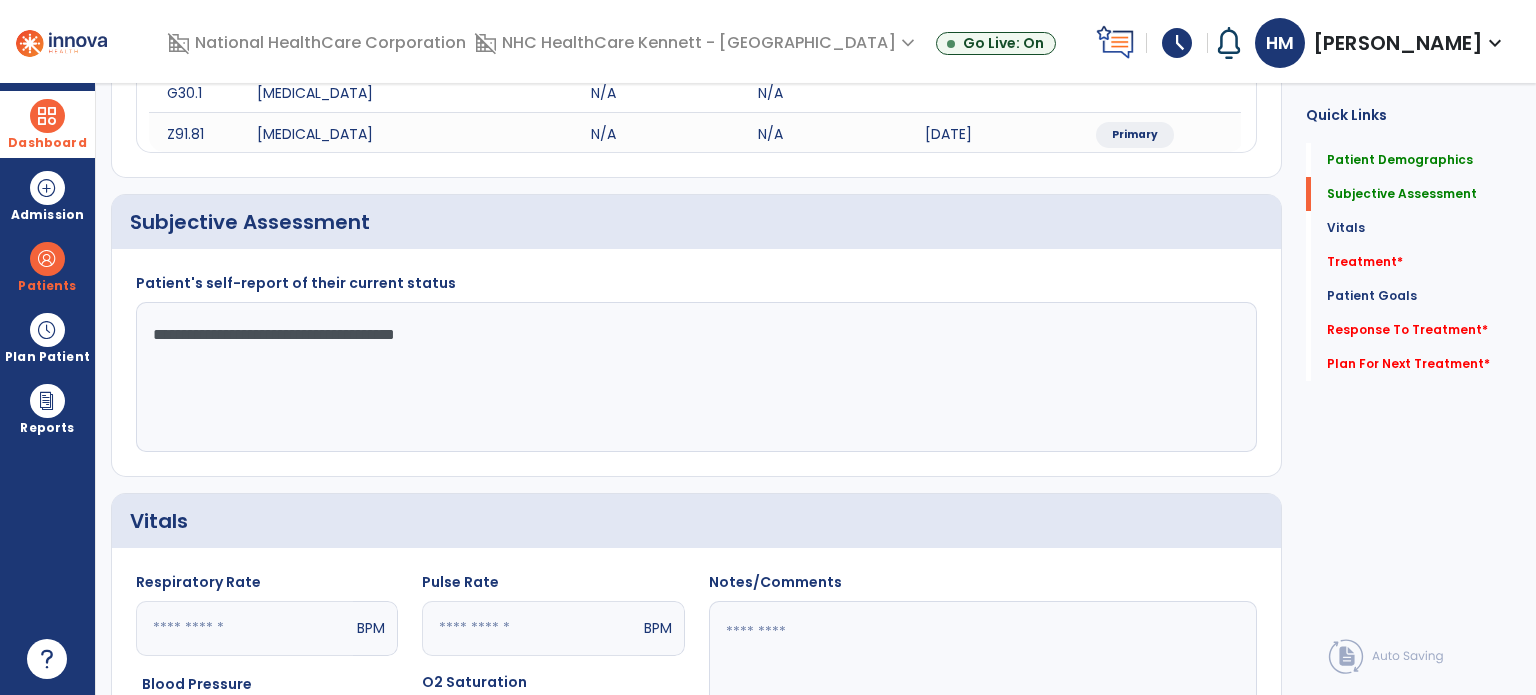 type on "**********" 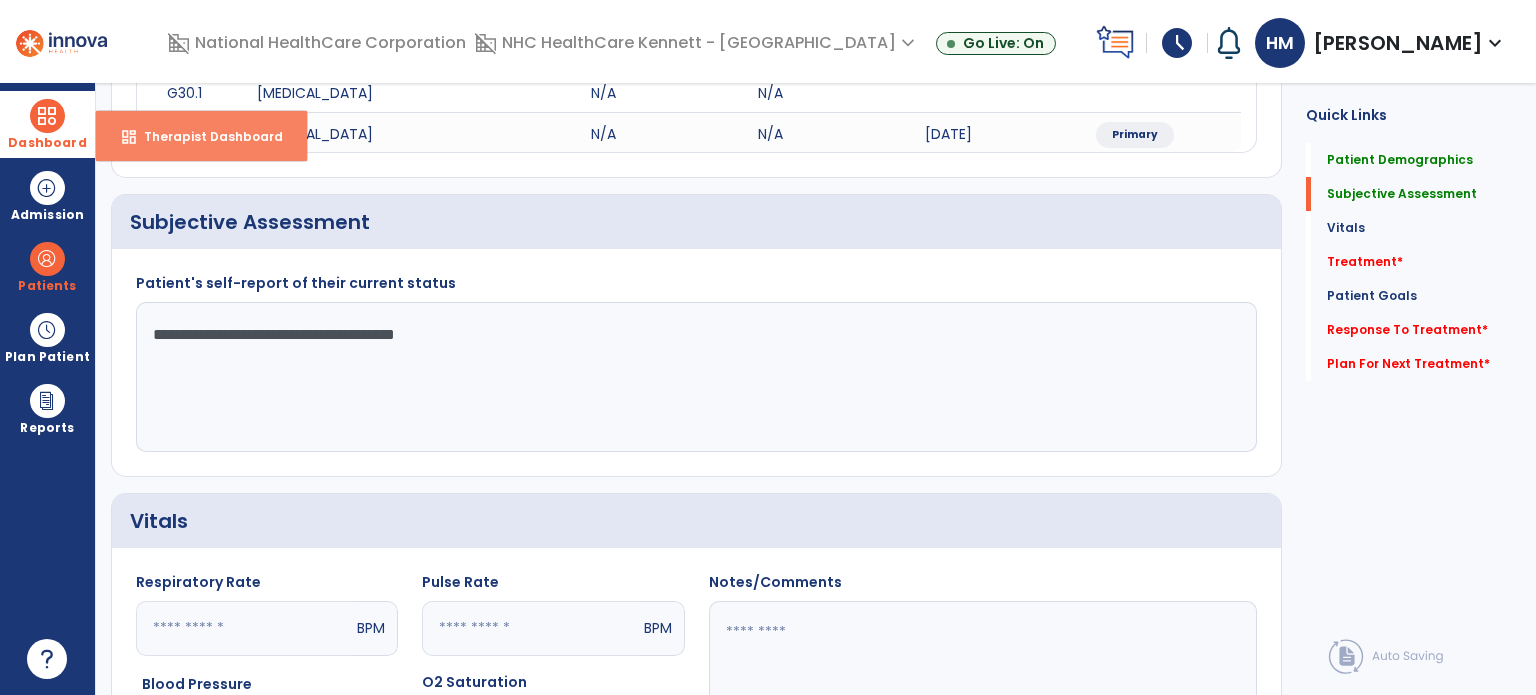 click on "Therapist Dashboard" at bounding box center [205, 136] 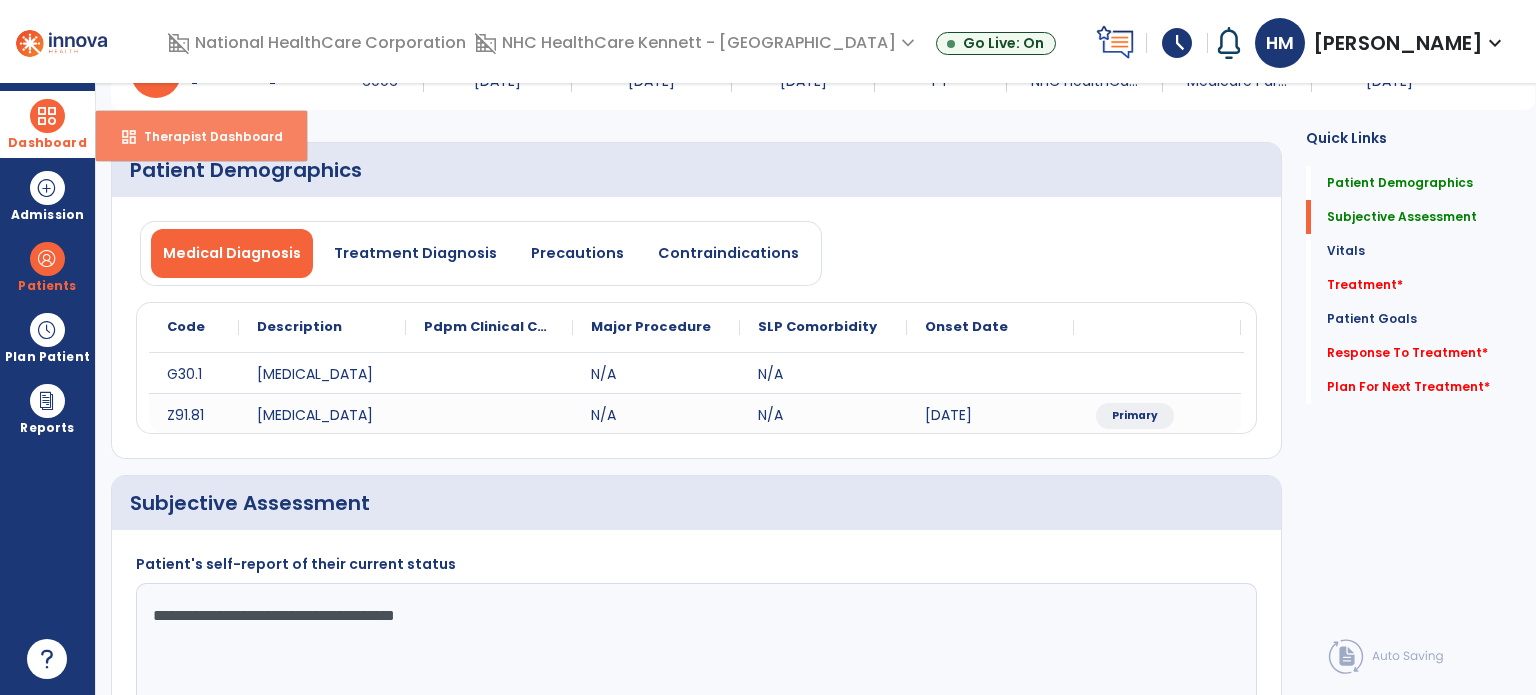 select on "****" 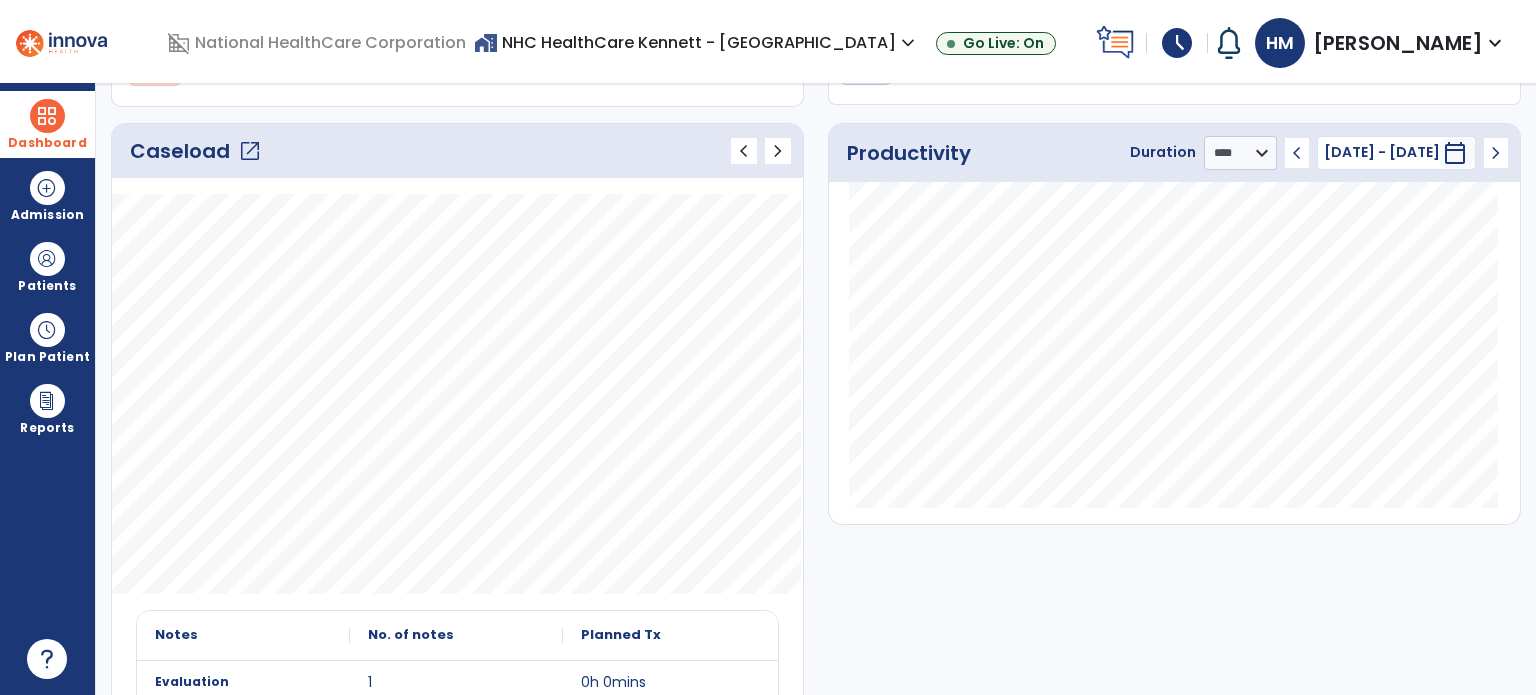 scroll, scrollTop: 300, scrollLeft: 0, axis: vertical 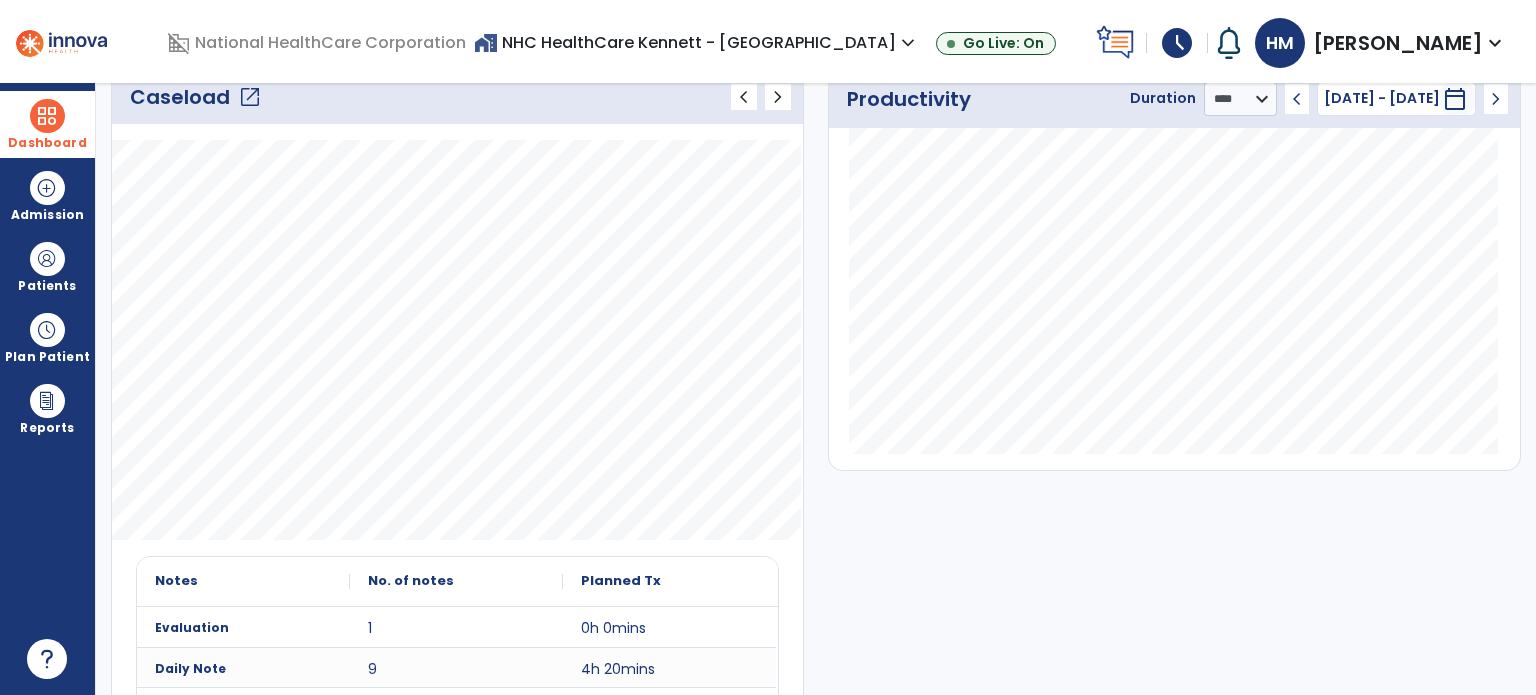 click on "Caseload   open_in_new" 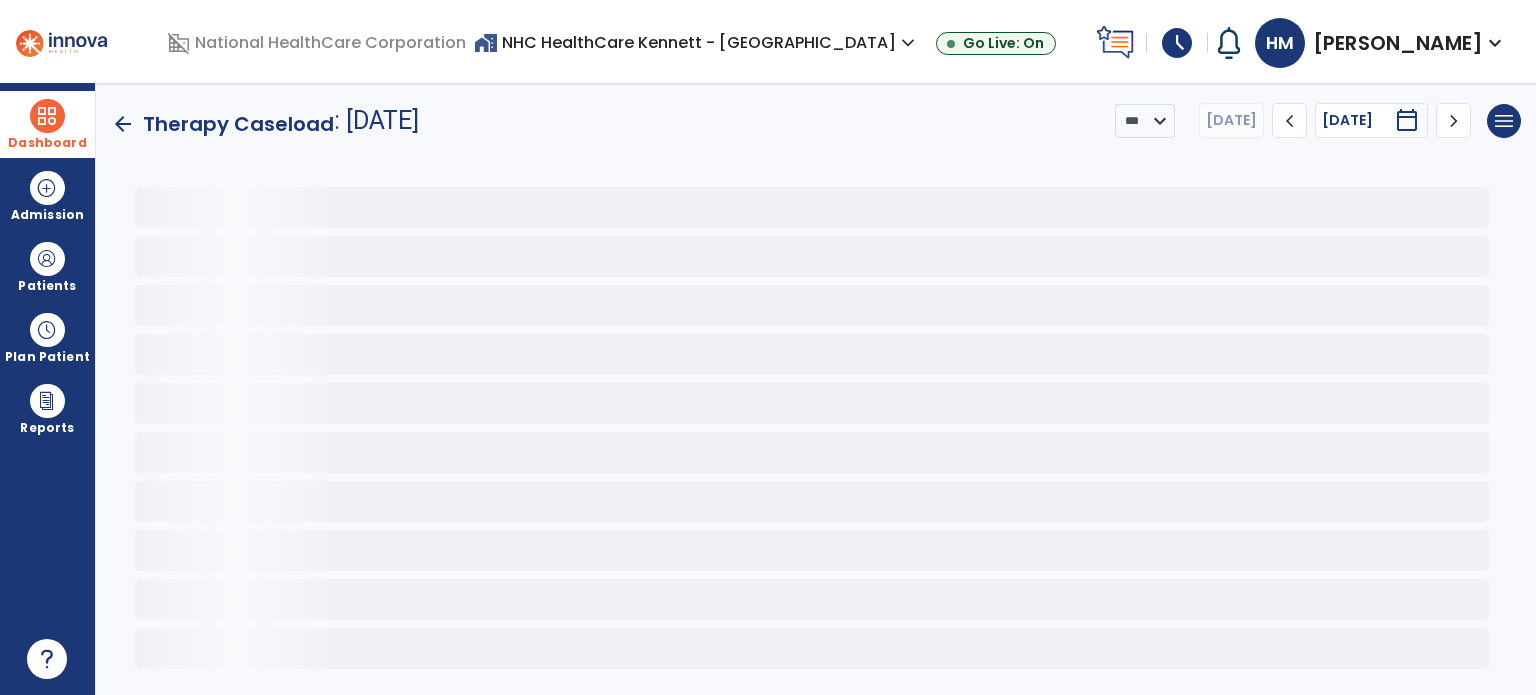 scroll, scrollTop: 0, scrollLeft: 0, axis: both 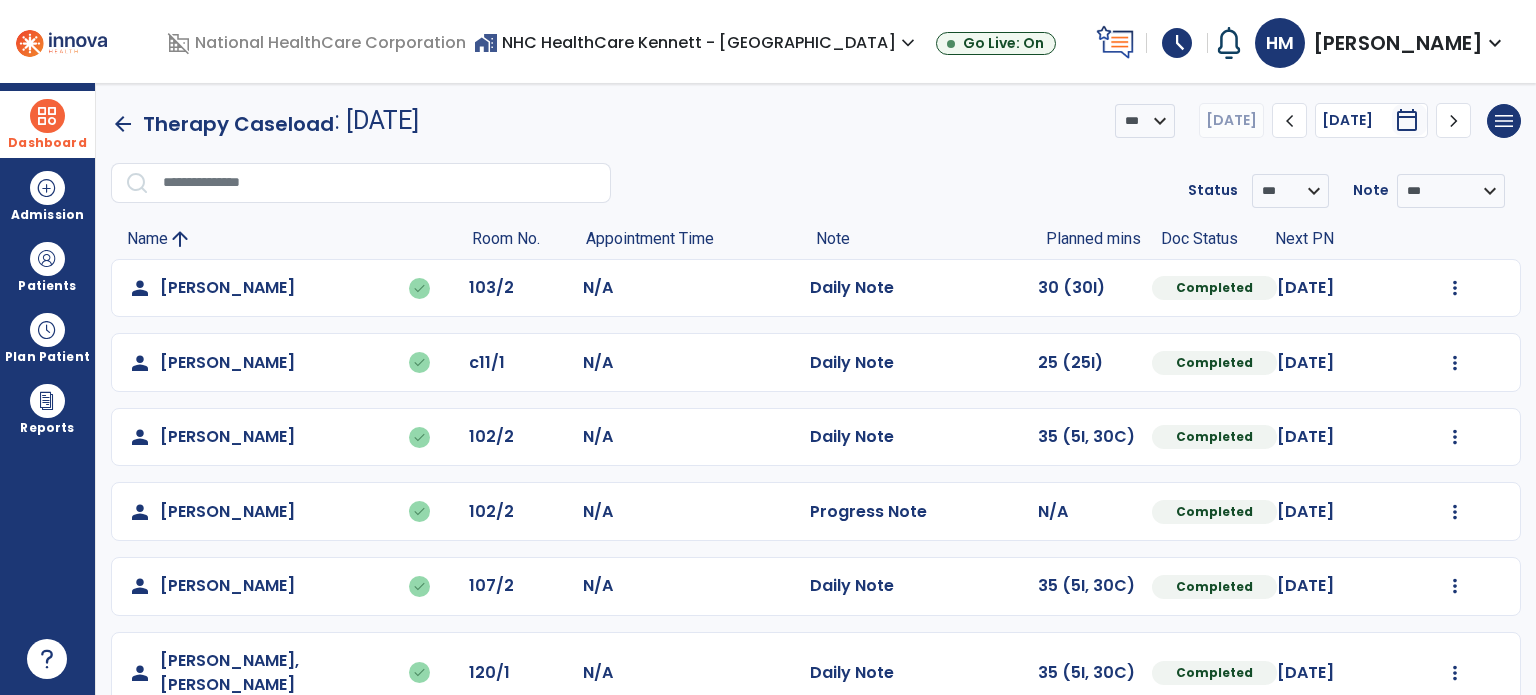 click on "chevron_right" 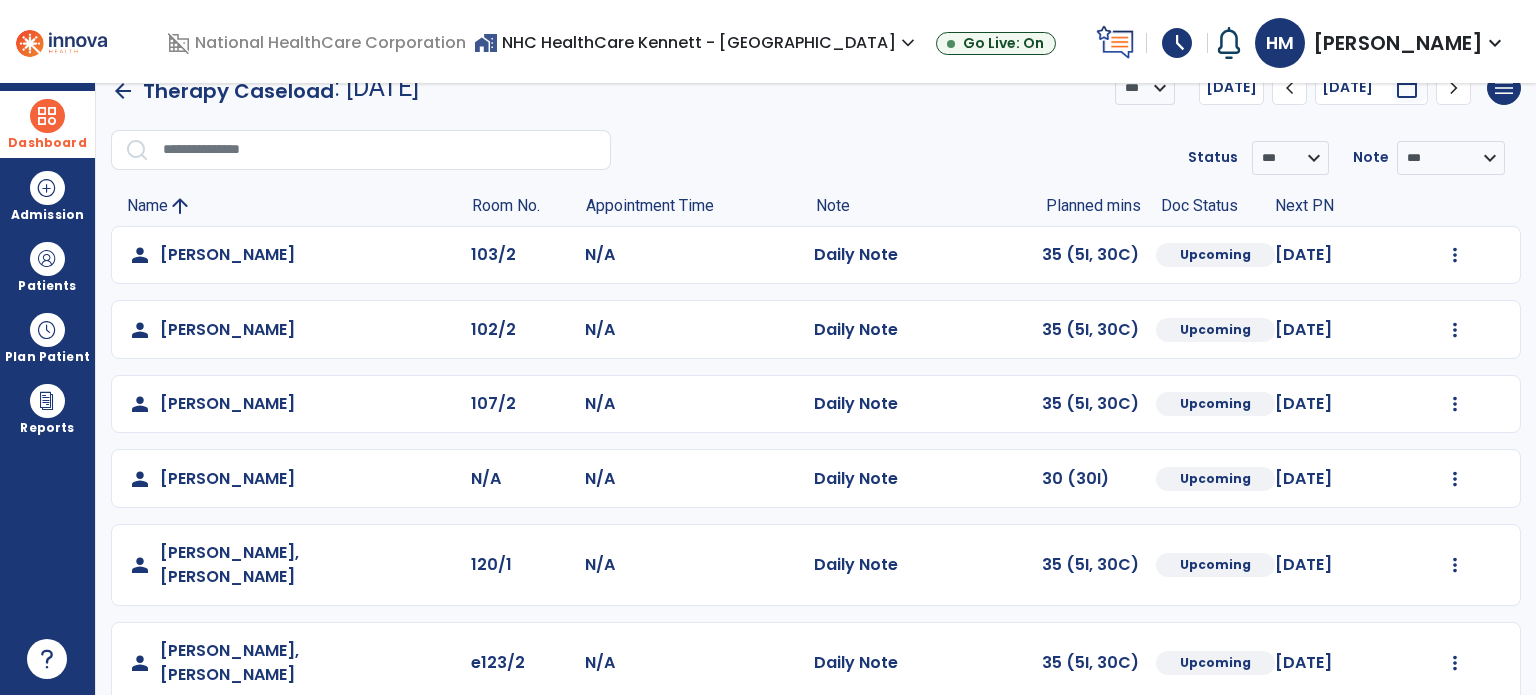 scroll, scrollTop: 0, scrollLeft: 0, axis: both 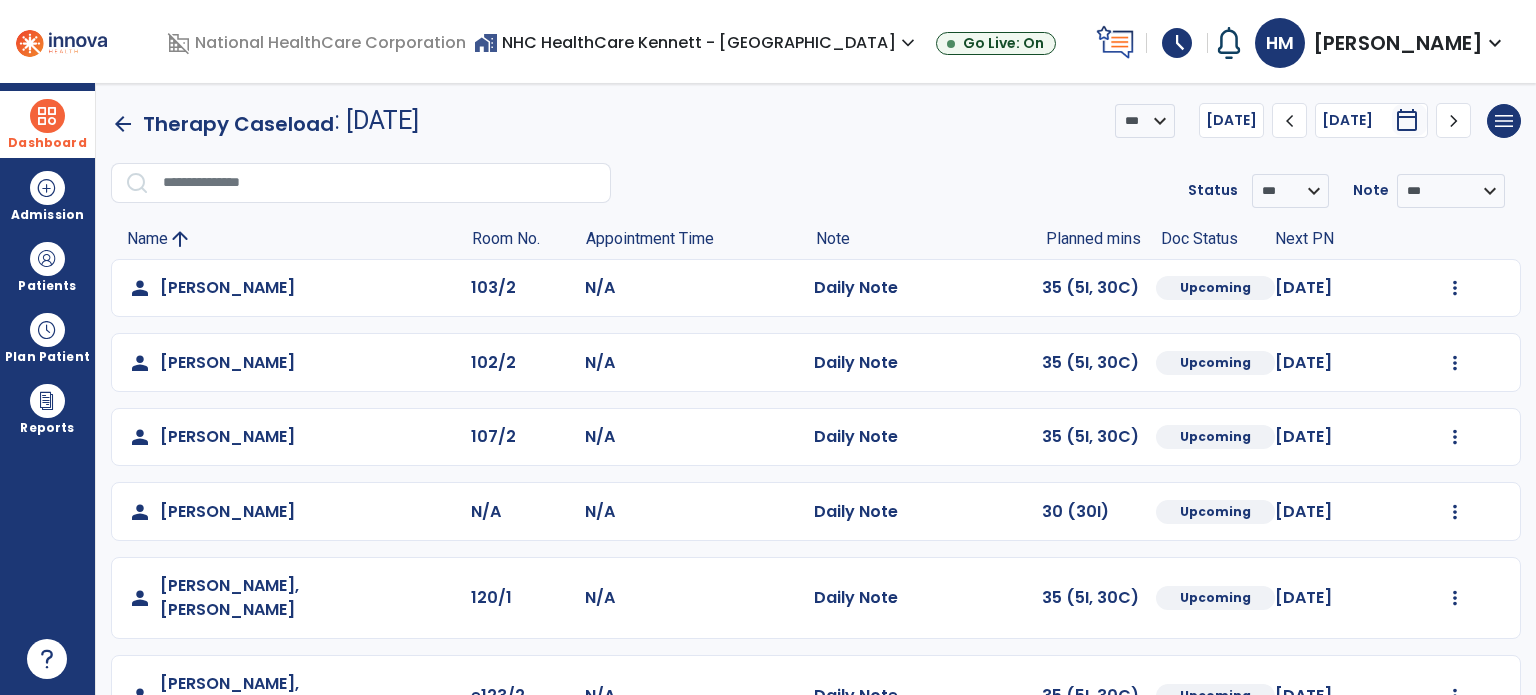 click on "chevron_left" 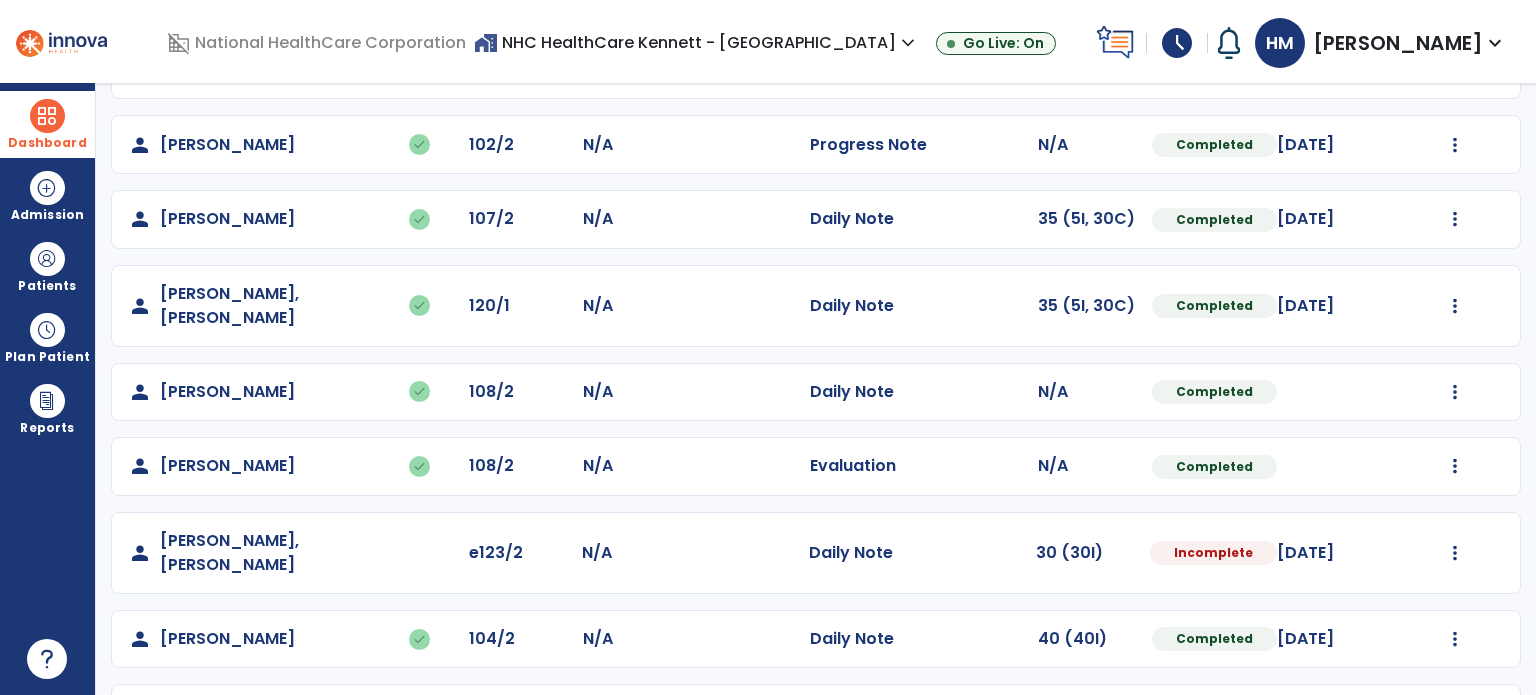 scroll, scrollTop: 393, scrollLeft: 0, axis: vertical 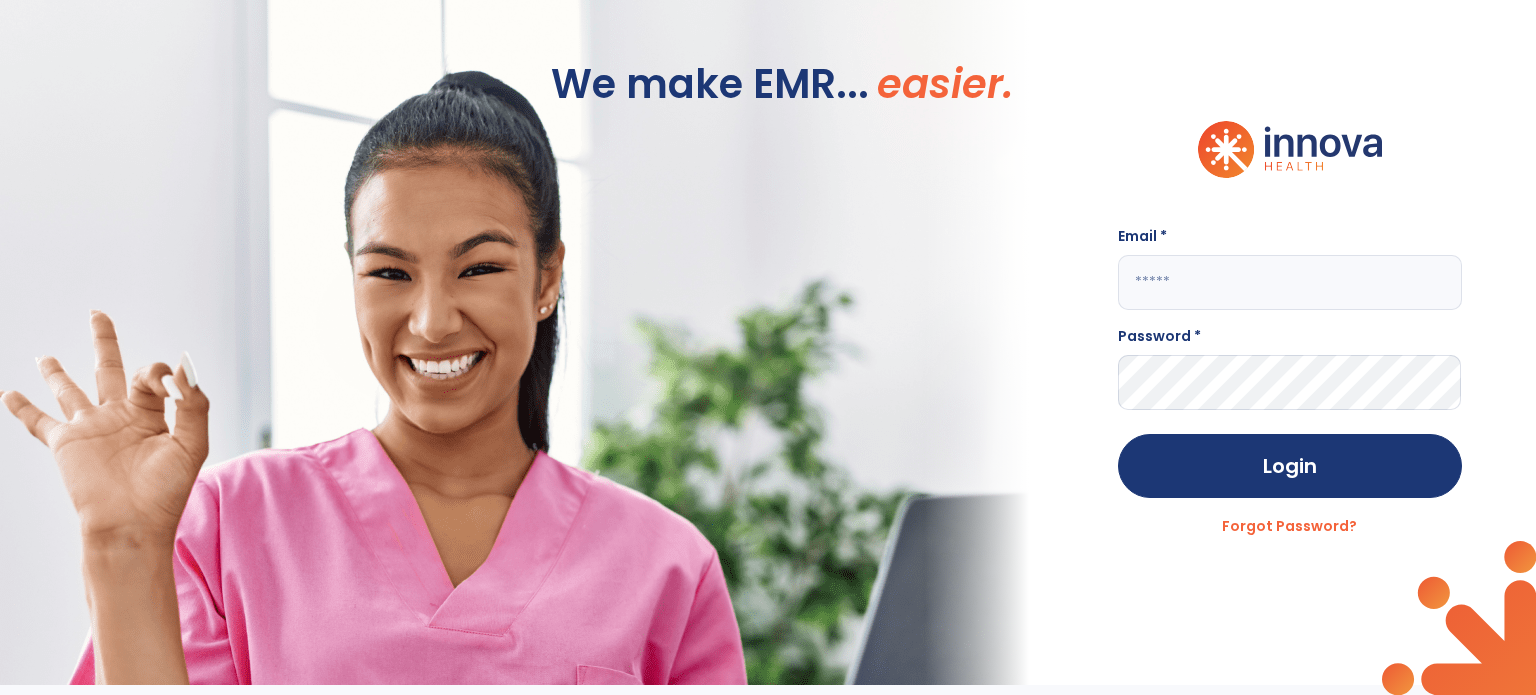 type on "**********" 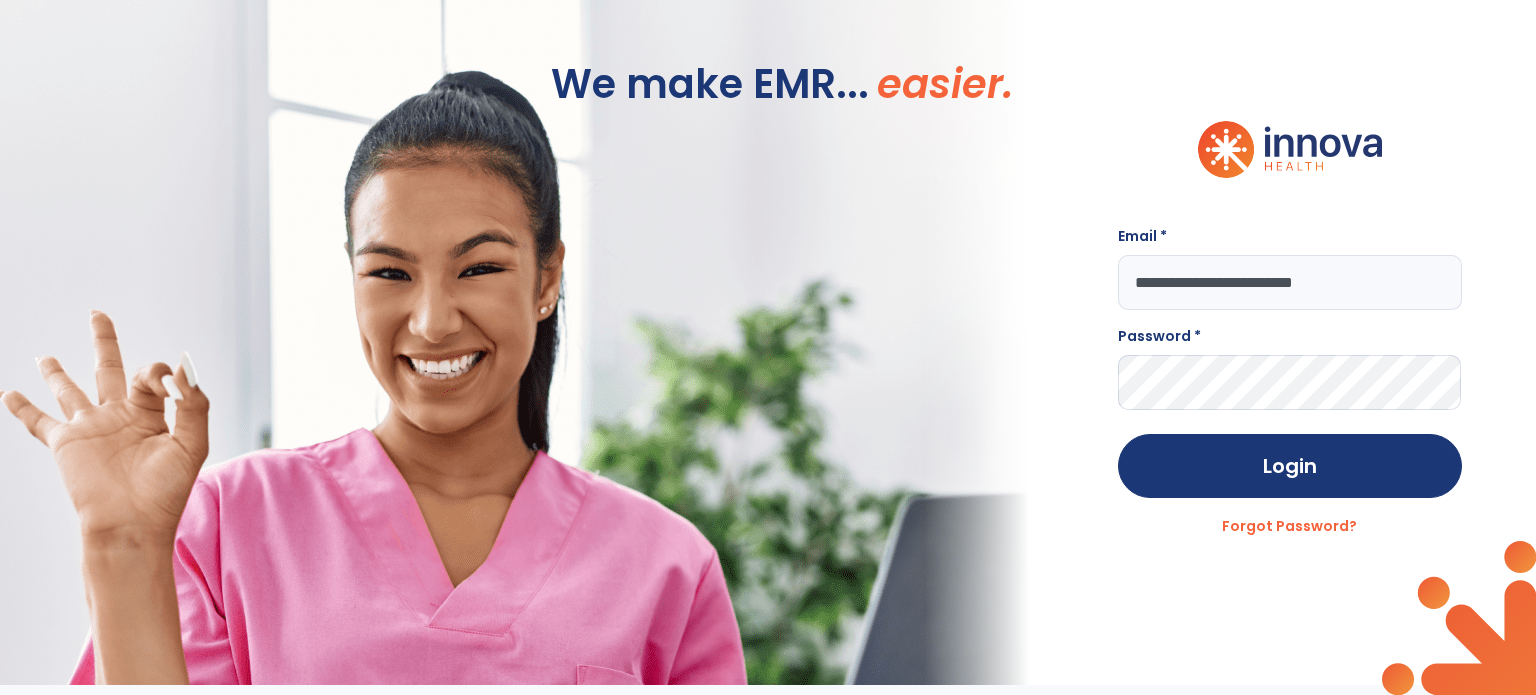 scroll, scrollTop: 0, scrollLeft: 0, axis: both 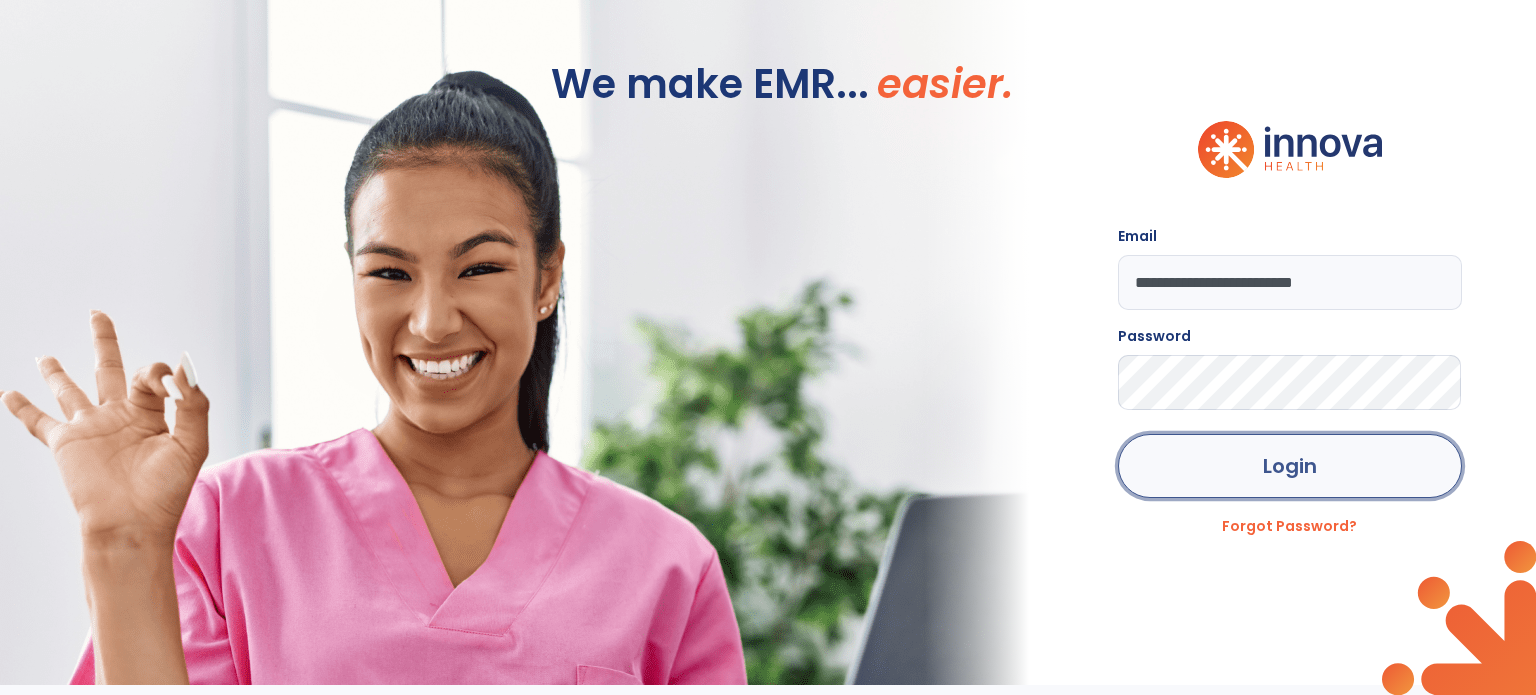 click on "Login" 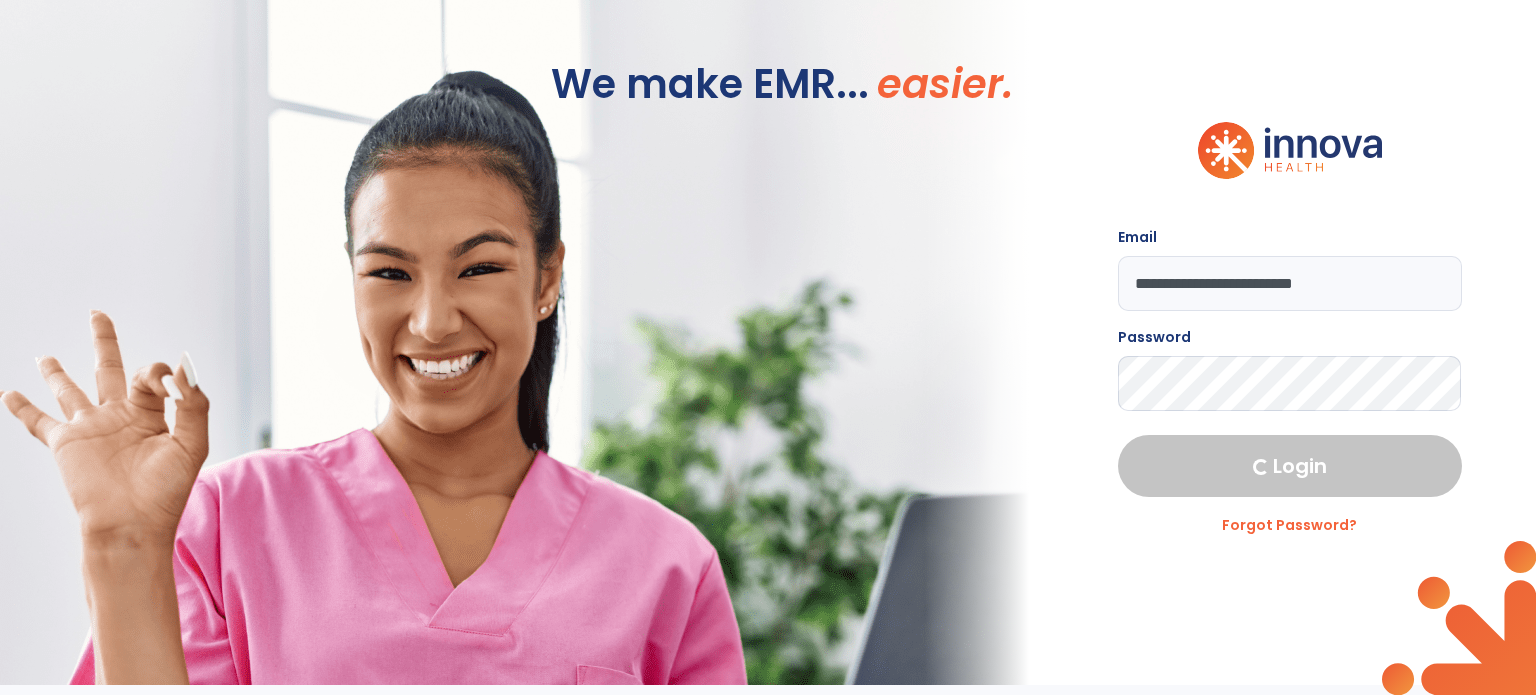 select on "****" 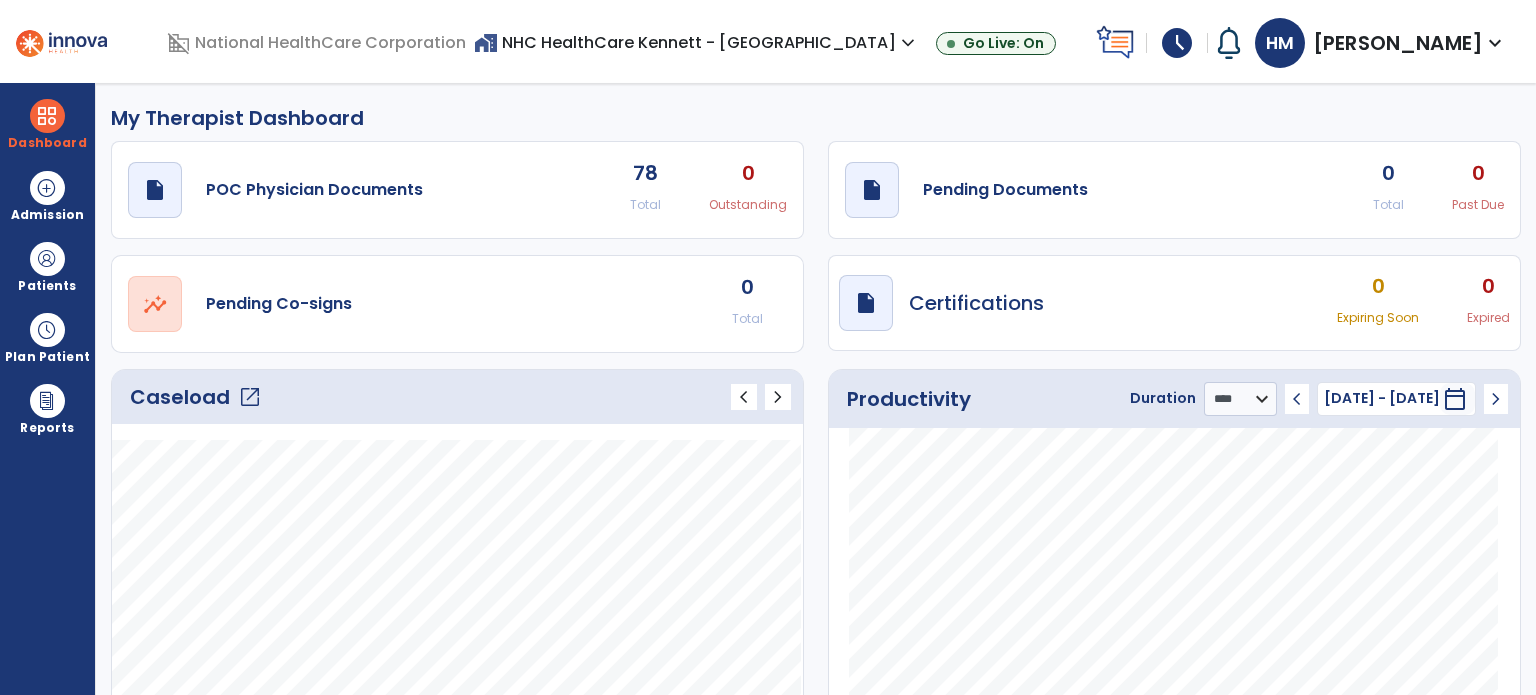 click on "Caseload   open_in_new" 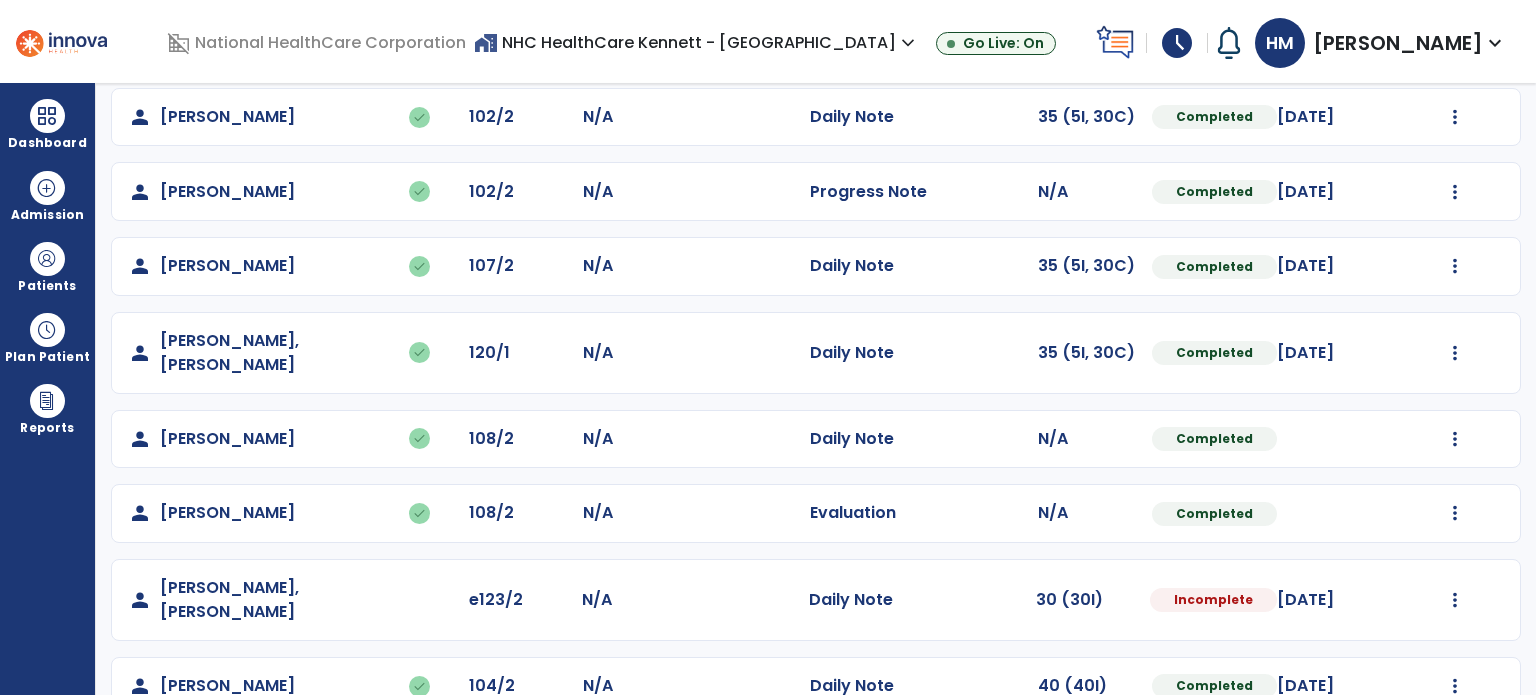 scroll, scrollTop: 393, scrollLeft: 0, axis: vertical 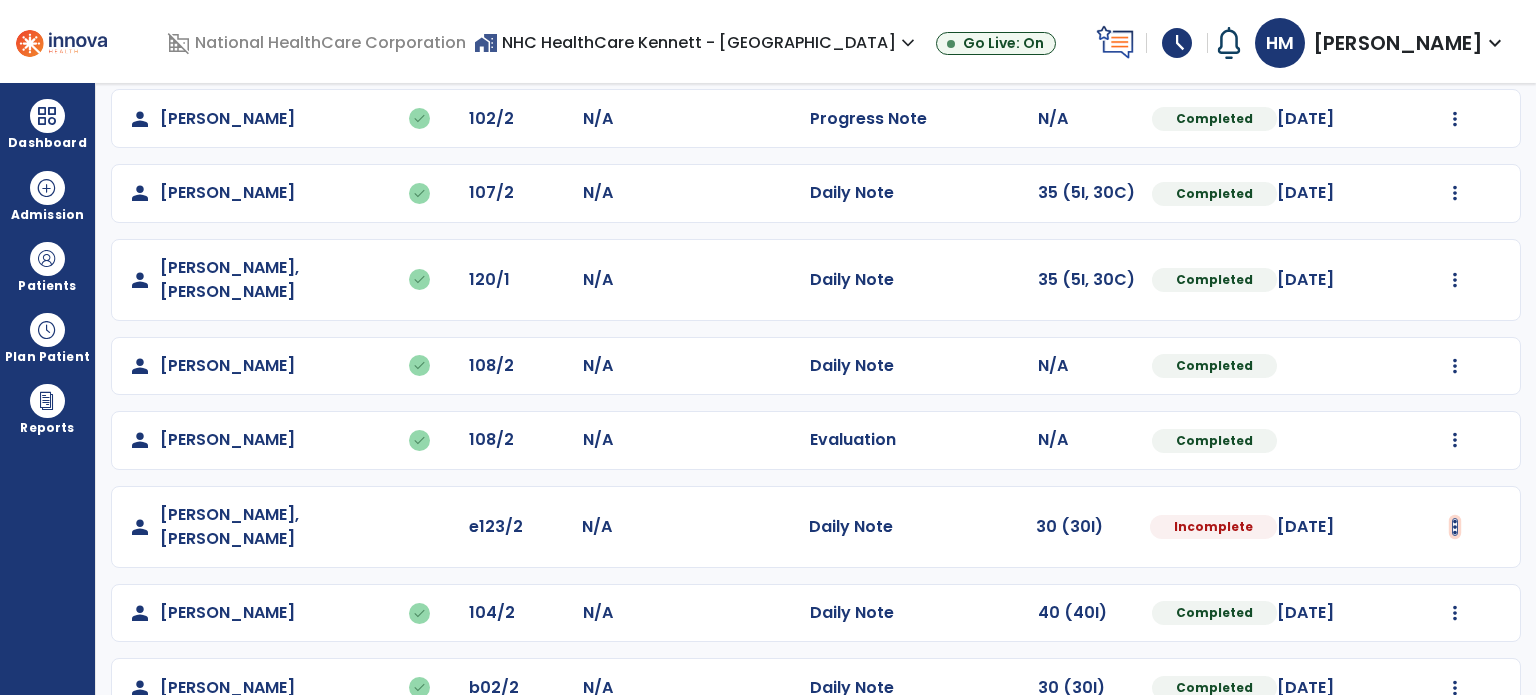 click at bounding box center (1455, -105) 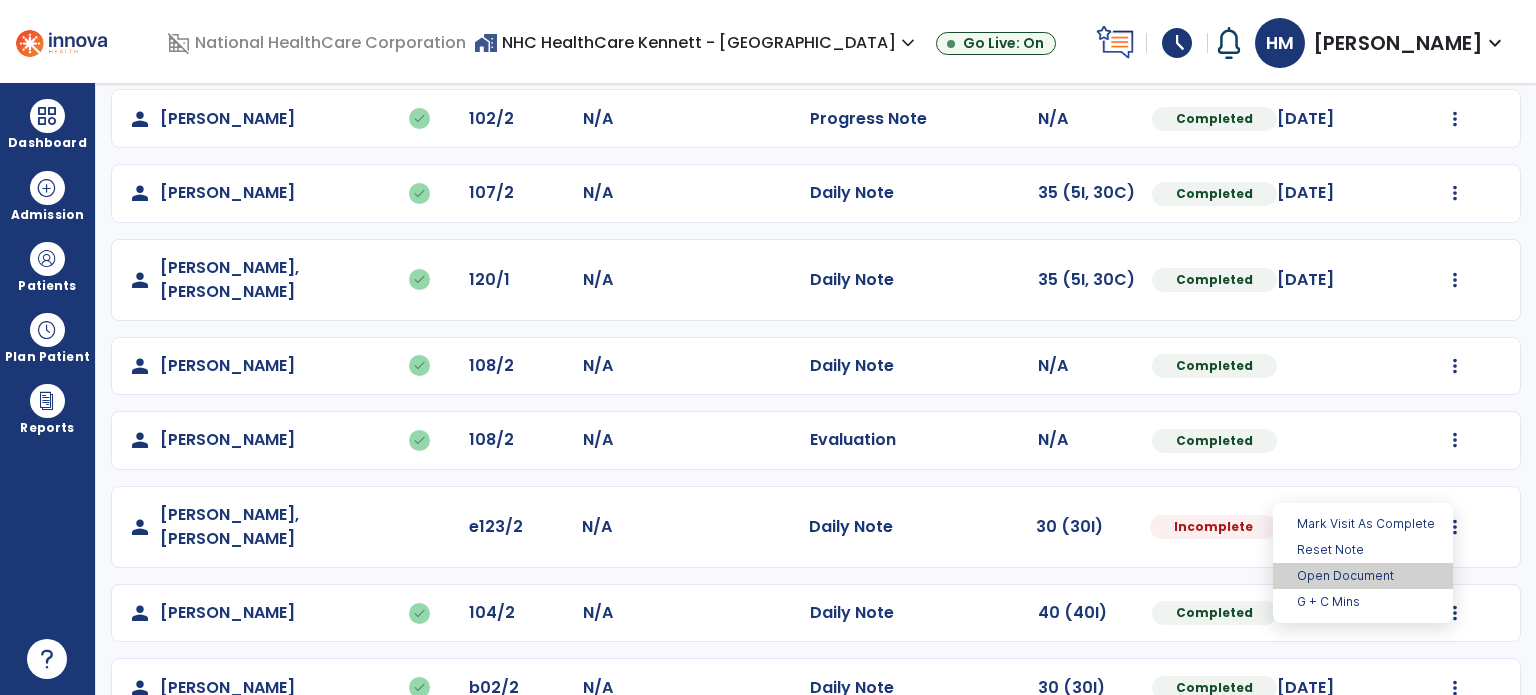 click on "Open Document" at bounding box center [1363, 576] 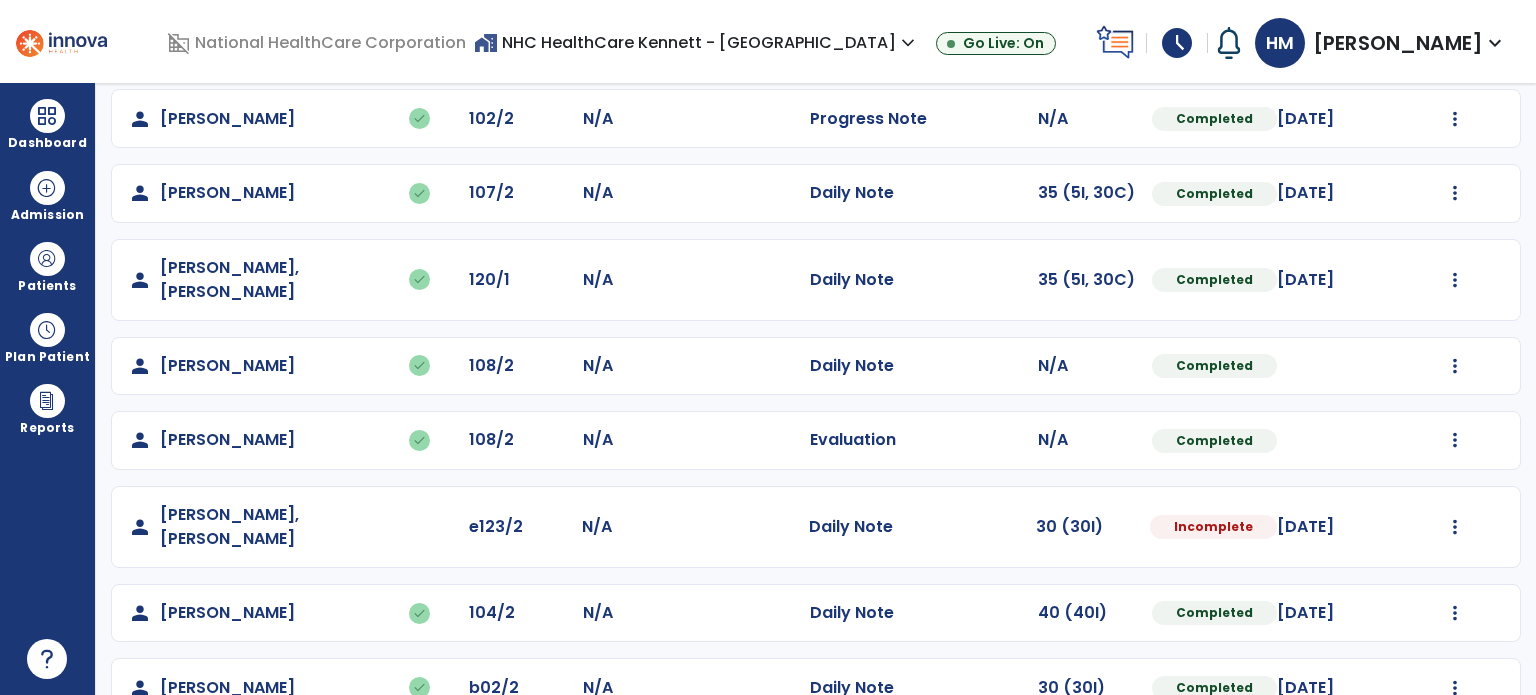 select on "*" 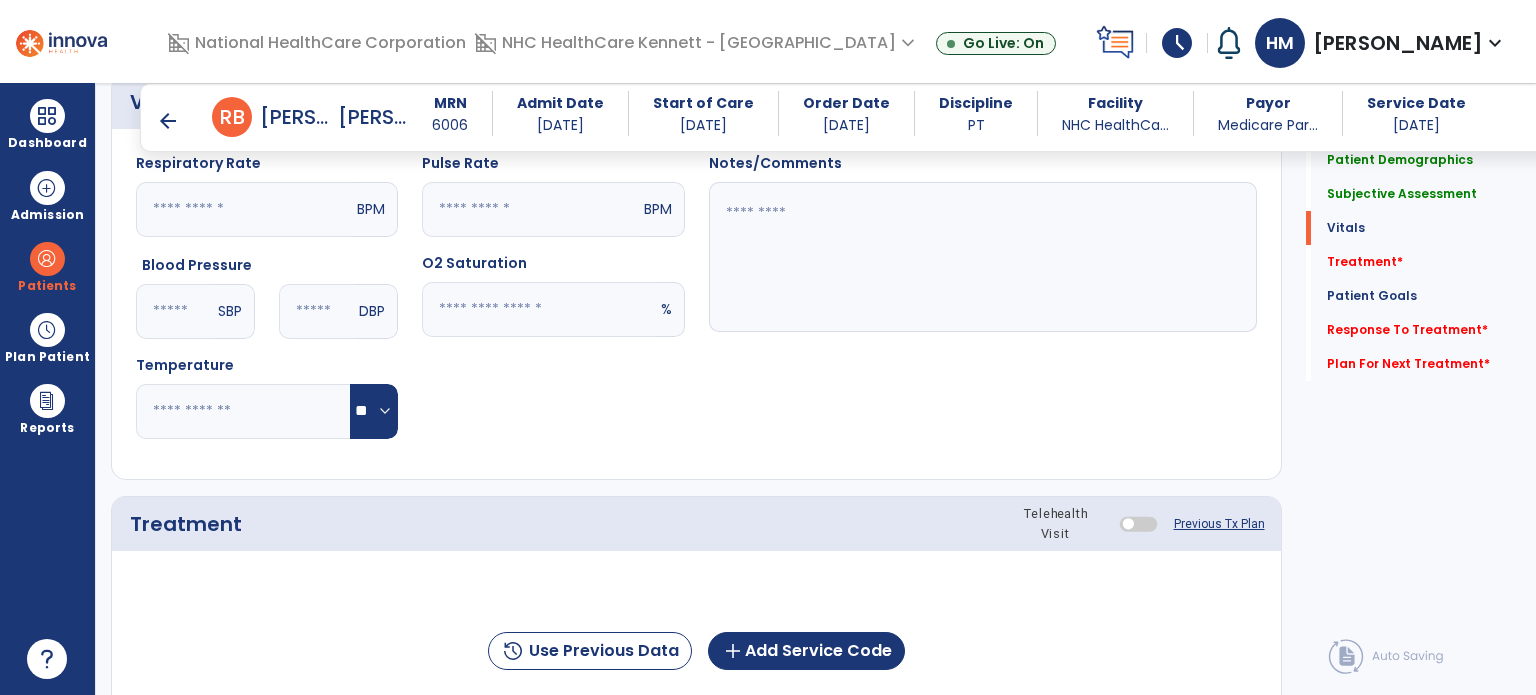 scroll, scrollTop: 893, scrollLeft: 0, axis: vertical 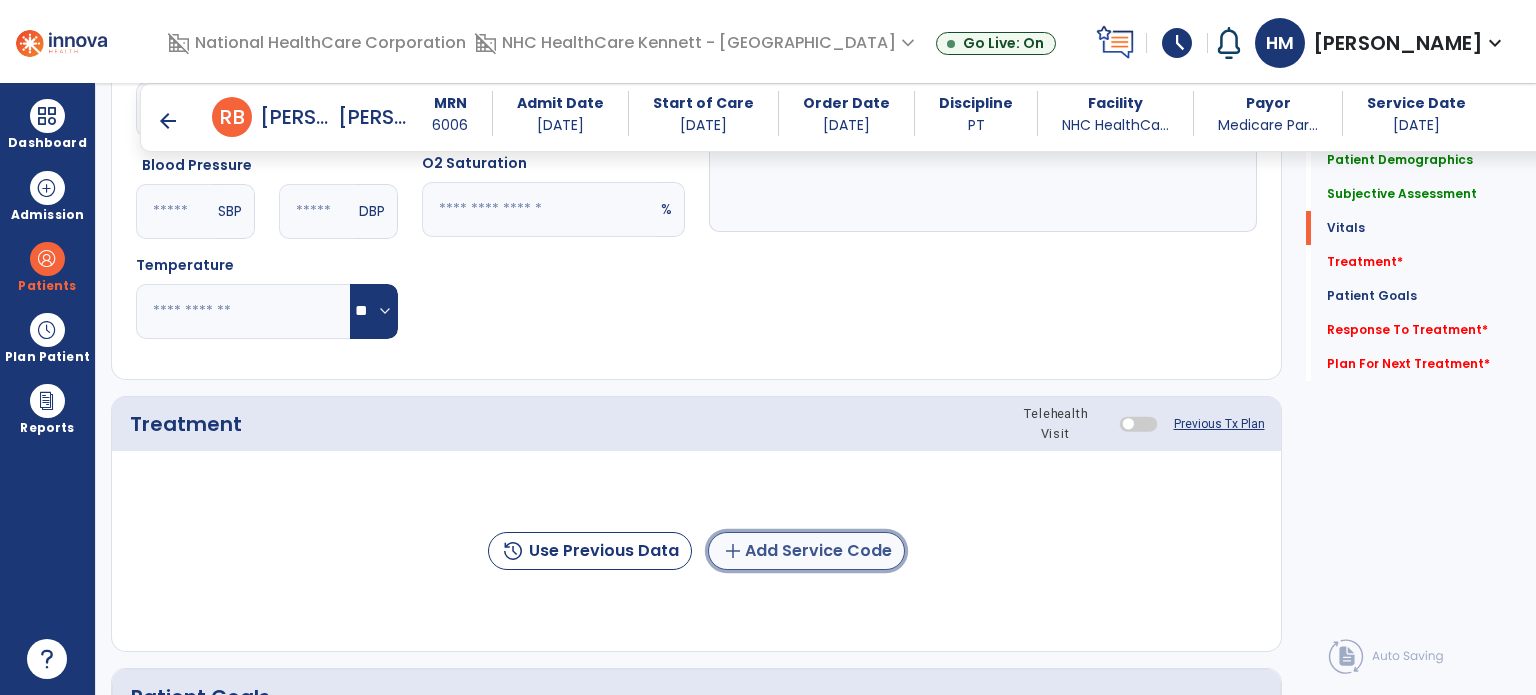 click on "add  Add Service Code" 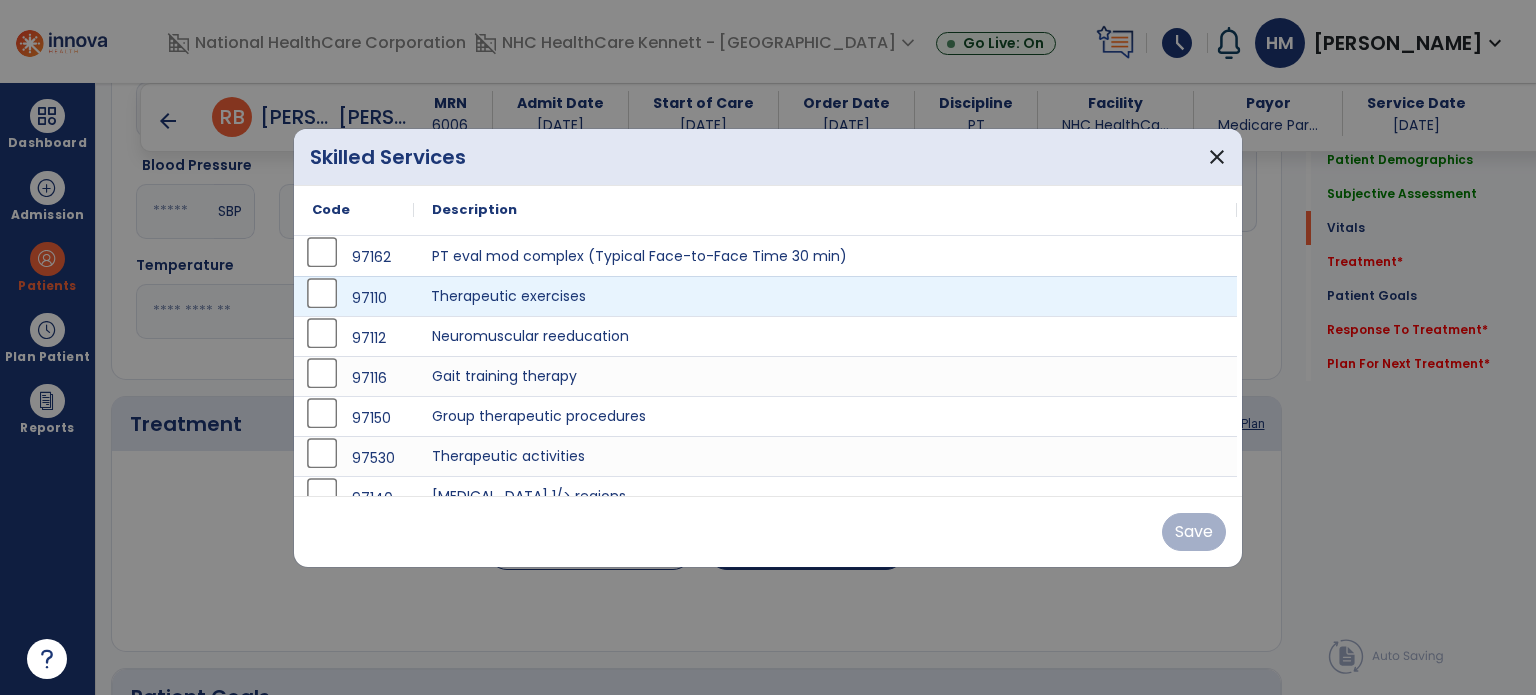 click on "Therapeutic exercises" at bounding box center [825, 296] 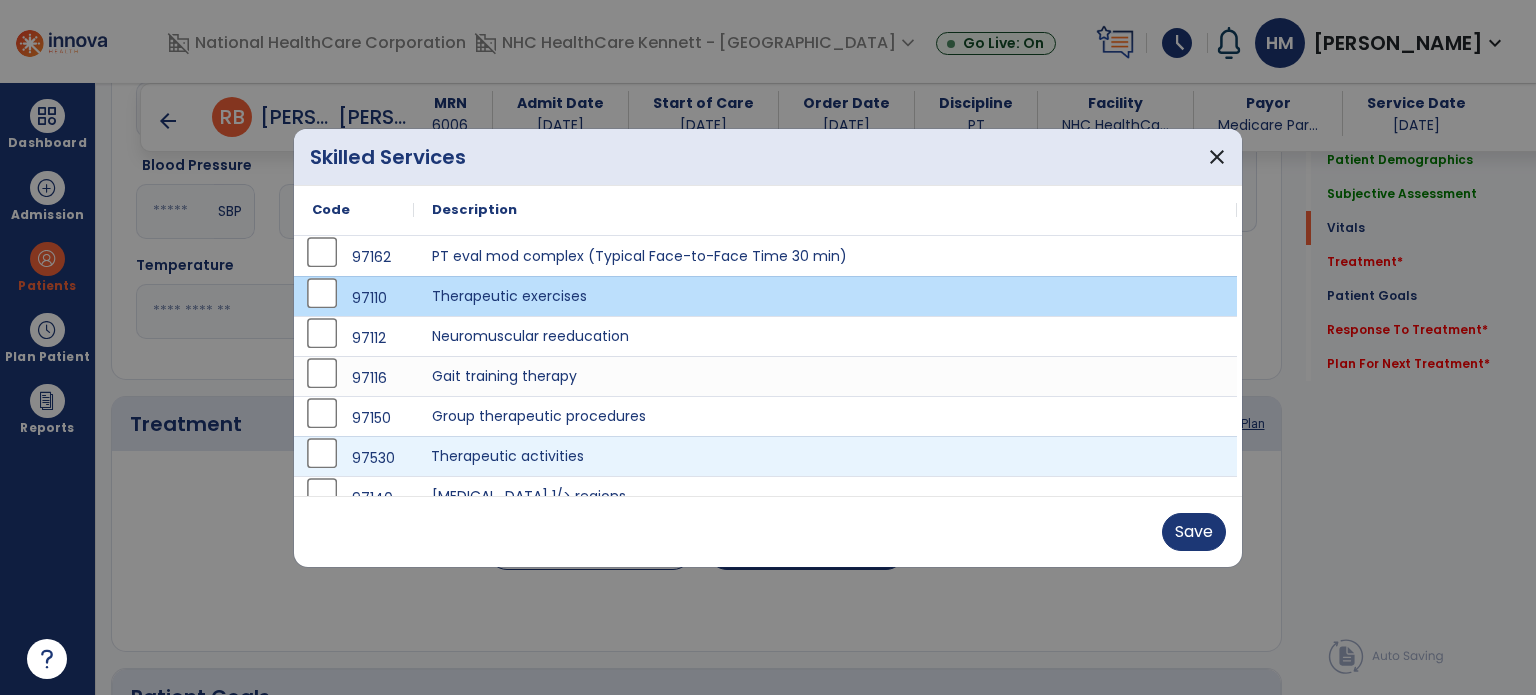 click on "Therapeutic activities" at bounding box center [825, 456] 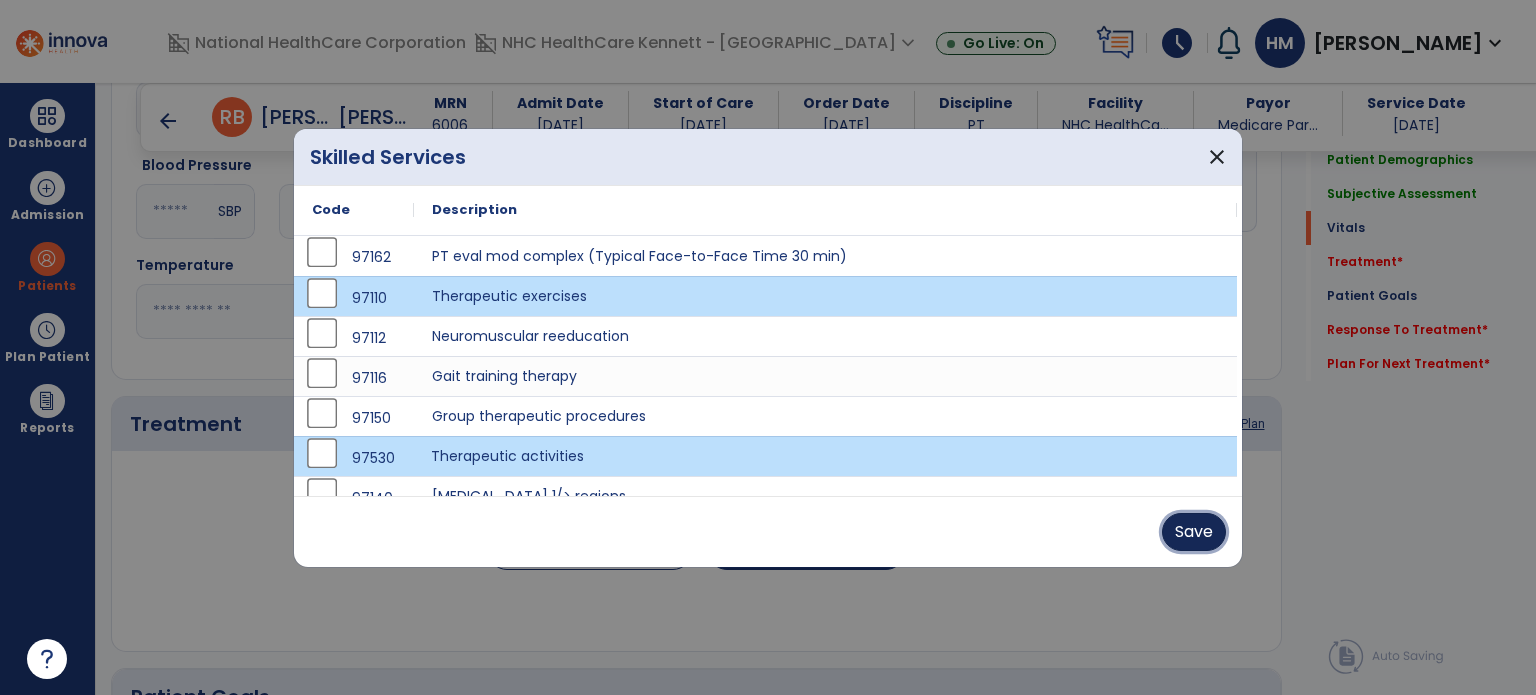 click on "Save" at bounding box center (1194, 532) 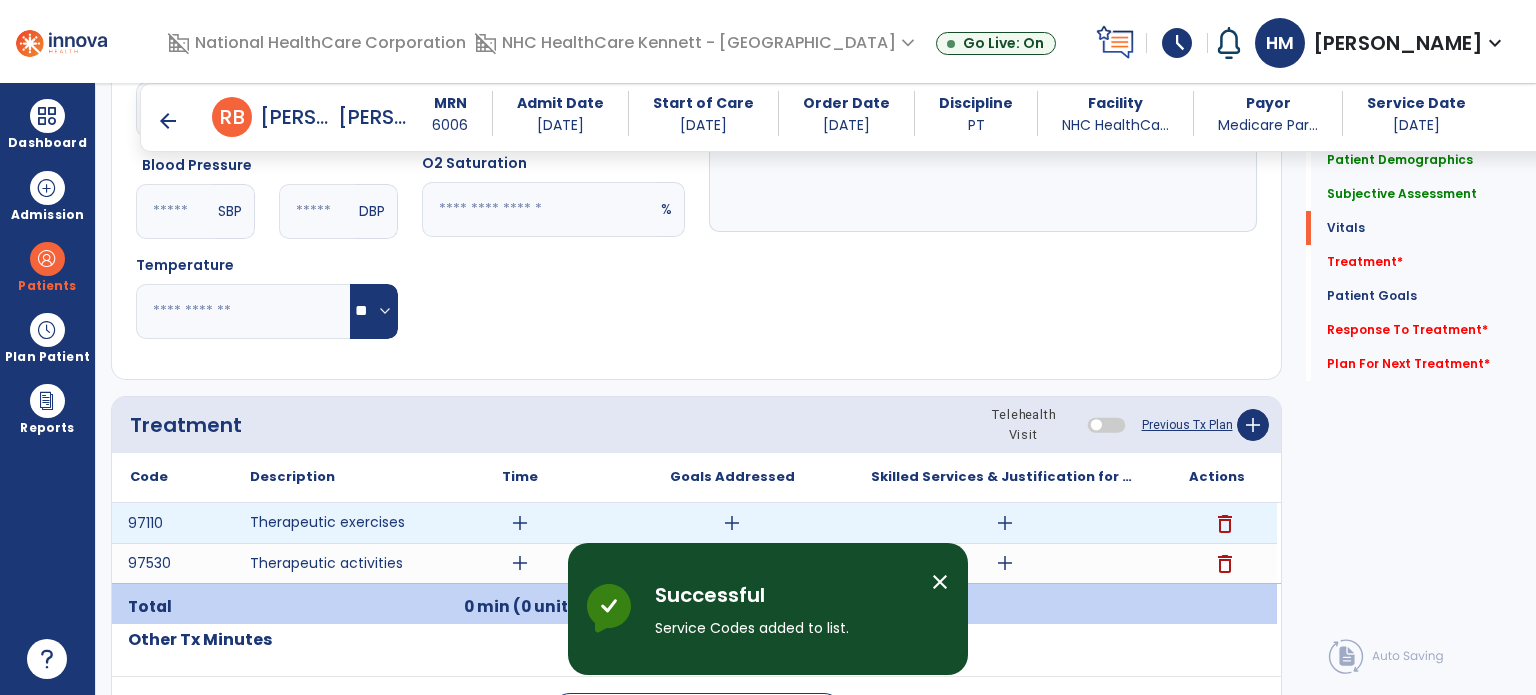 click on "add" at bounding box center (520, 523) 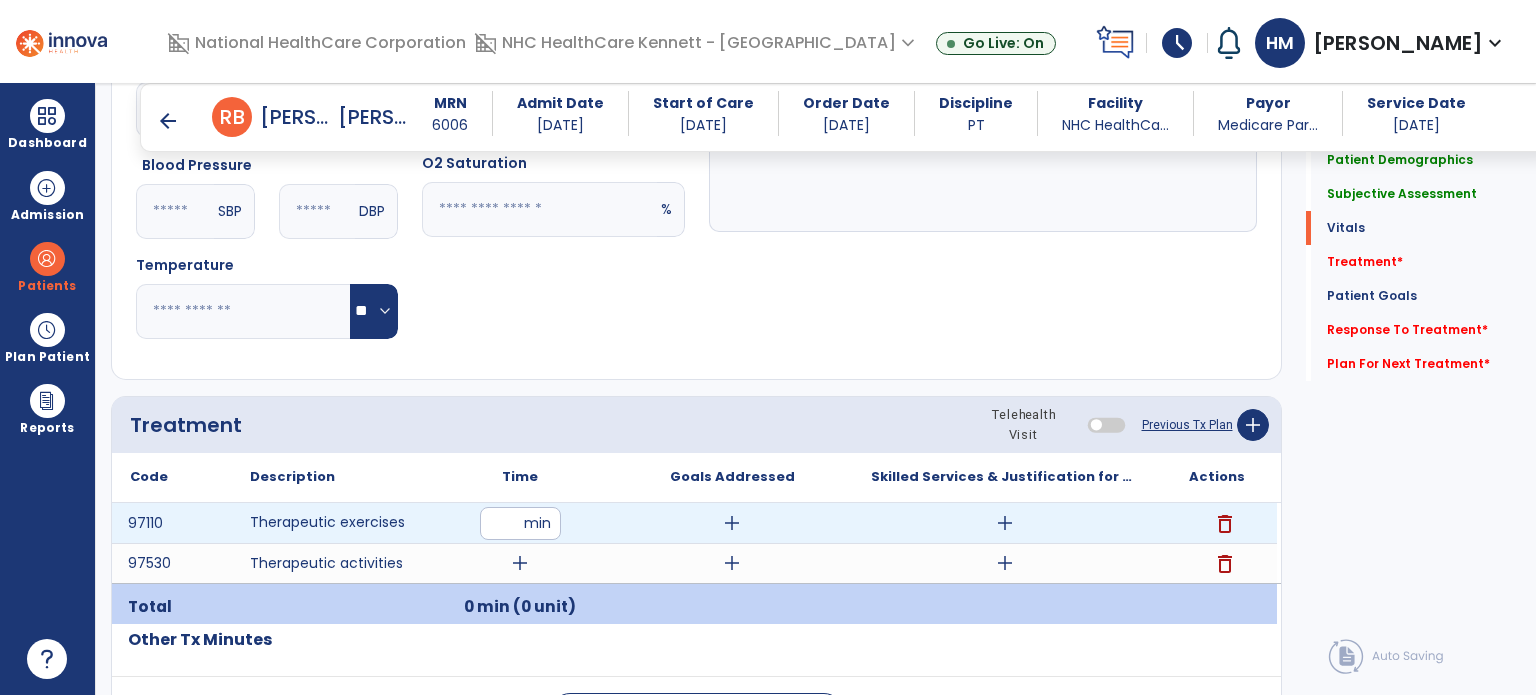 type on "**" 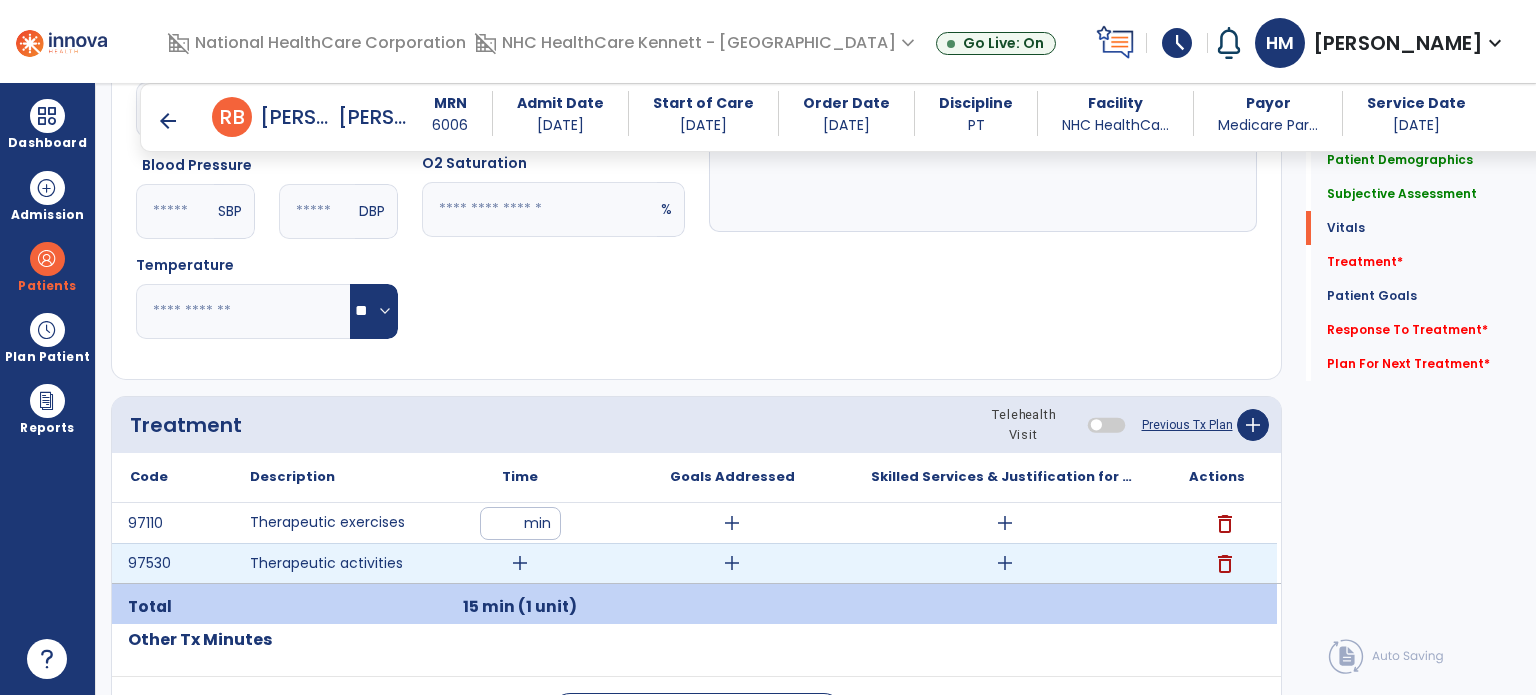 click on "add" at bounding box center [520, 563] 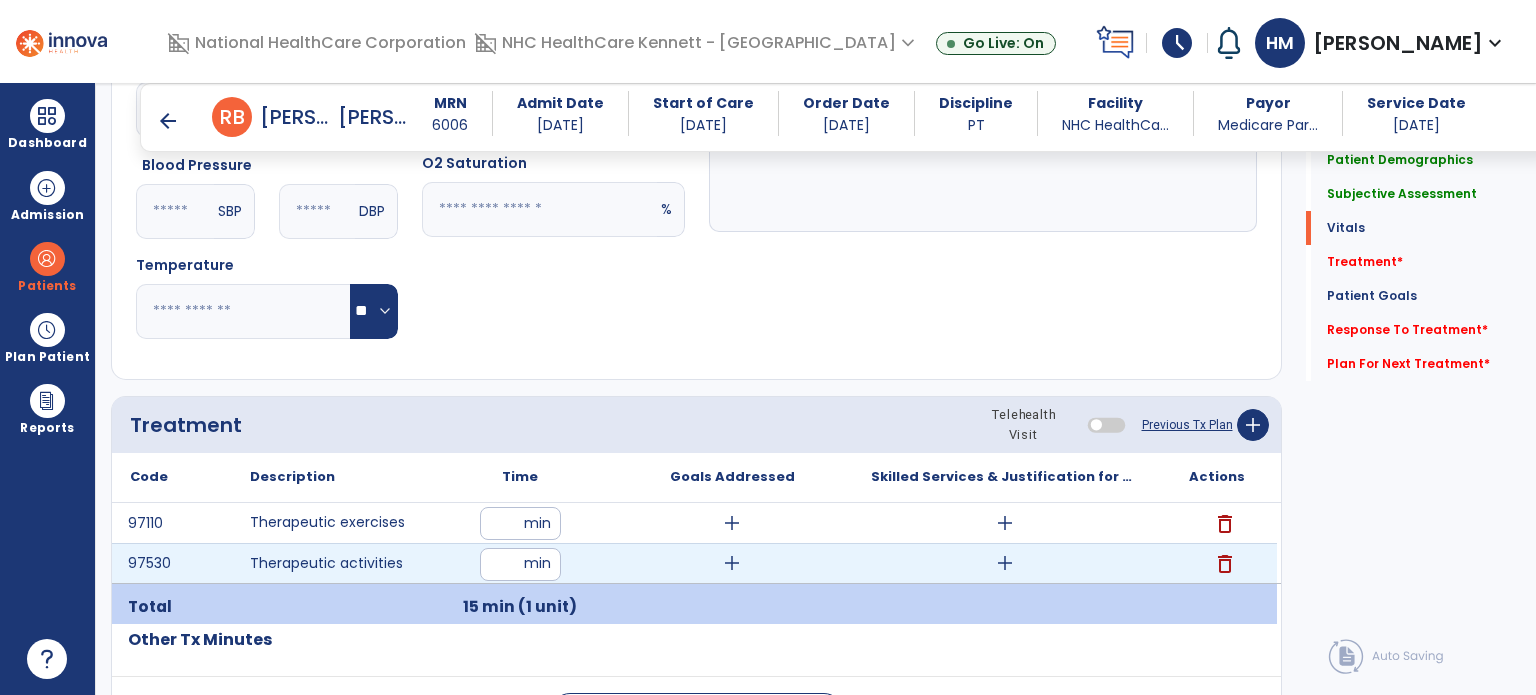 type on "**" 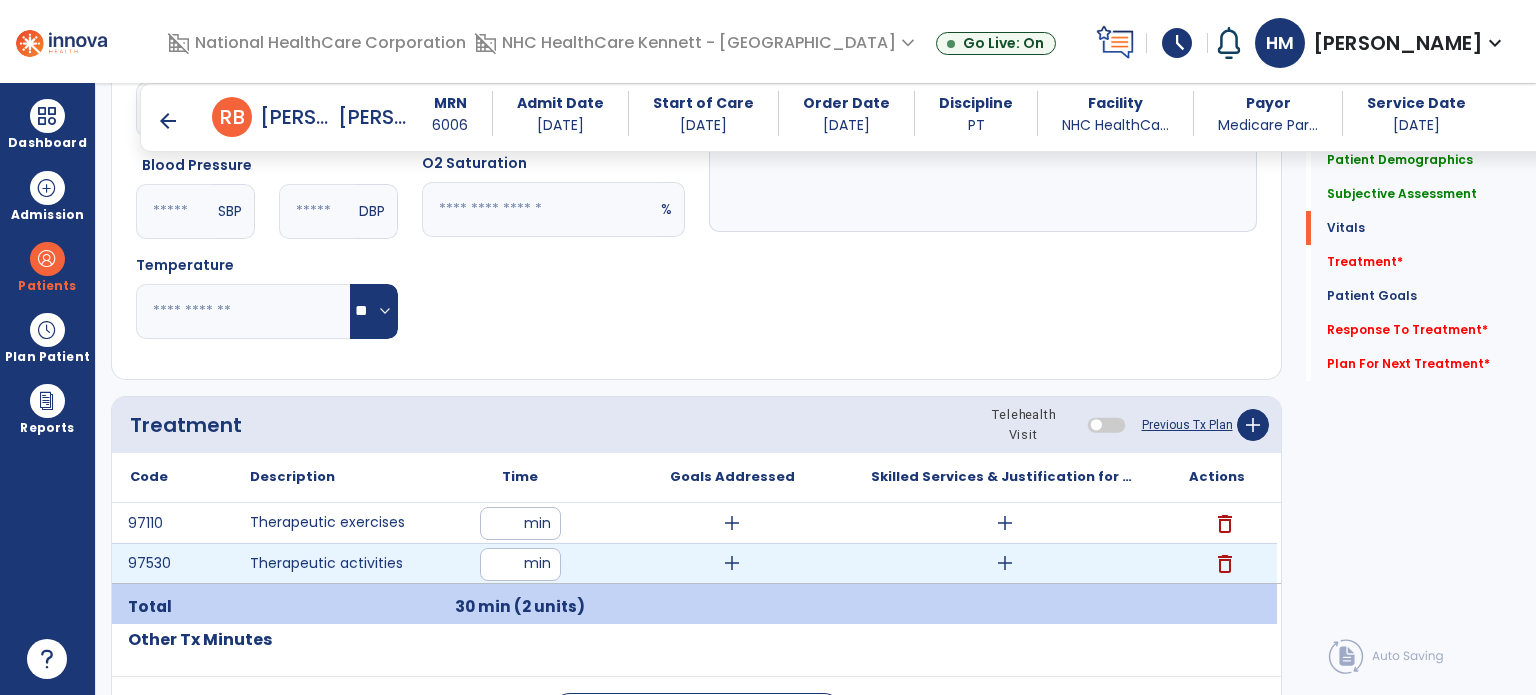 click on "add" at bounding box center (1005, 563) 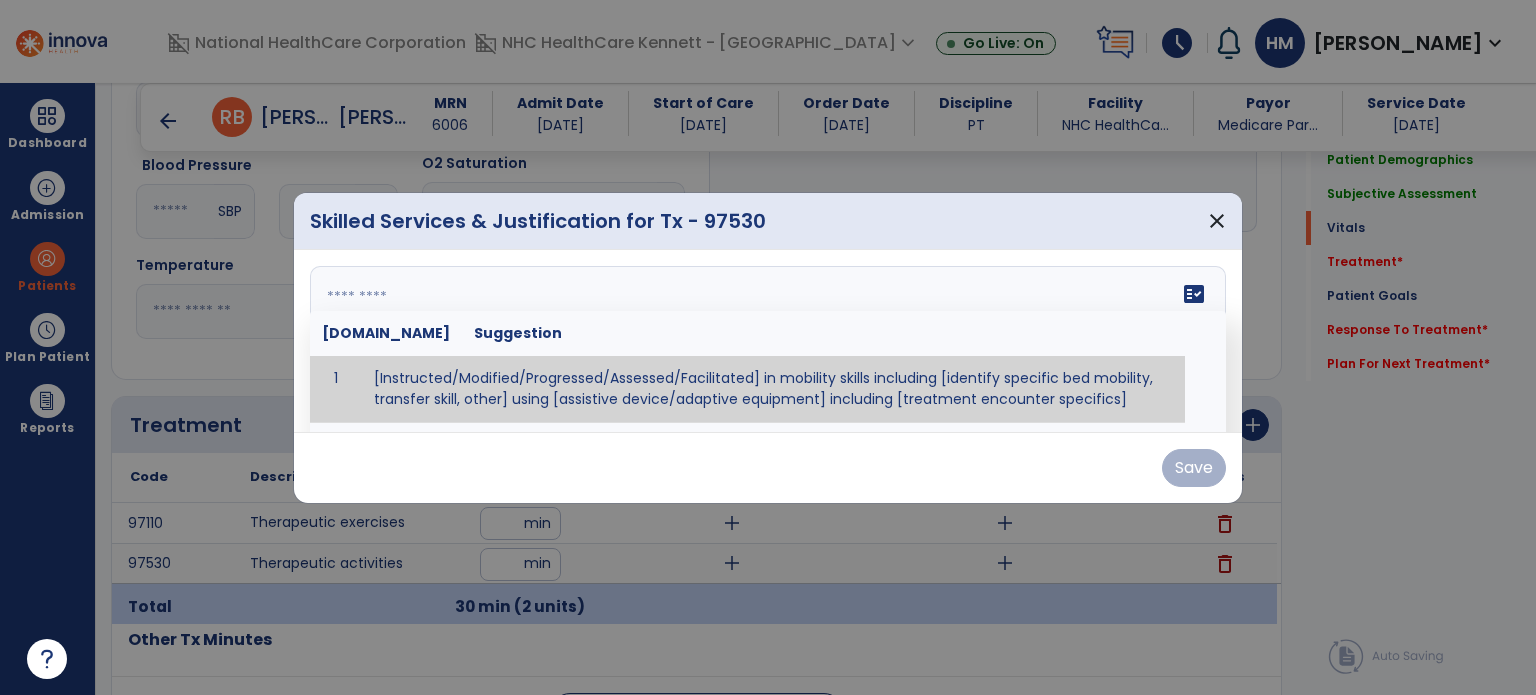 click on "fact_check  [DOMAIN_NAME] Suggestion 1 [Instructed/Modified/Progressed/Assessed/Facilitated] in mobility skills including [identify specific bed mobility, transfer skill, other] using [assistive device/adaptive equipment] including [treatment encounter specifics]" at bounding box center (768, 341) 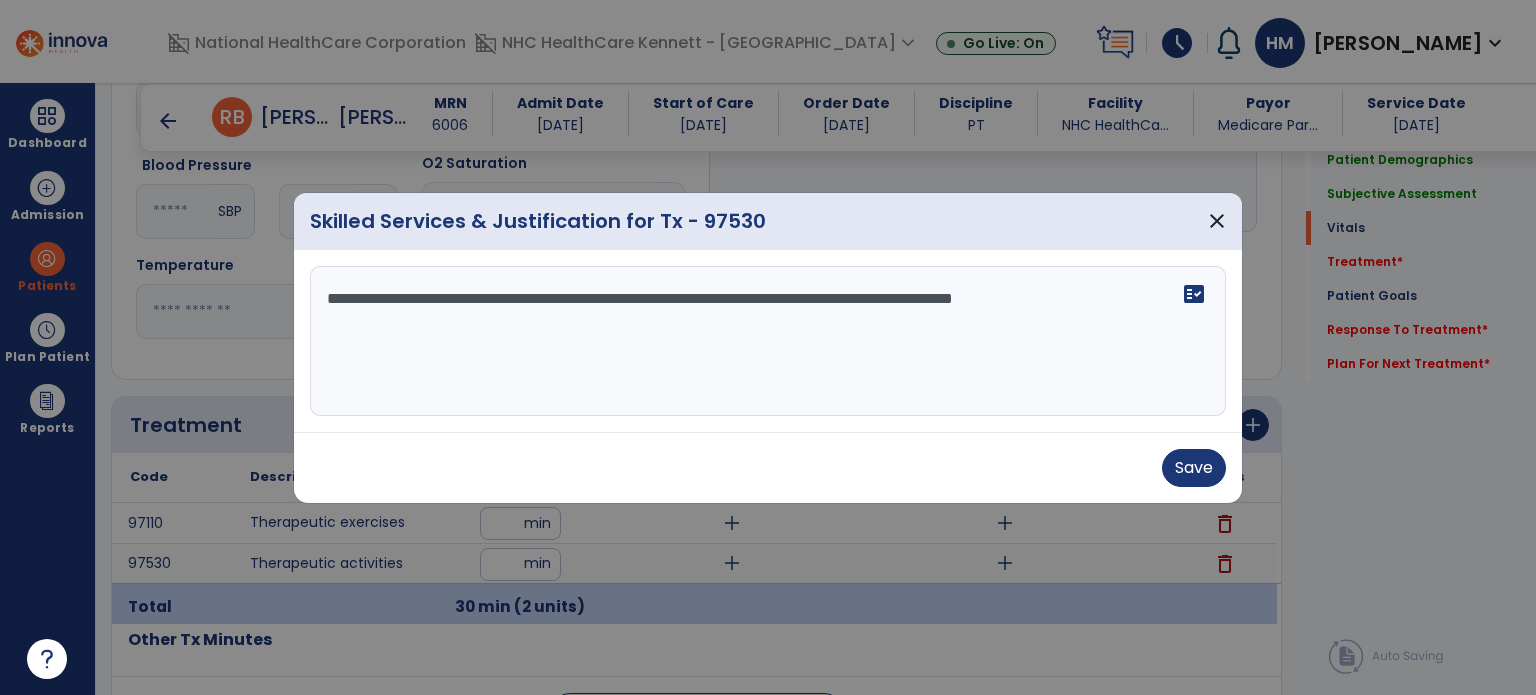 type on "**********" 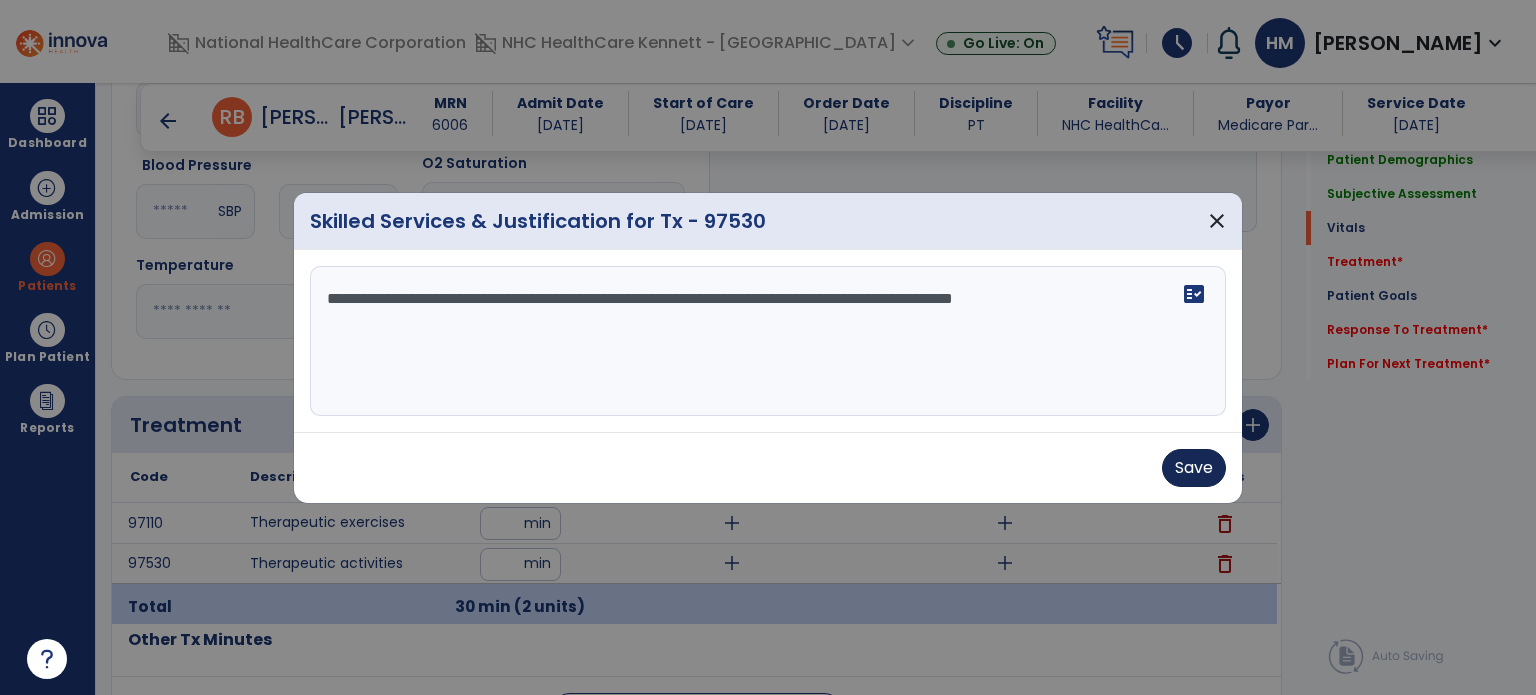 drag, startPoint x: 1158, startPoint y: 473, endPoint x: 1189, endPoint y: 475, distance: 31.06445 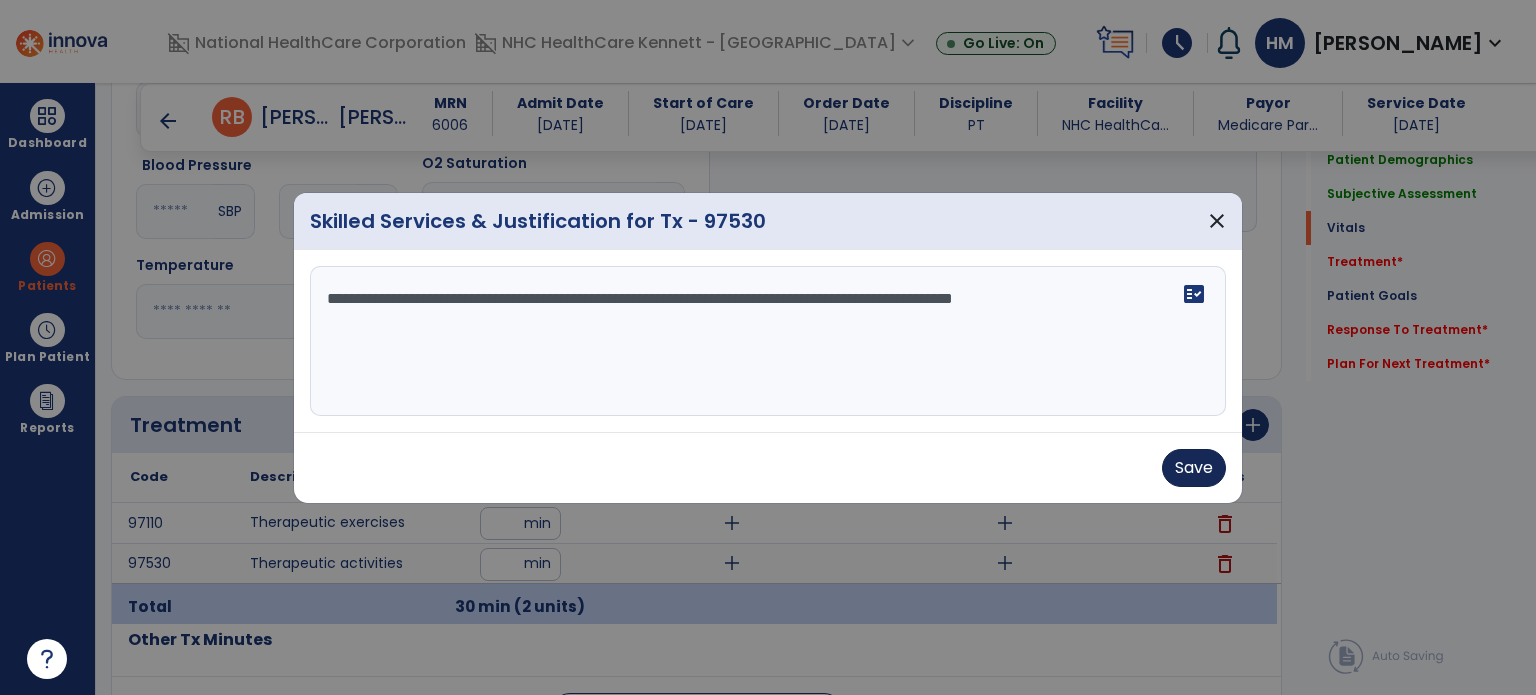 click on "Save" at bounding box center (768, 468) 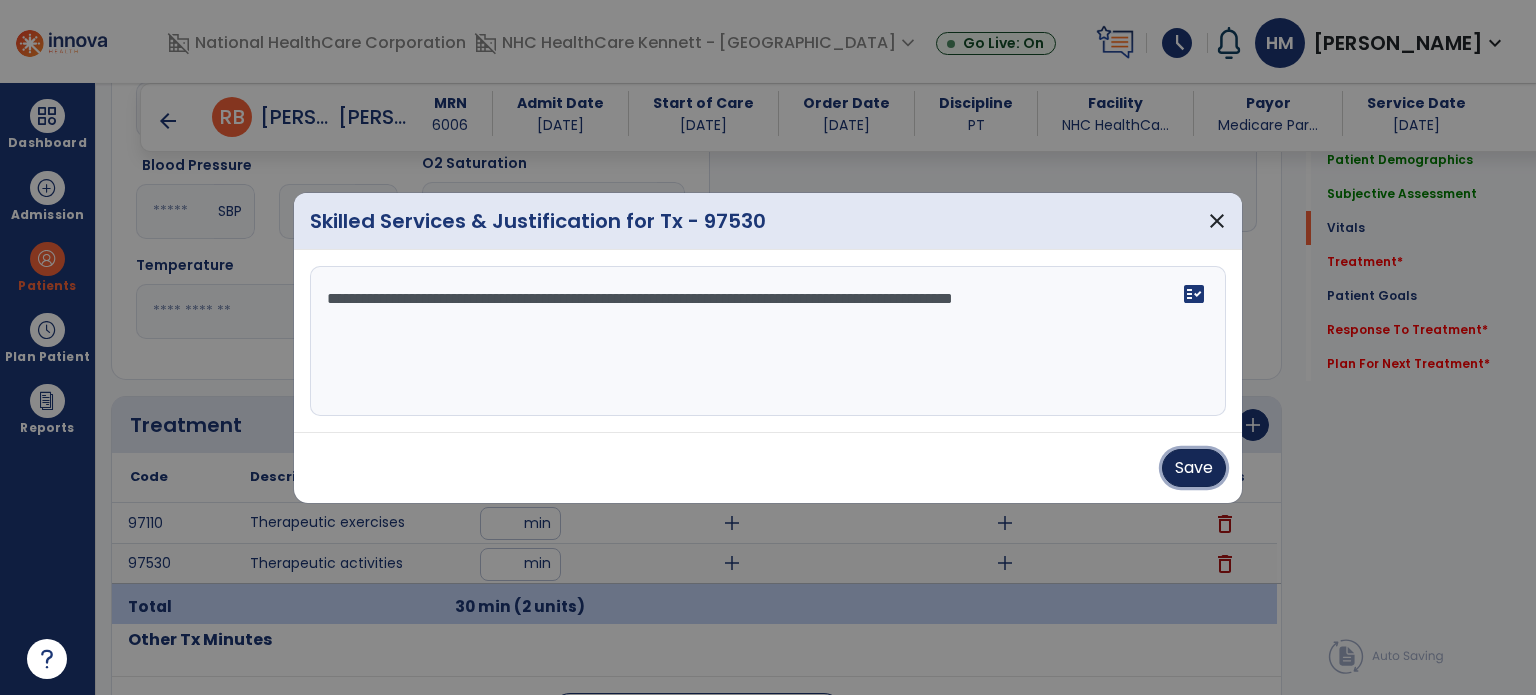 click on "Save" at bounding box center [1194, 468] 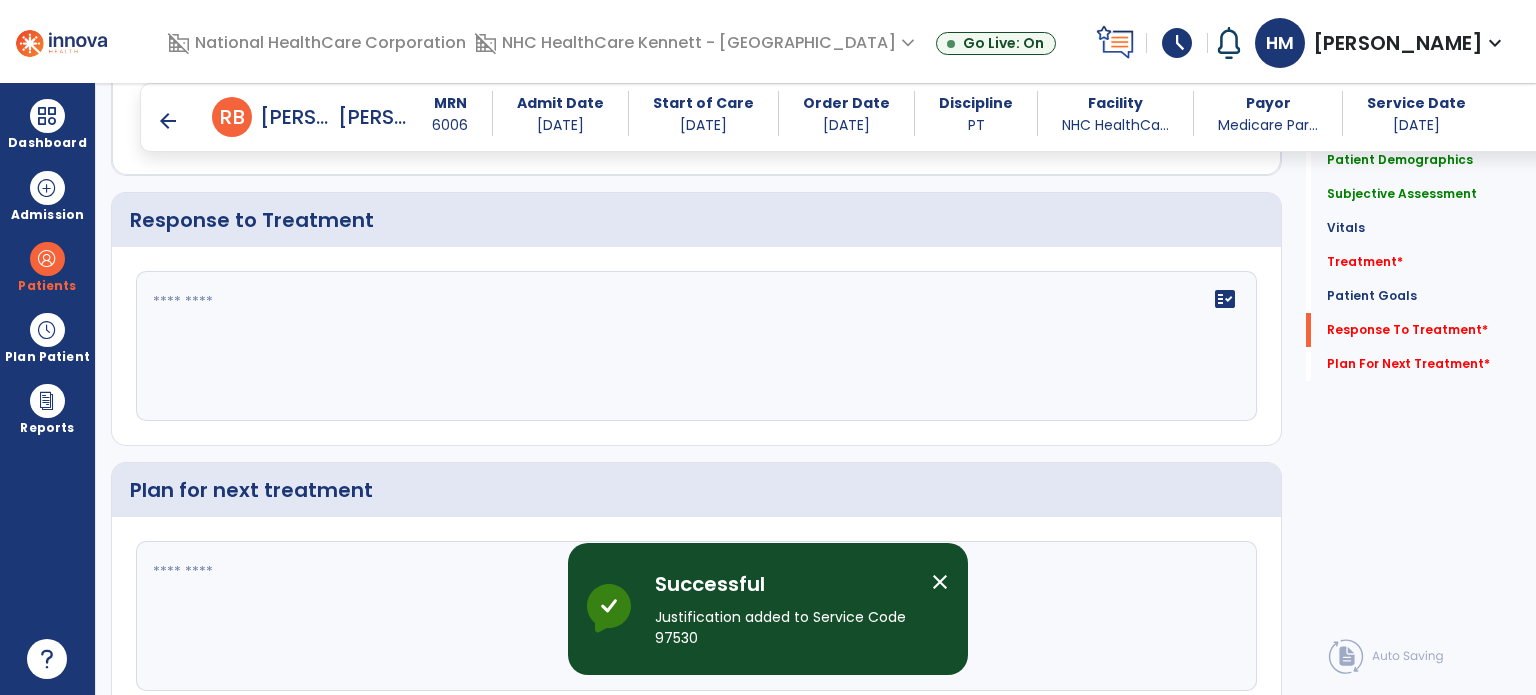 scroll, scrollTop: 2393, scrollLeft: 0, axis: vertical 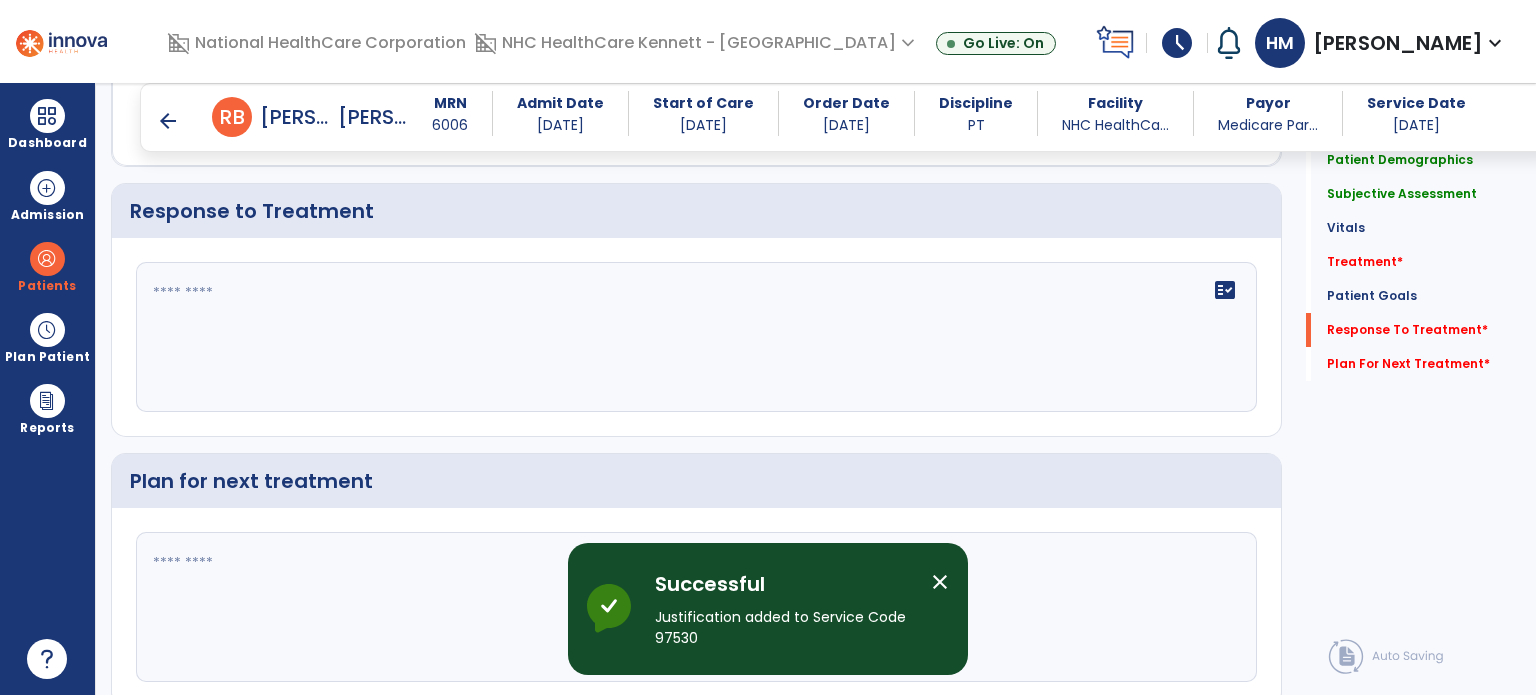 click on "fact_check" 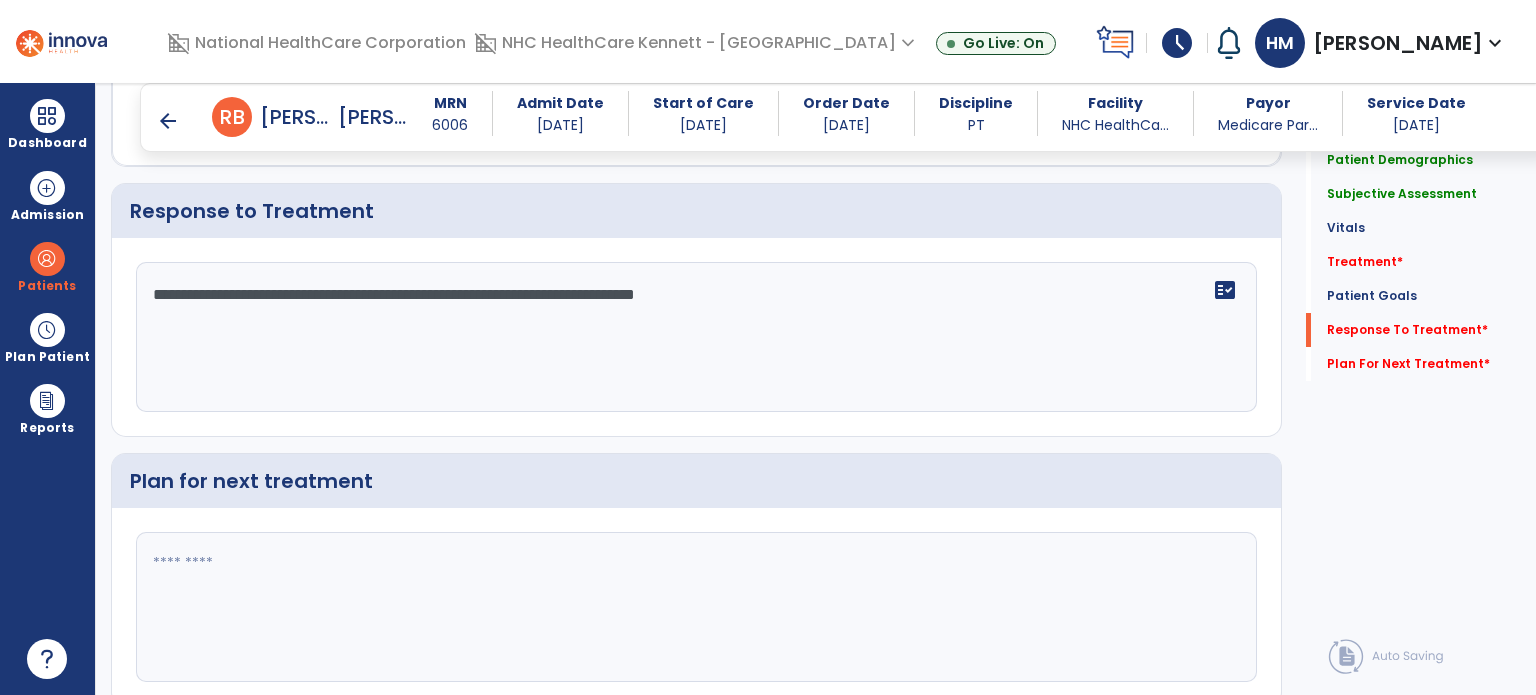 type on "**********" 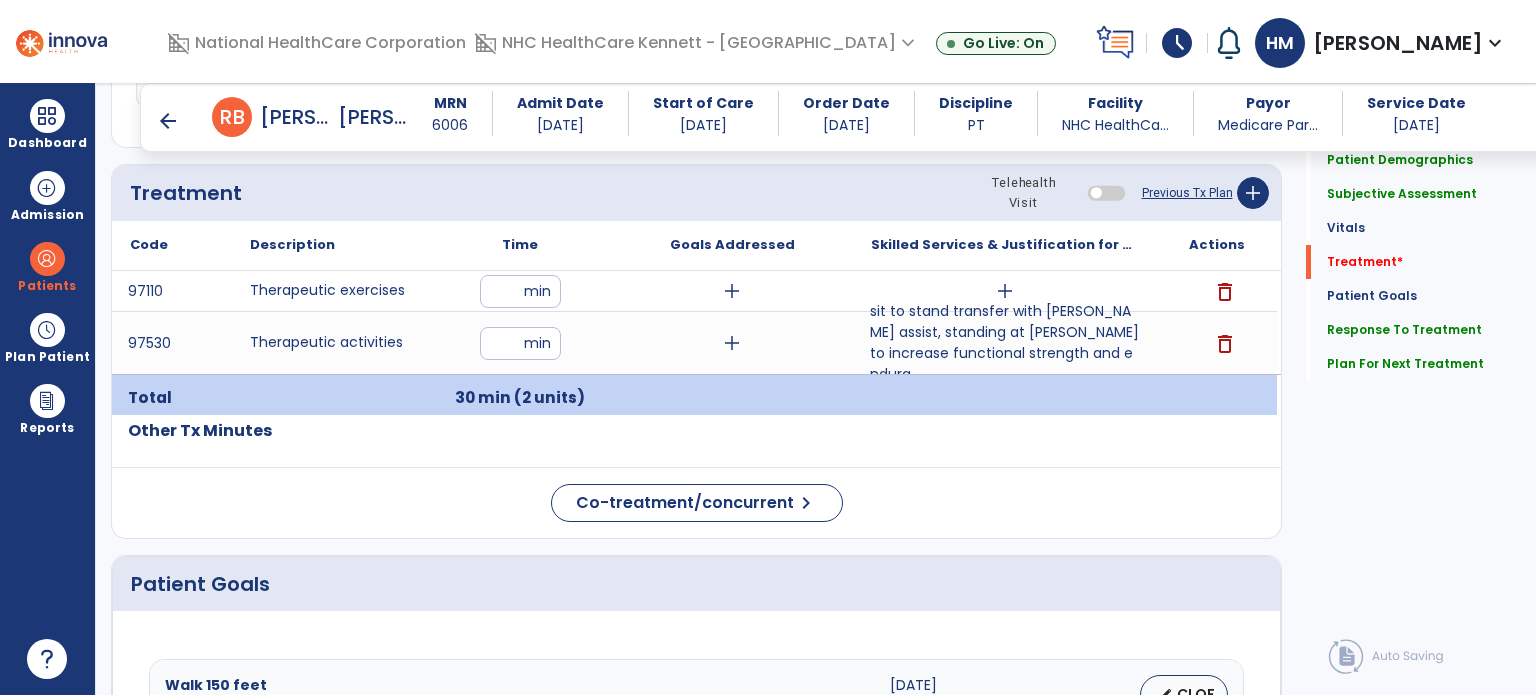 scroll, scrollTop: 1093, scrollLeft: 0, axis: vertical 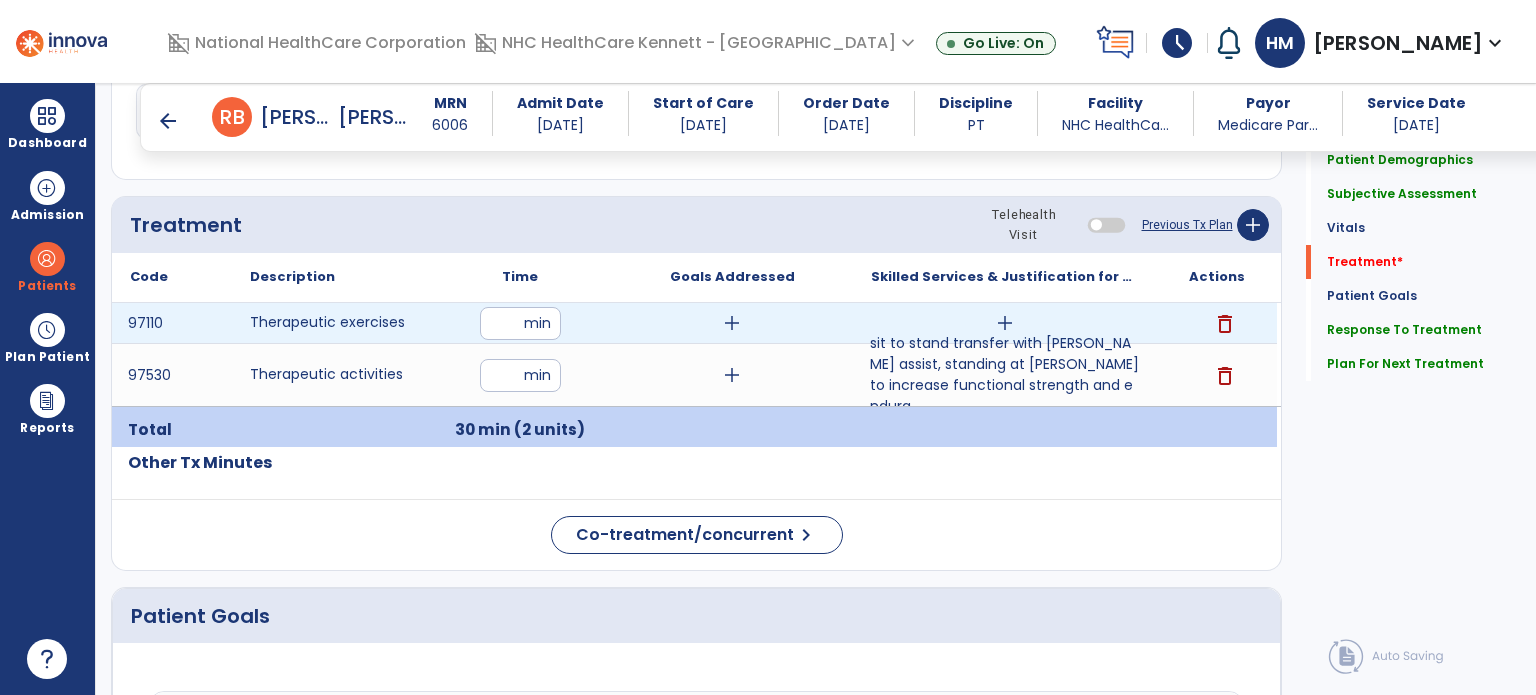 type on "**********" 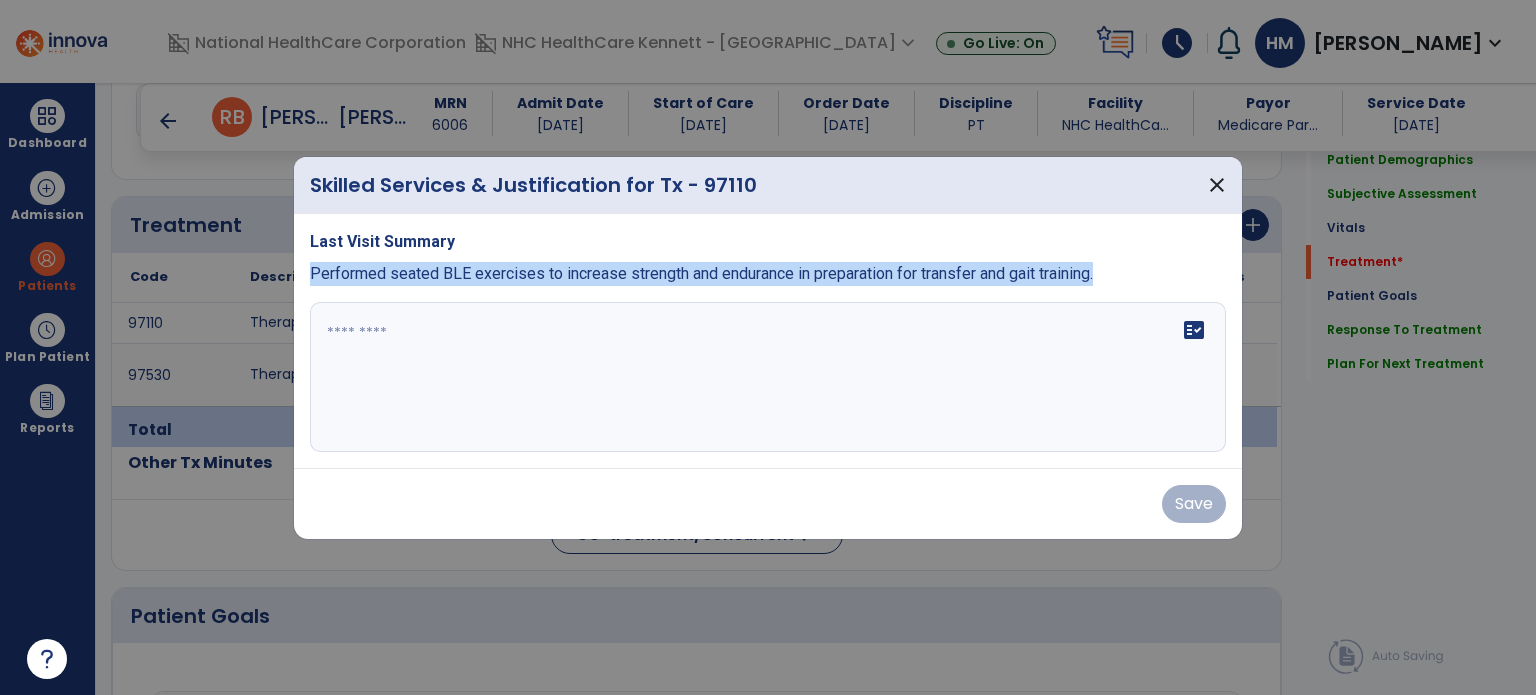 drag, startPoint x: 312, startPoint y: 279, endPoint x: 1037, endPoint y: 300, distance: 725.3041 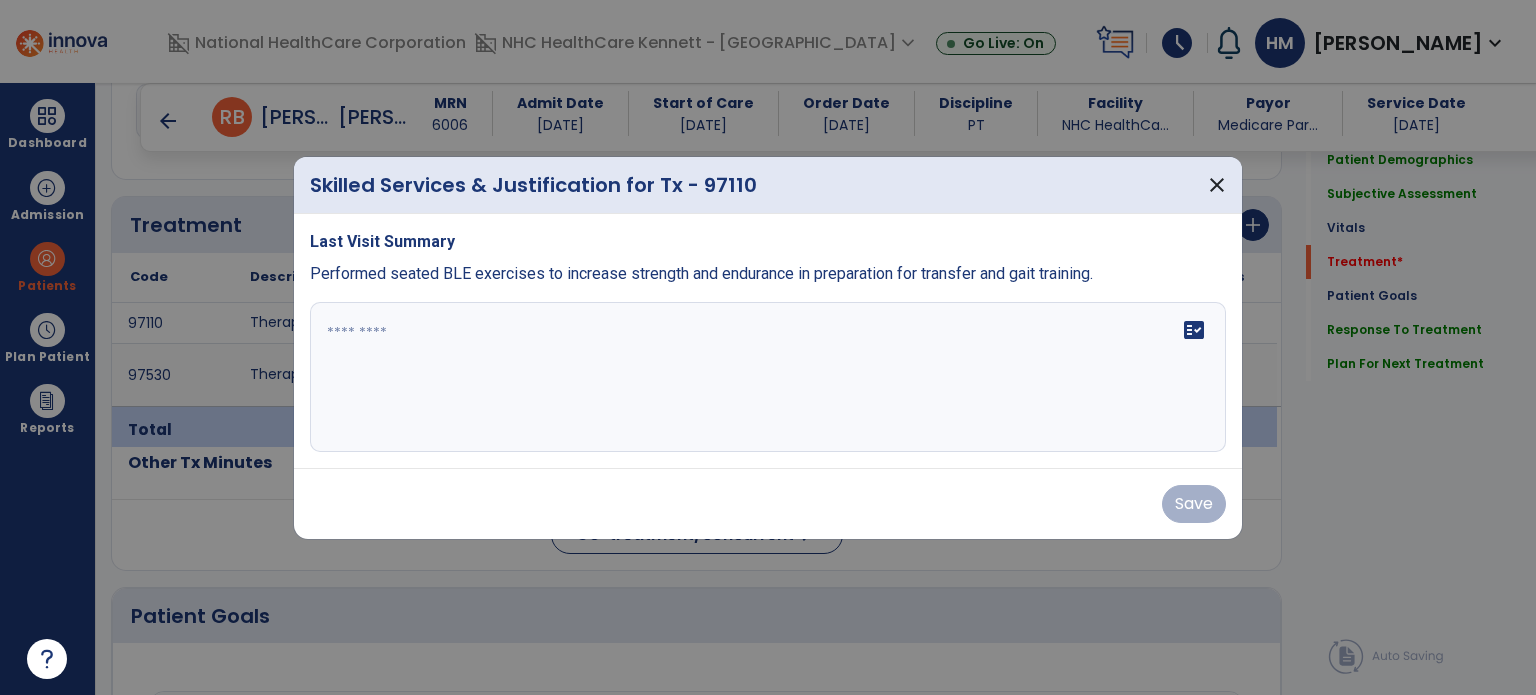 click at bounding box center [768, 377] 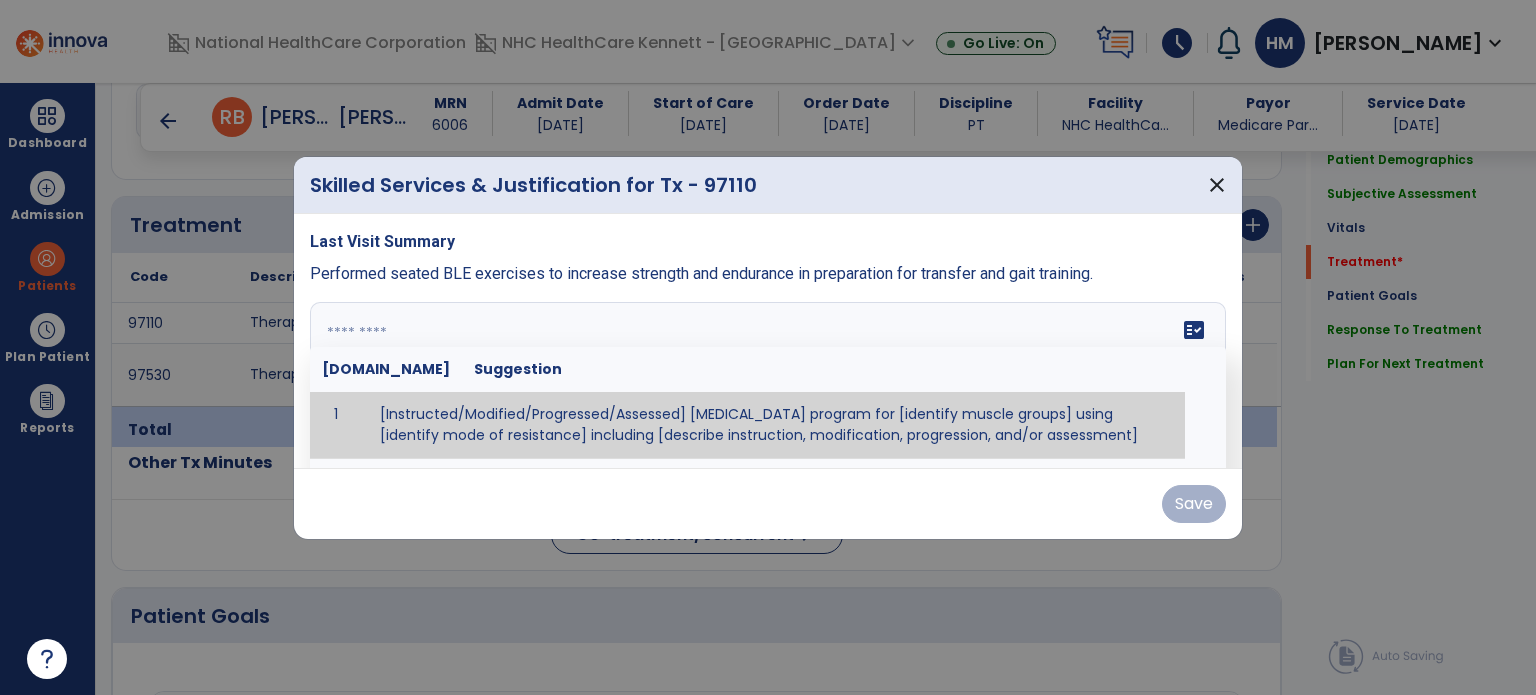 paste on "**********" 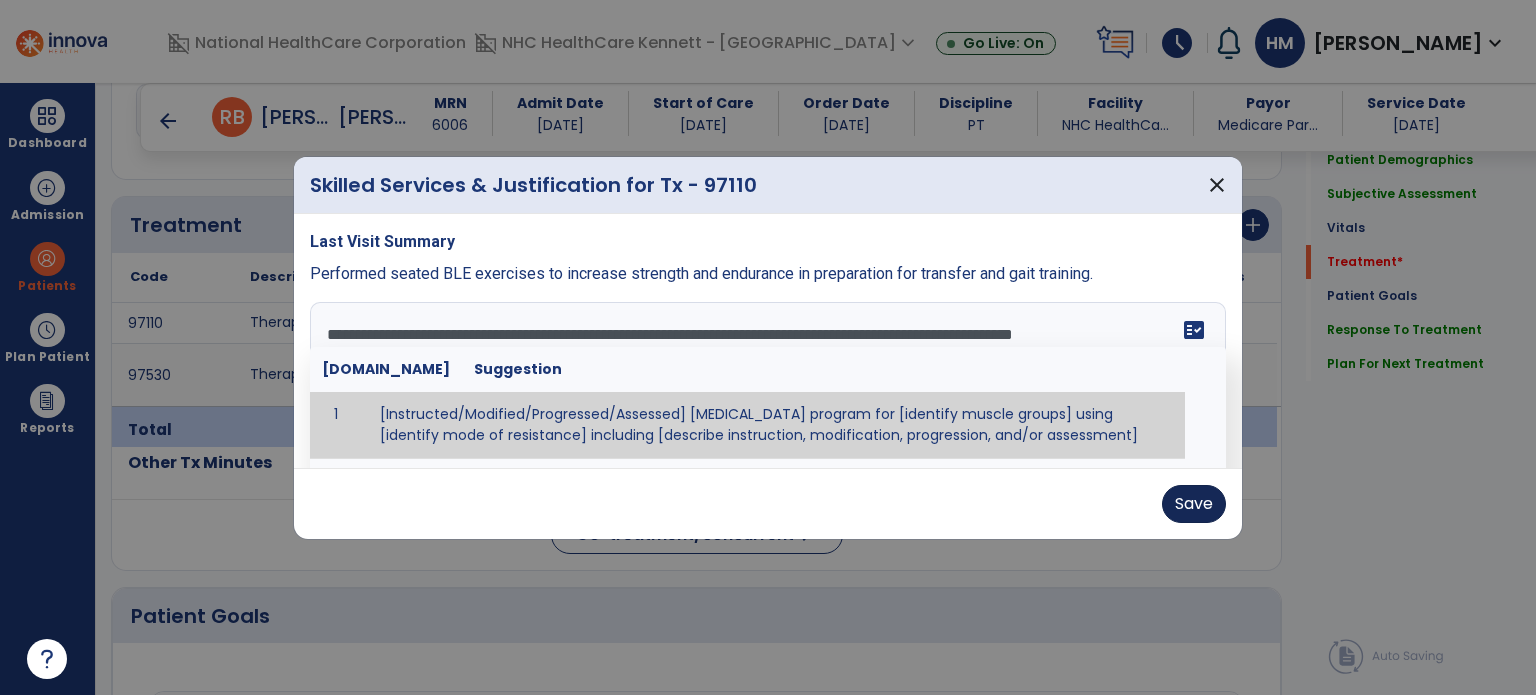 type on "**********" 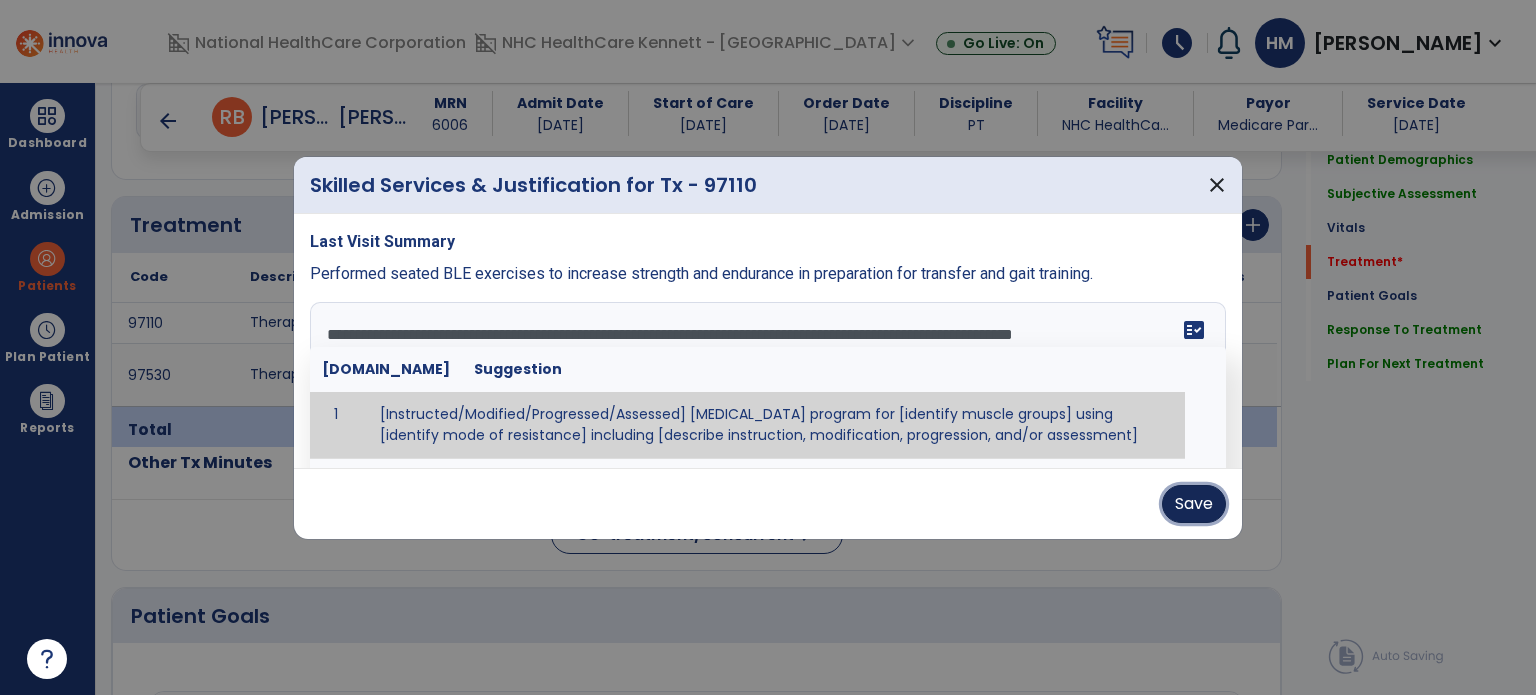 click on "Save" at bounding box center (1194, 504) 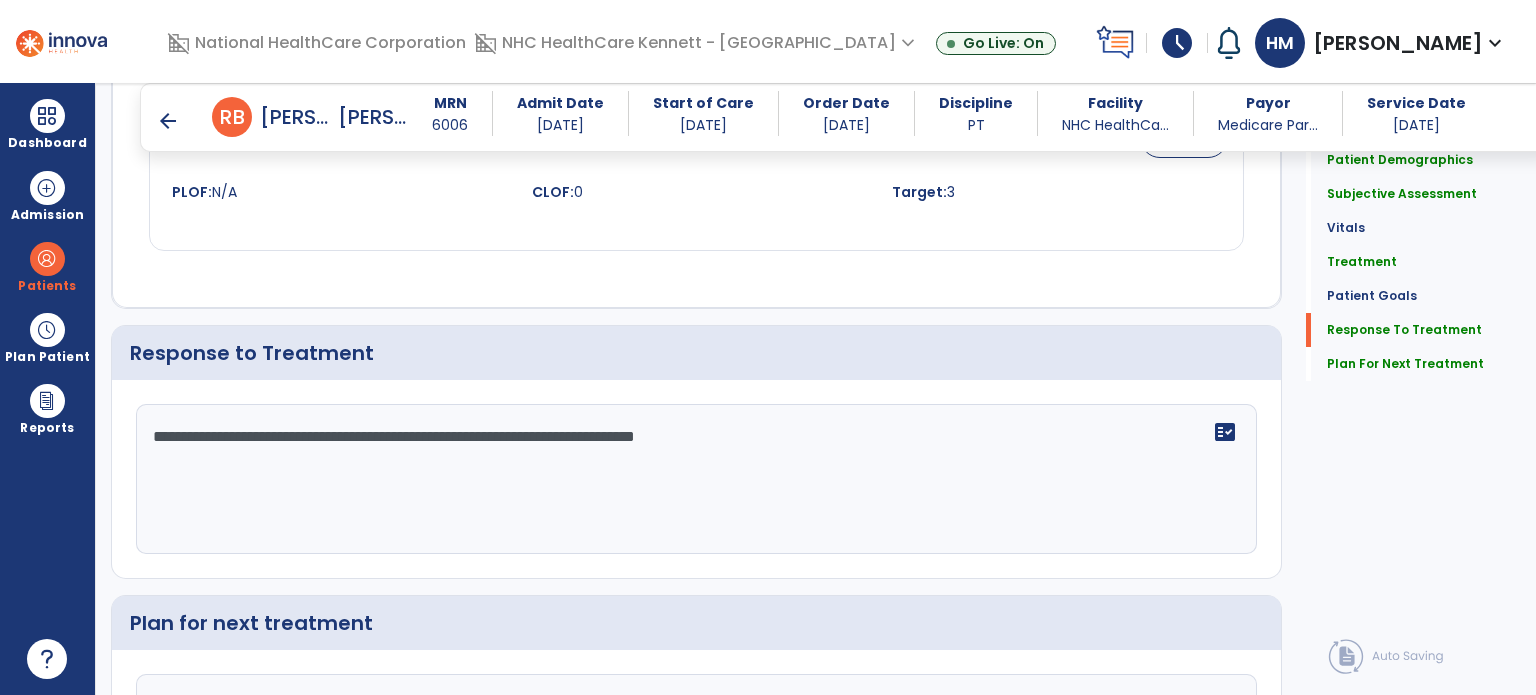 scroll, scrollTop: 2487, scrollLeft: 0, axis: vertical 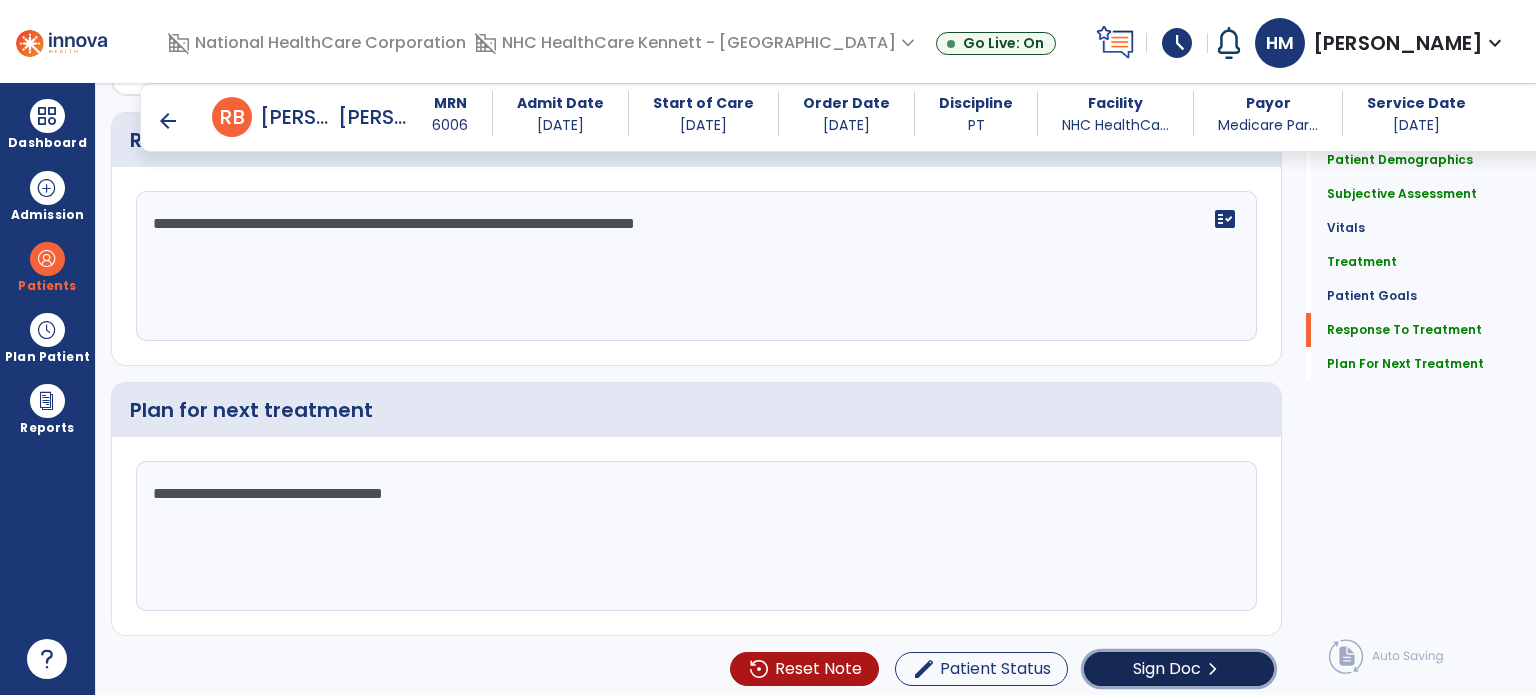 click on "Sign Doc  chevron_right" 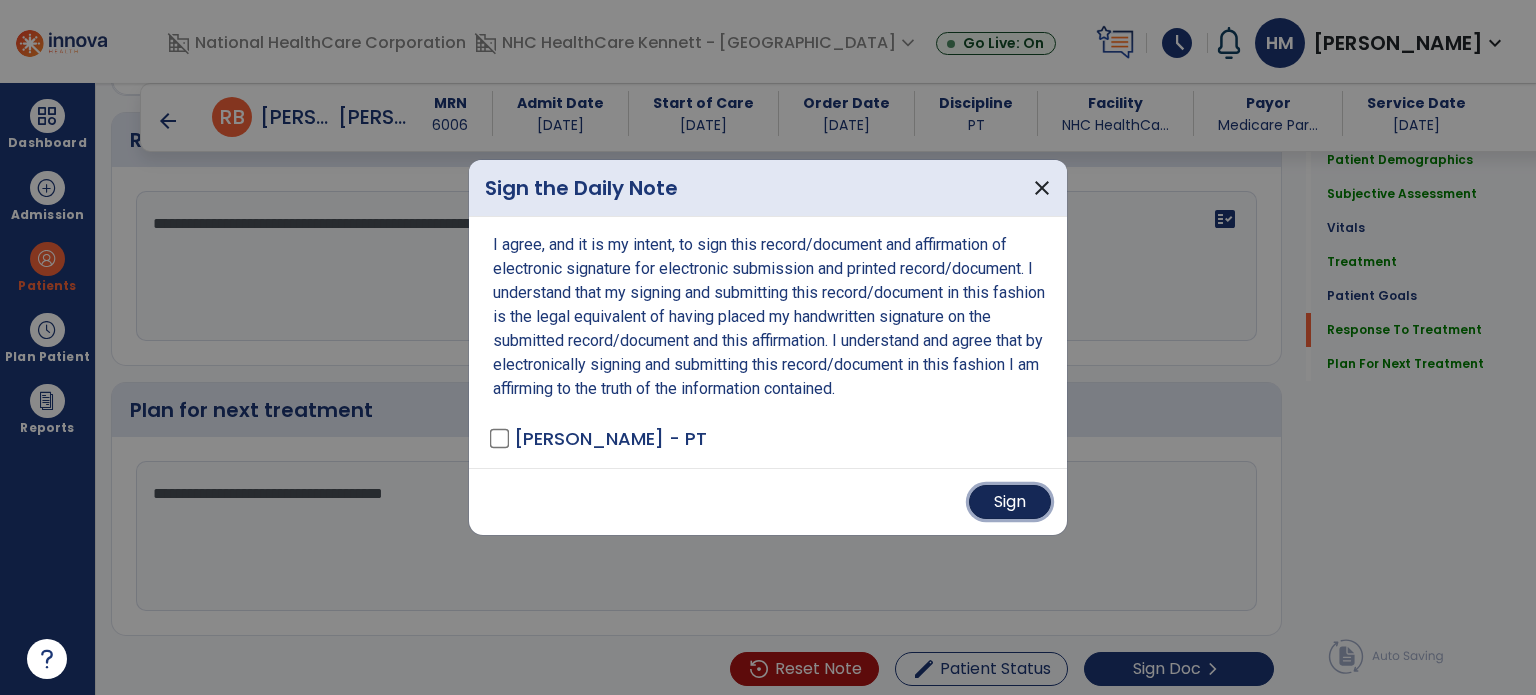 click on "Sign" at bounding box center [1010, 502] 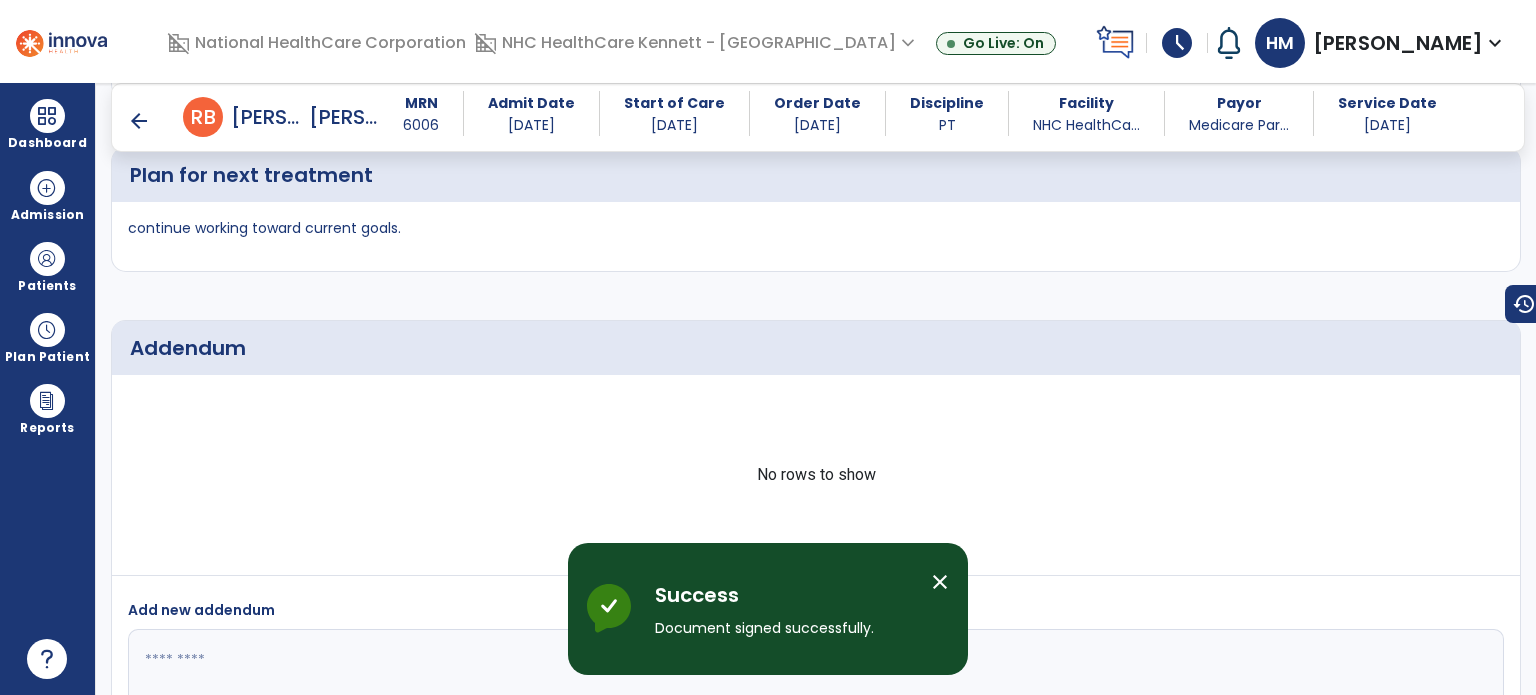 scroll, scrollTop: 3388, scrollLeft: 0, axis: vertical 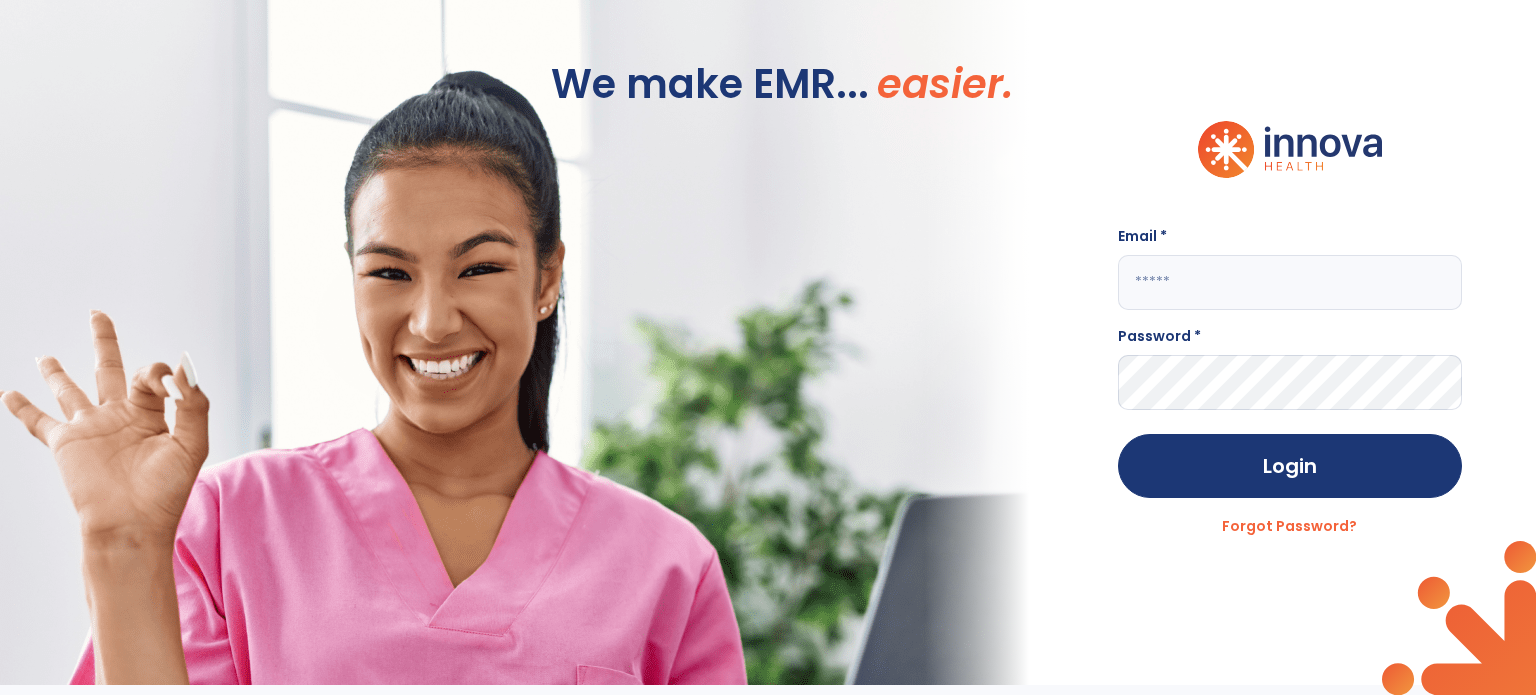 type on "**********" 